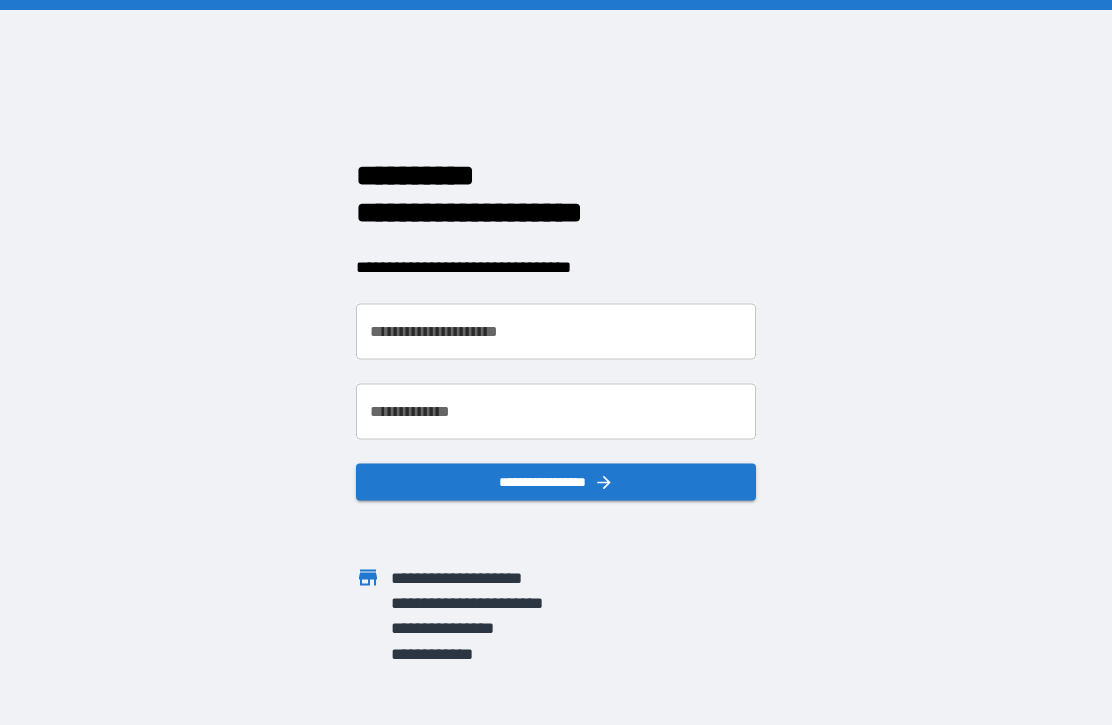 scroll, scrollTop: 0, scrollLeft: 0, axis: both 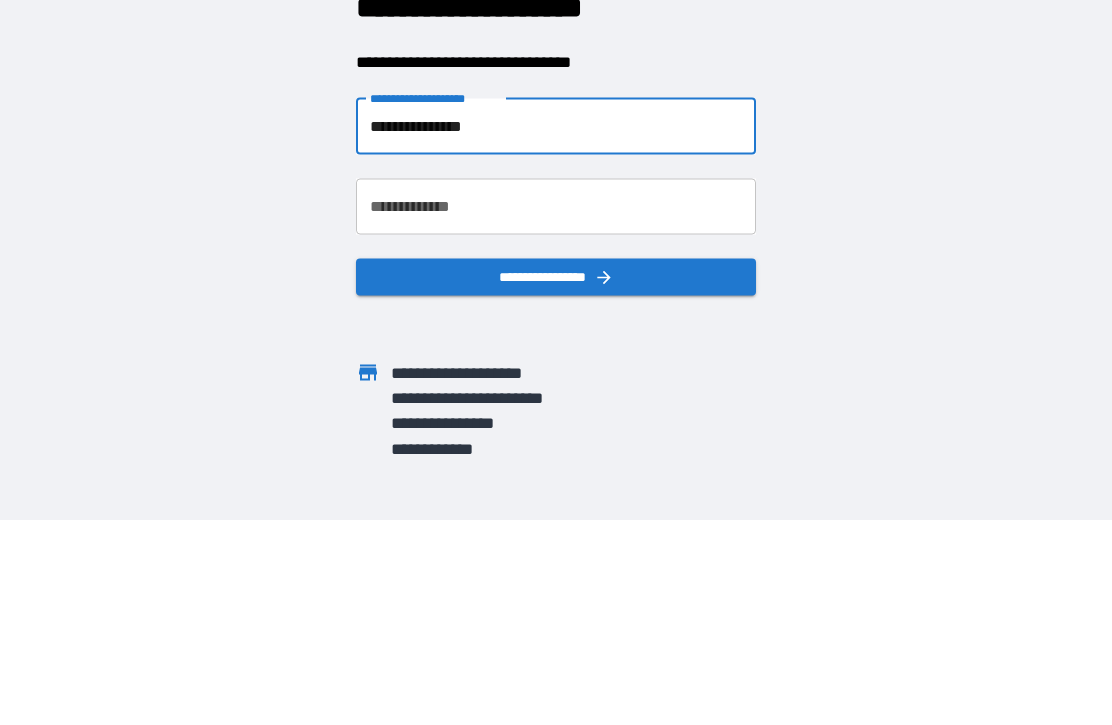 type on "**********" 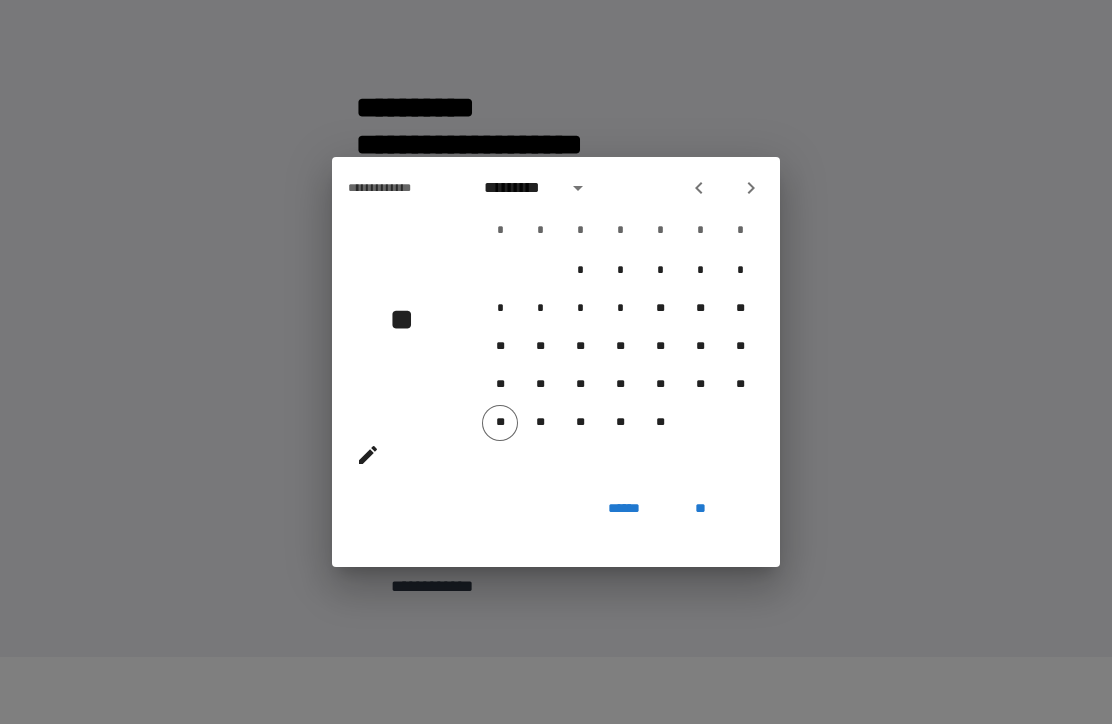 click 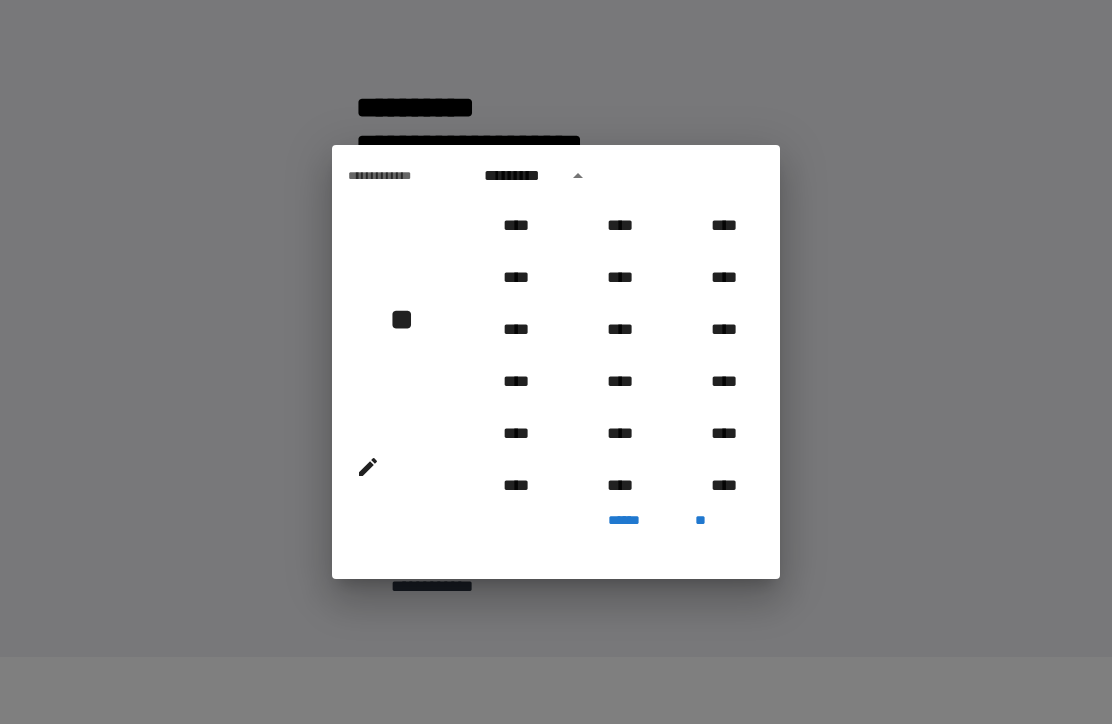 scroll, scrollTop: 1182, scrollLeft: 0, axis: vertical 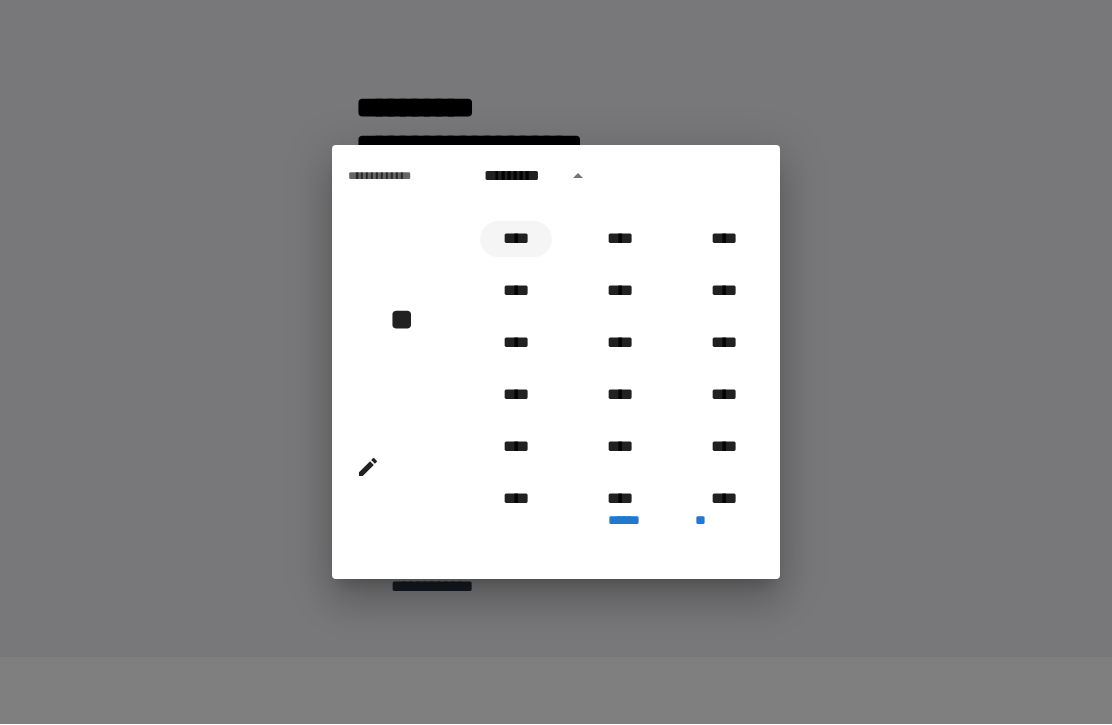 click on "****" at bounding box center (516, 240) 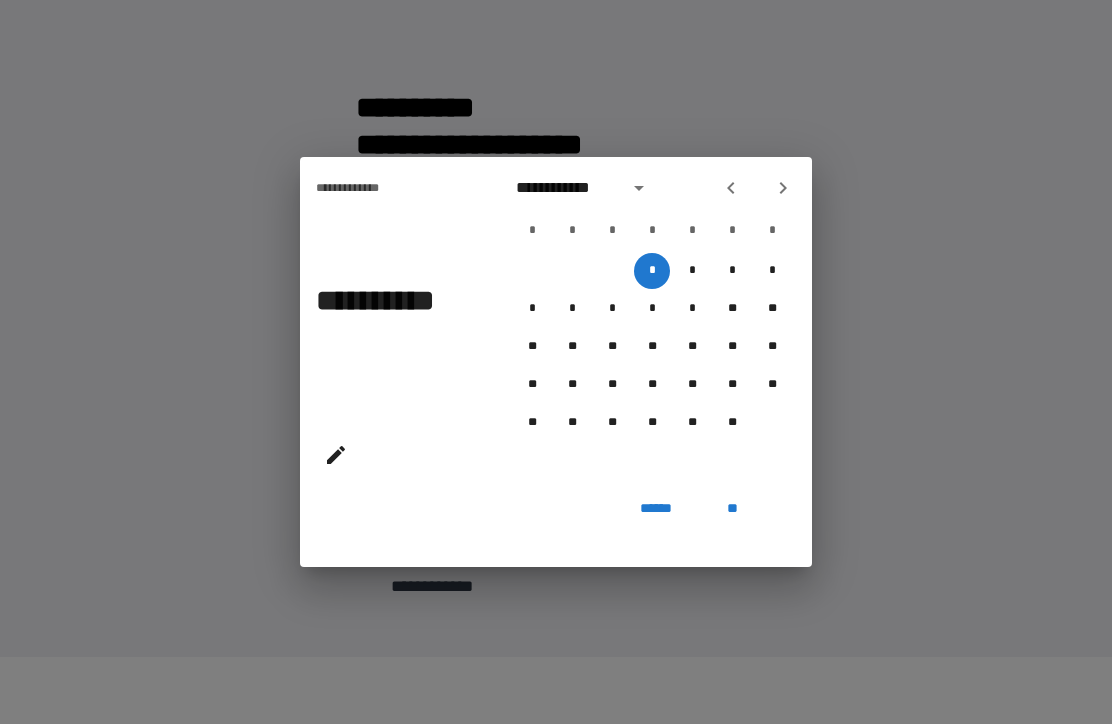 click 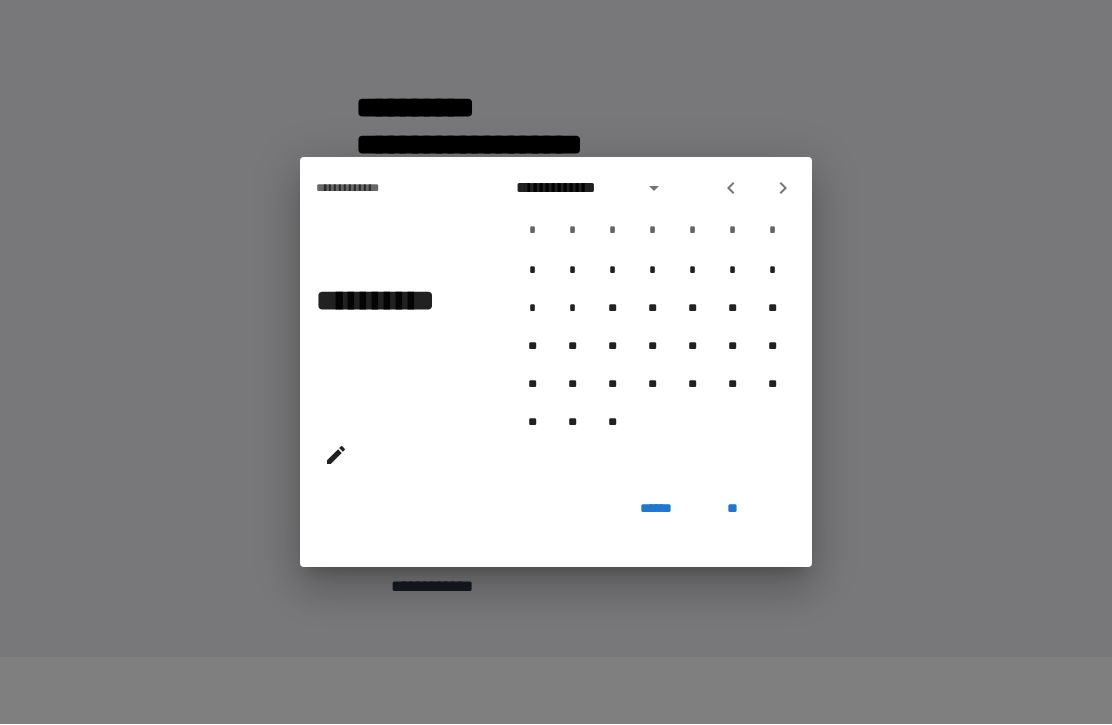 click 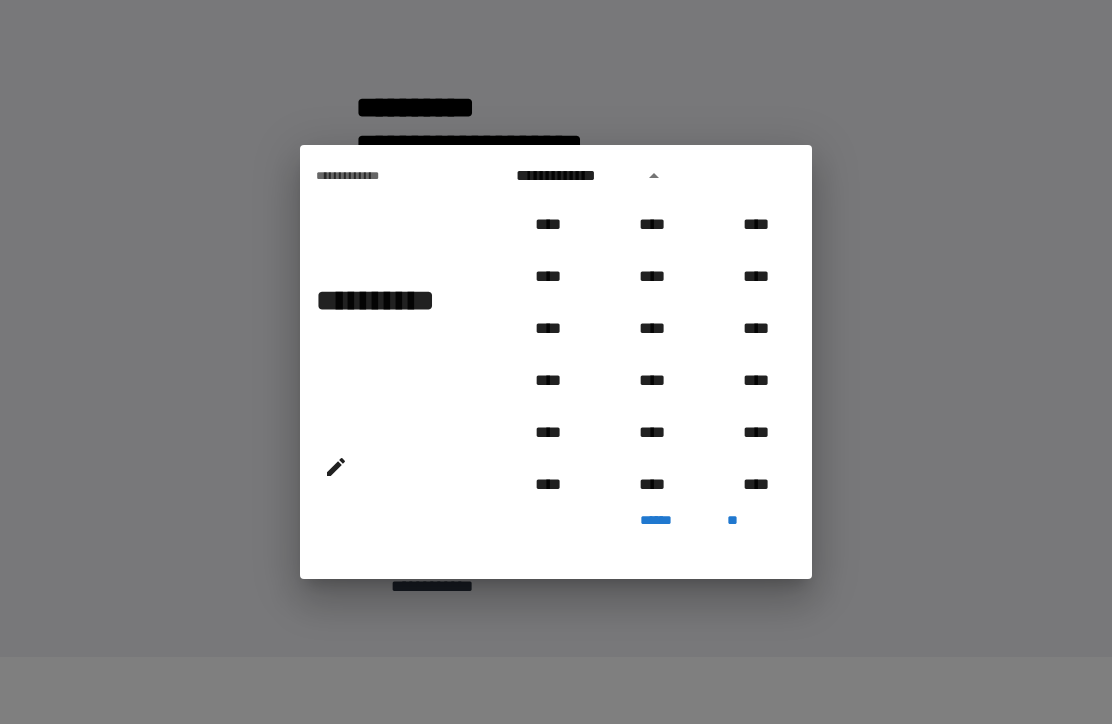 scroll, scrollTop: 1070, scrollLeft: 0, axis: vertical 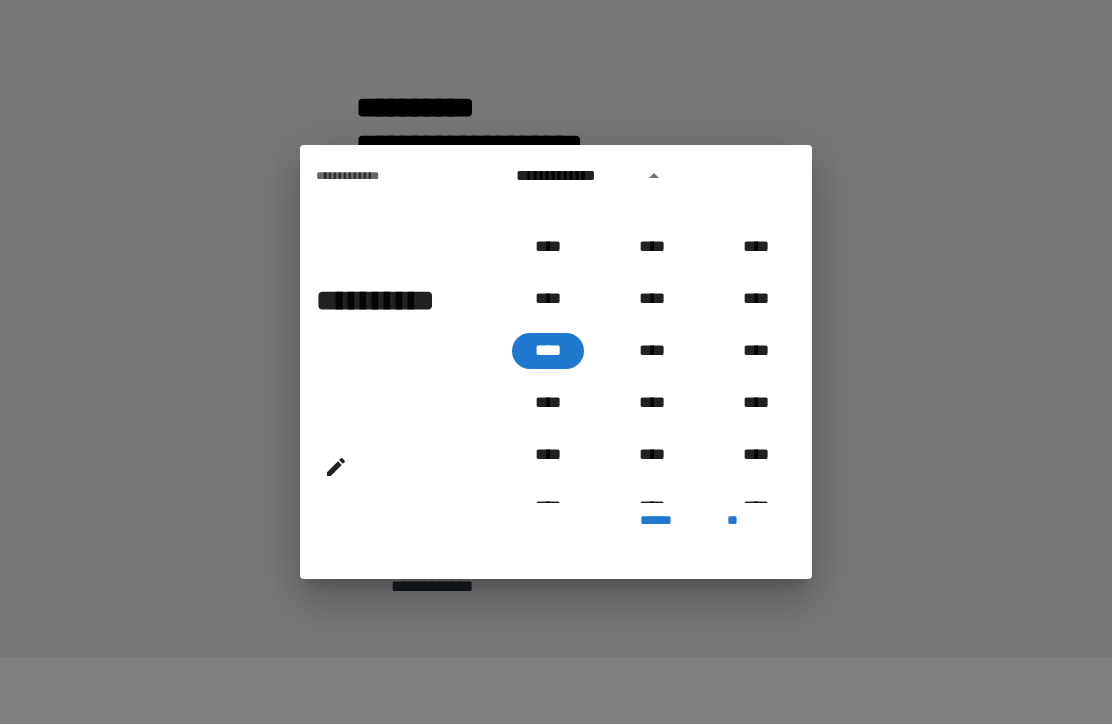 click on "****" at bounding box center [548, 352] 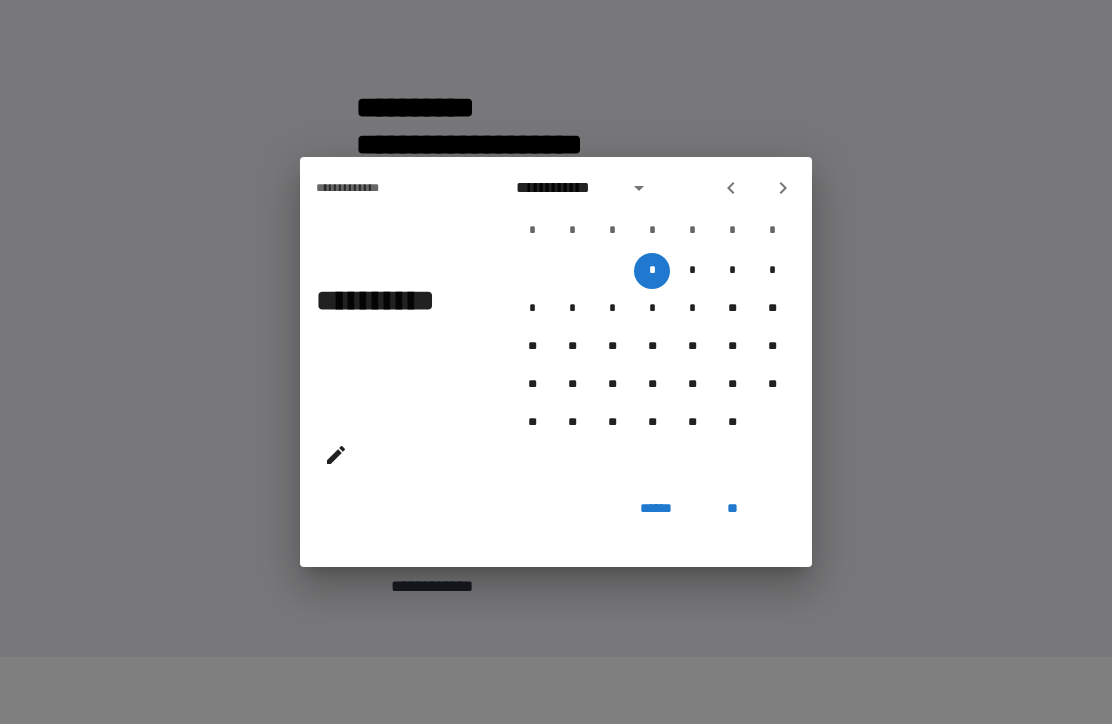 click 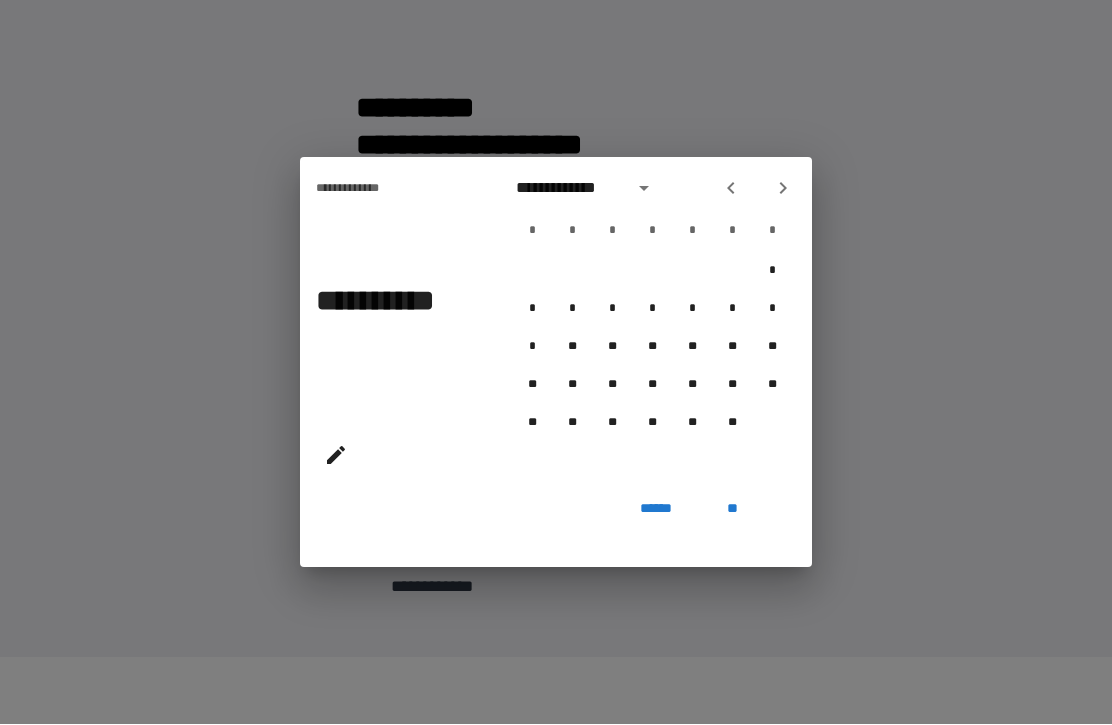 click 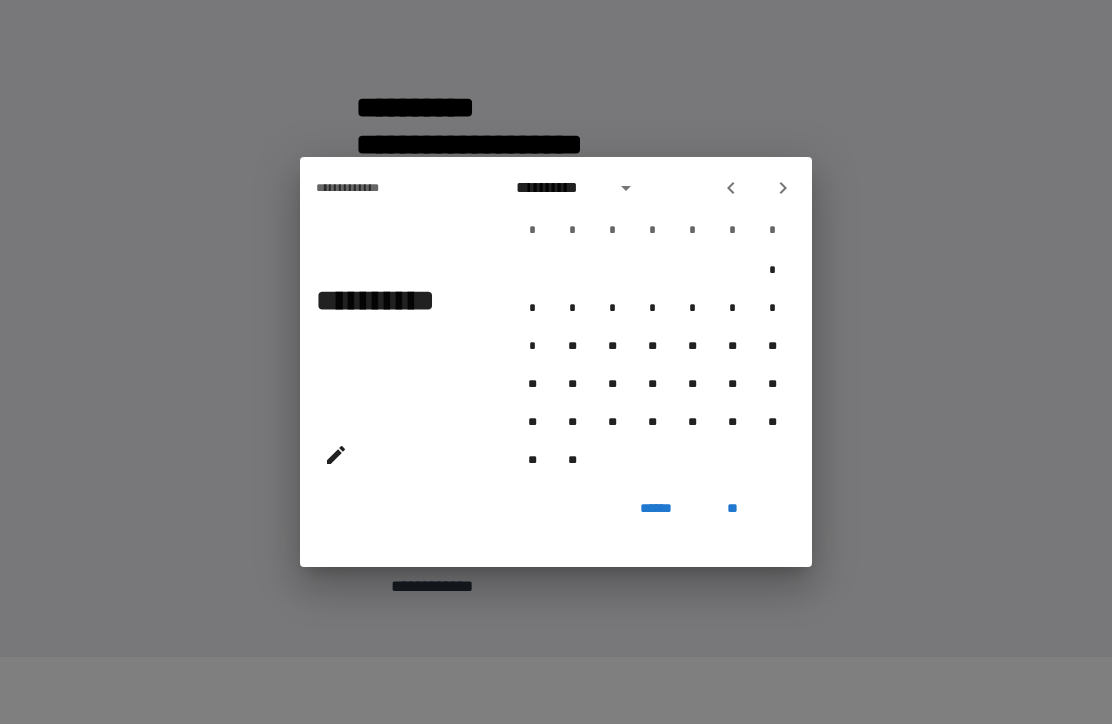 click 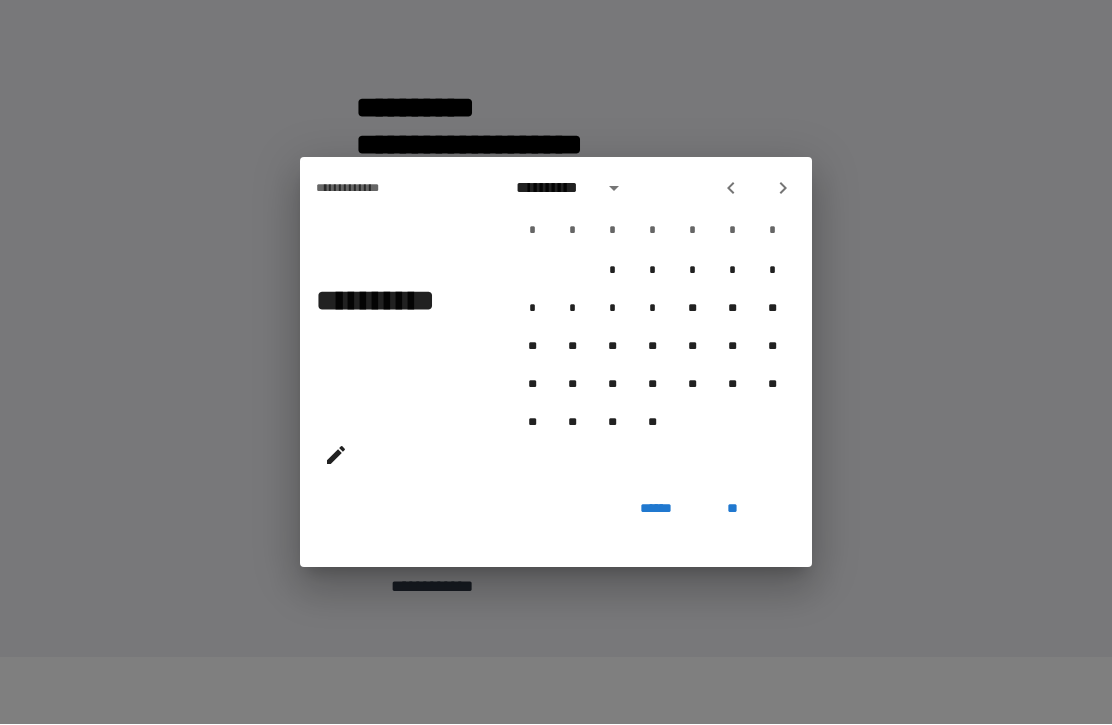 click 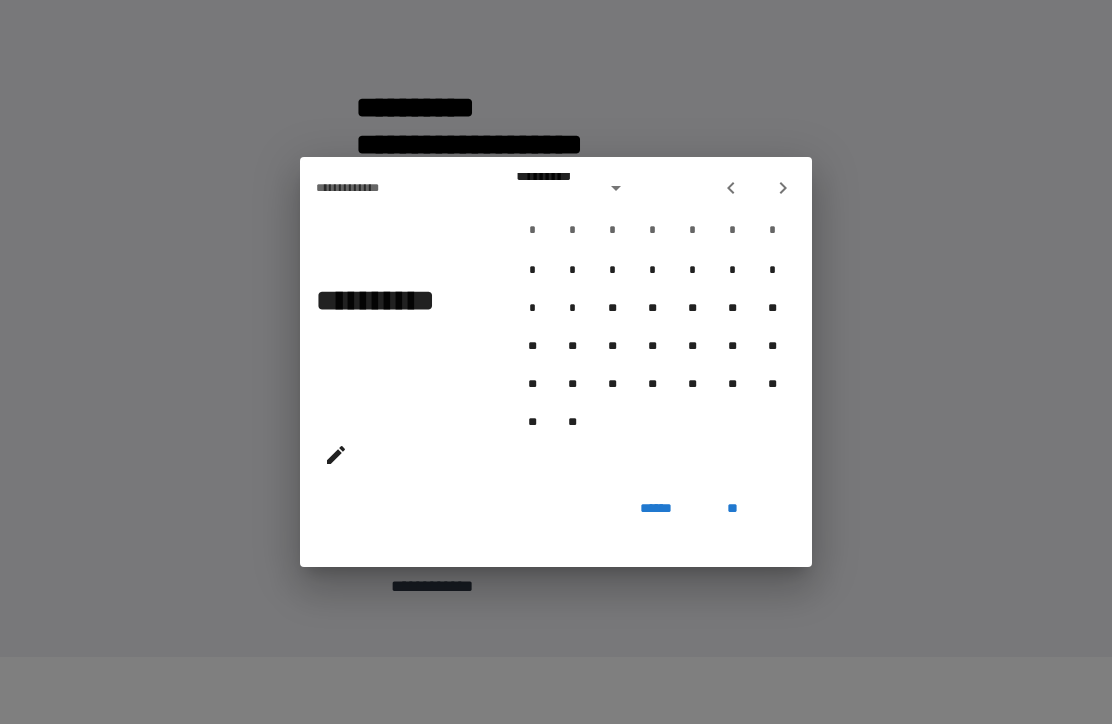 click 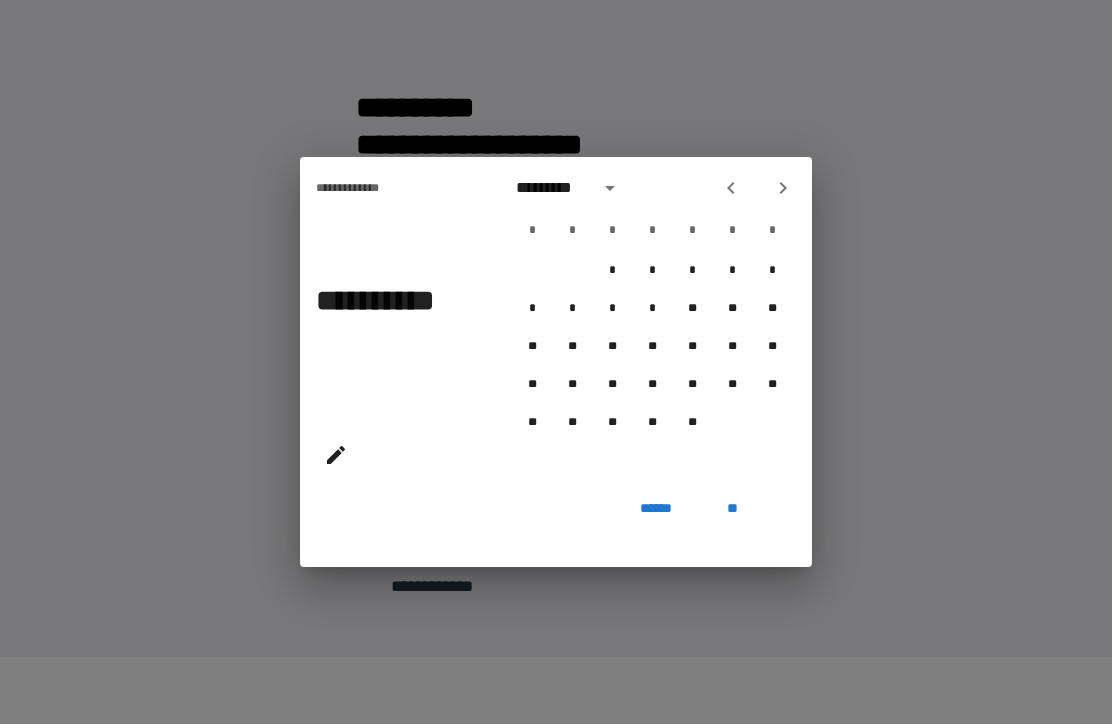 click 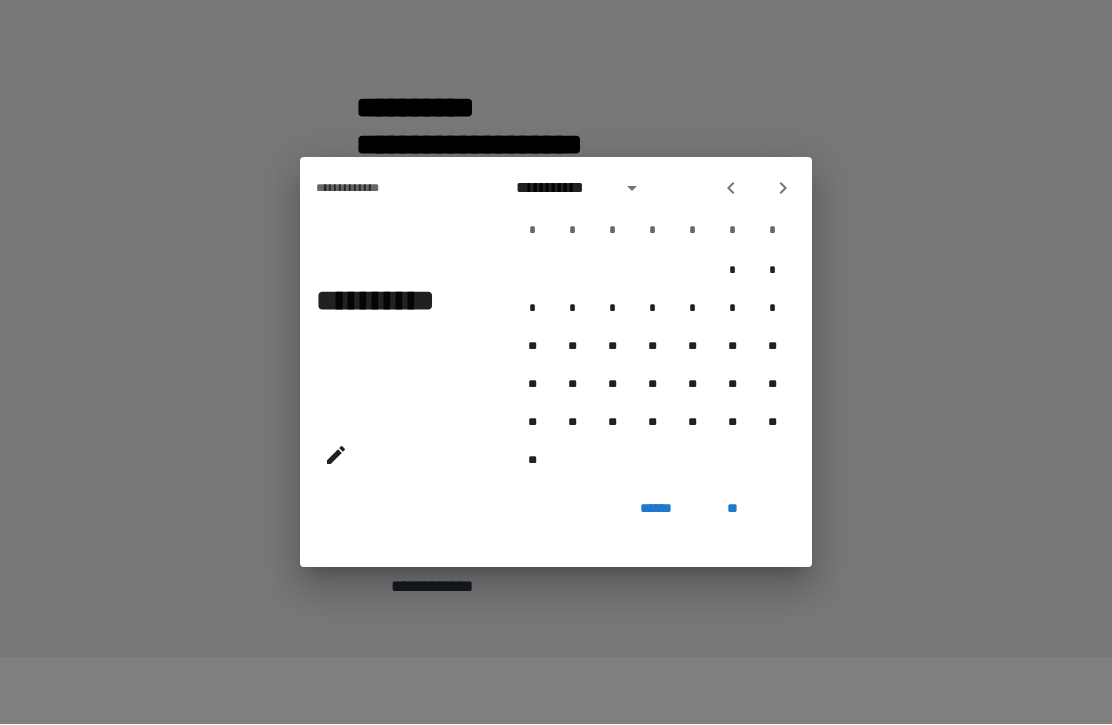 click 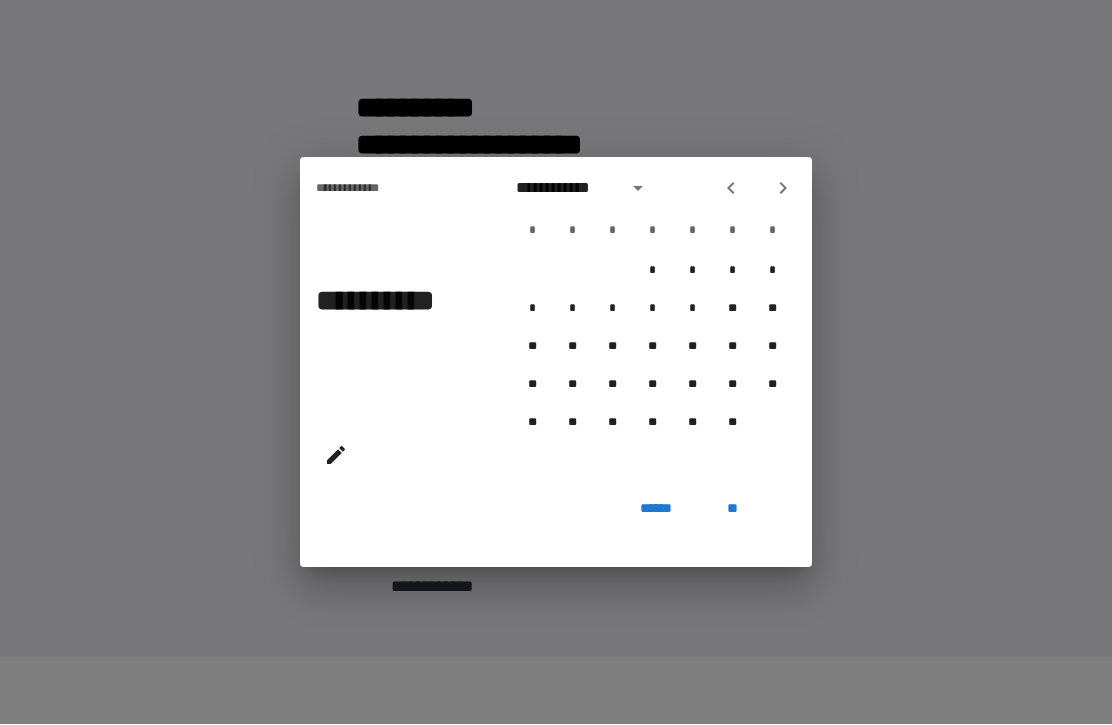 click 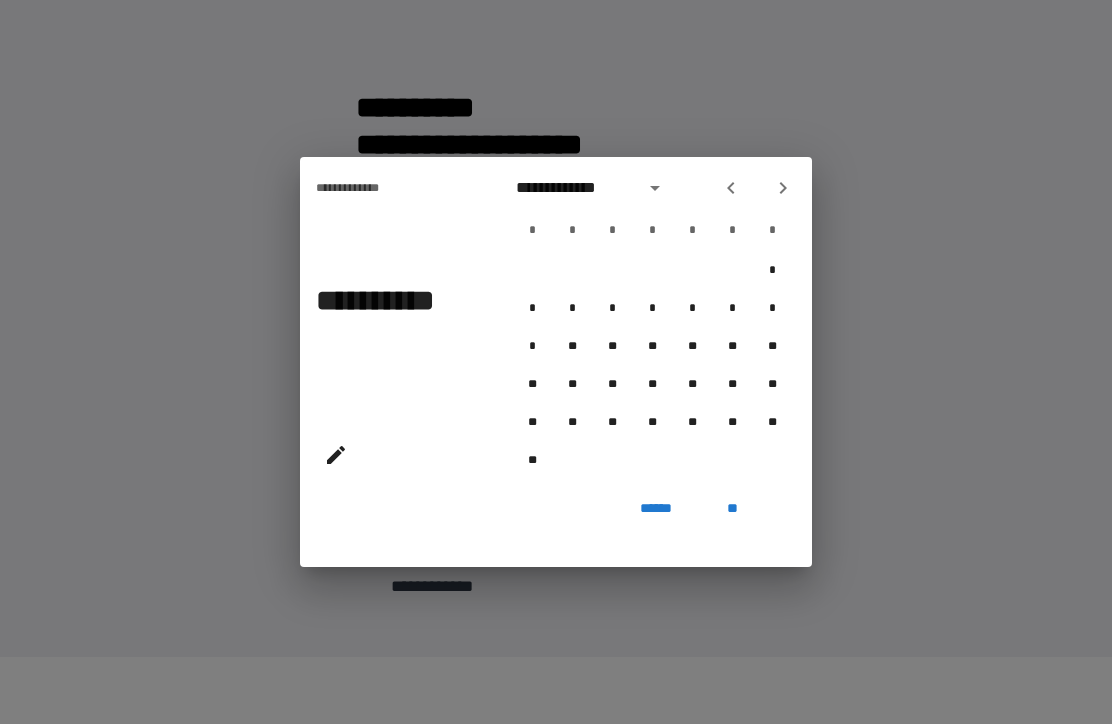 click 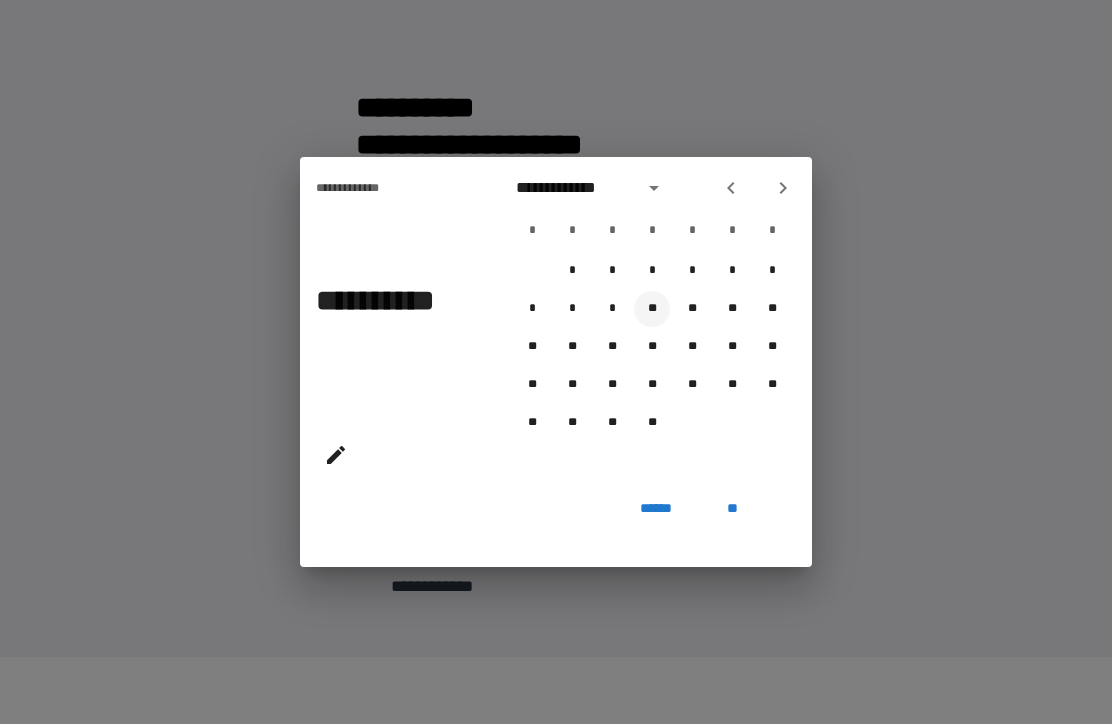 click on "**" at bounding box center [652, 310] 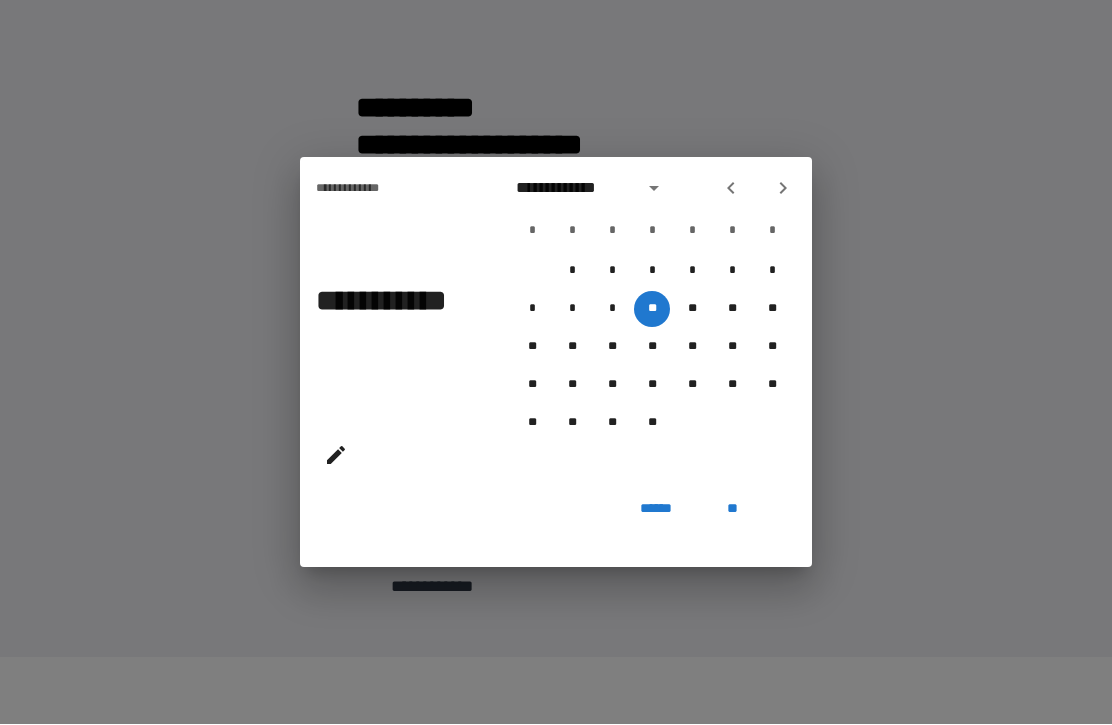 click on "**" at bounding box center [732, 510] 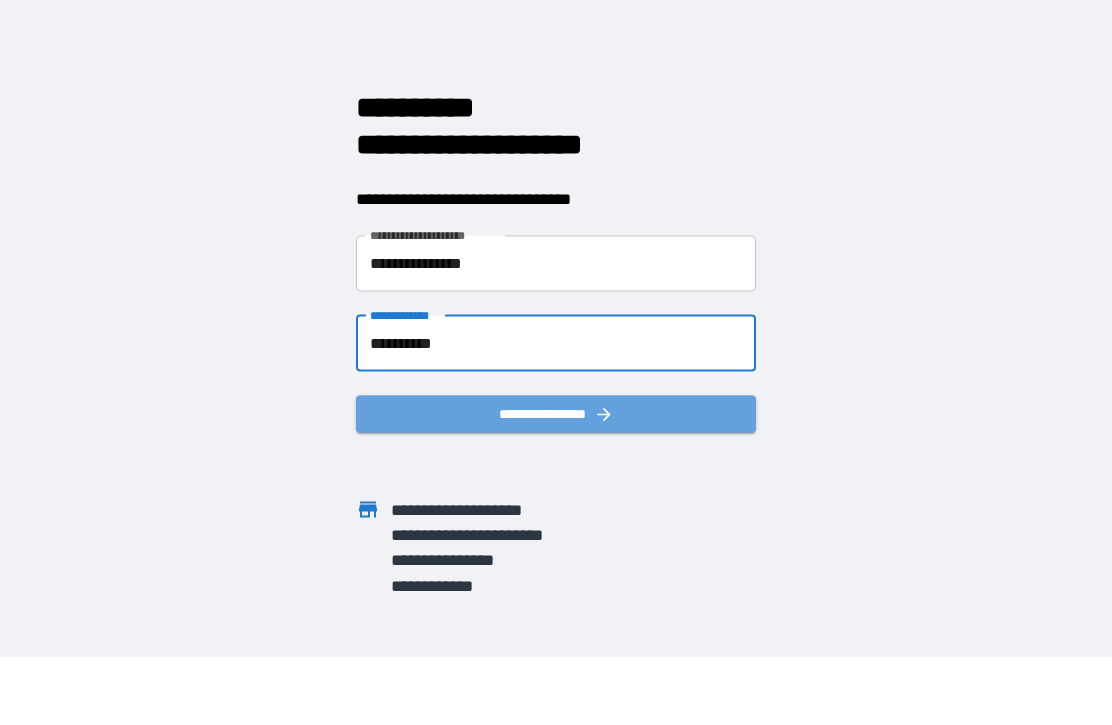 click on "**********" at bounding box center [556, 414] 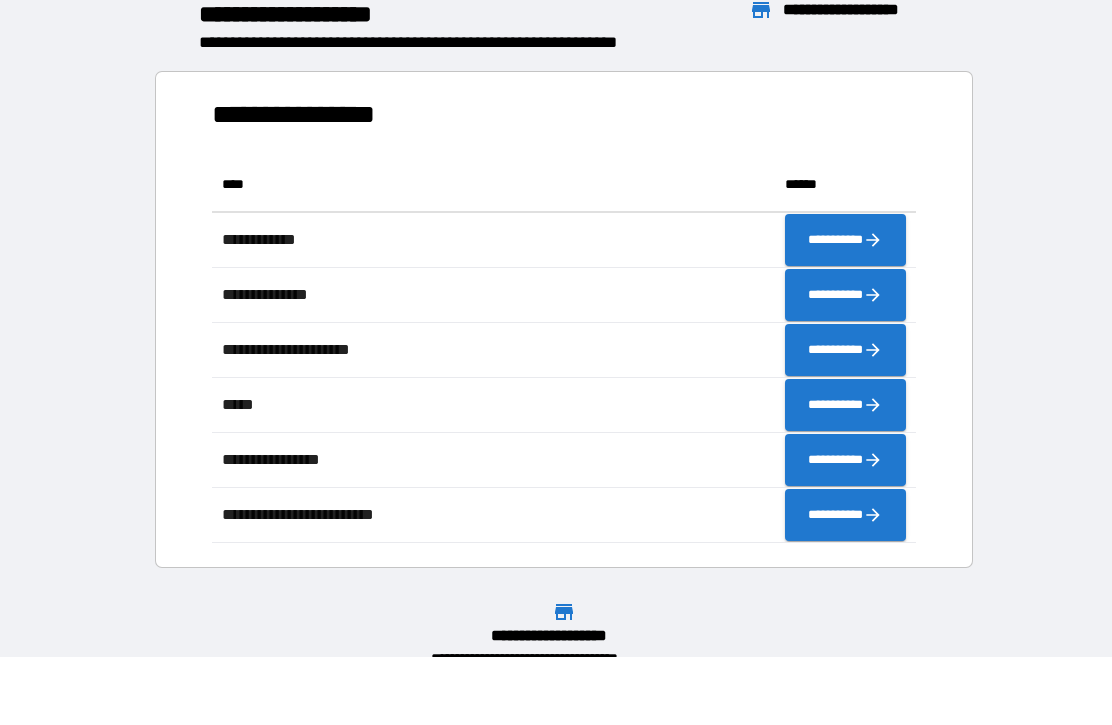 scroll, scrollTop: 1, scrollLeft: 1, axis: both 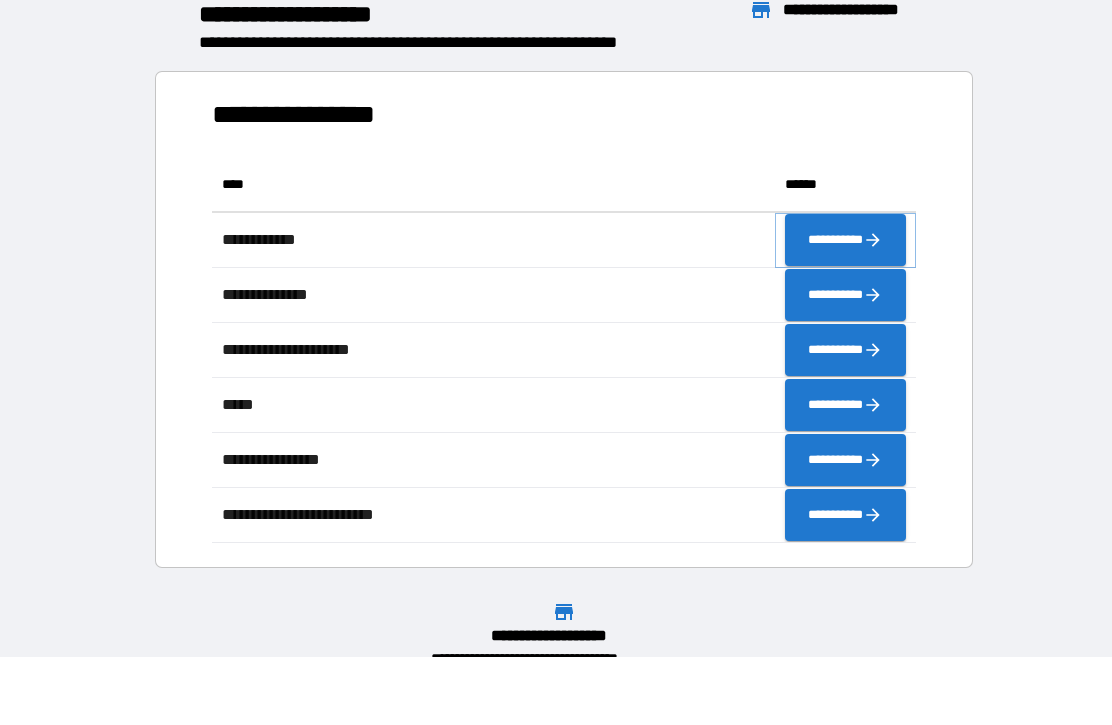 click on "**********" at bounding box center [845, 241] 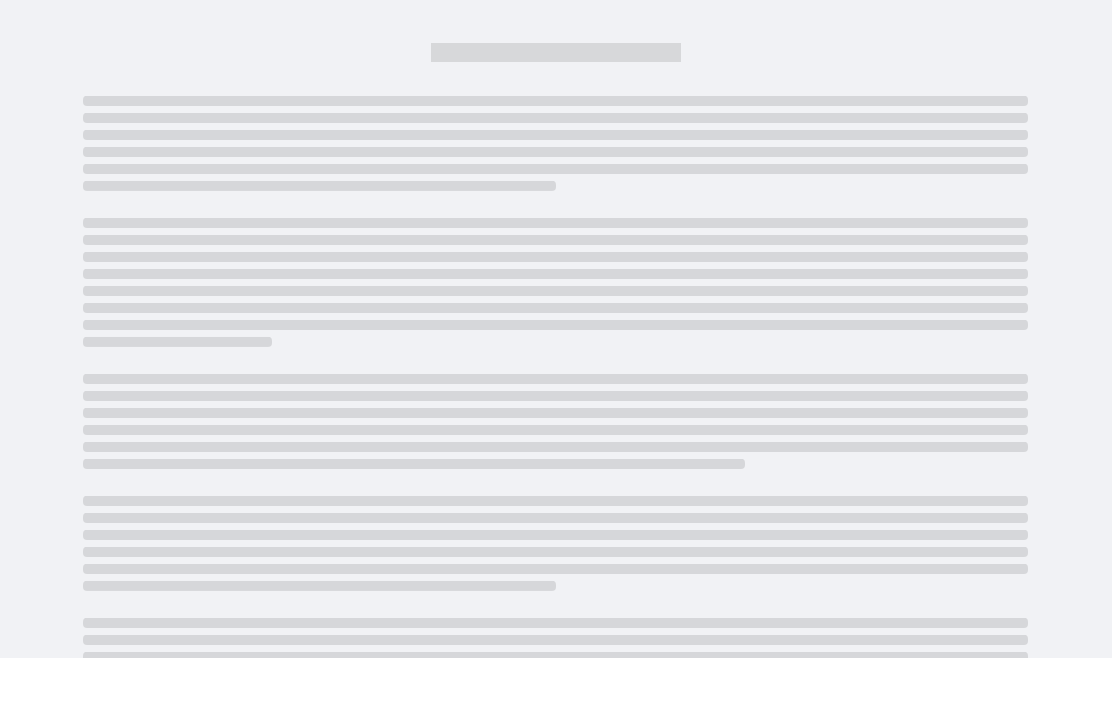 scroll, scrollTop: 67, scrollLeft: 0, axis: vertical 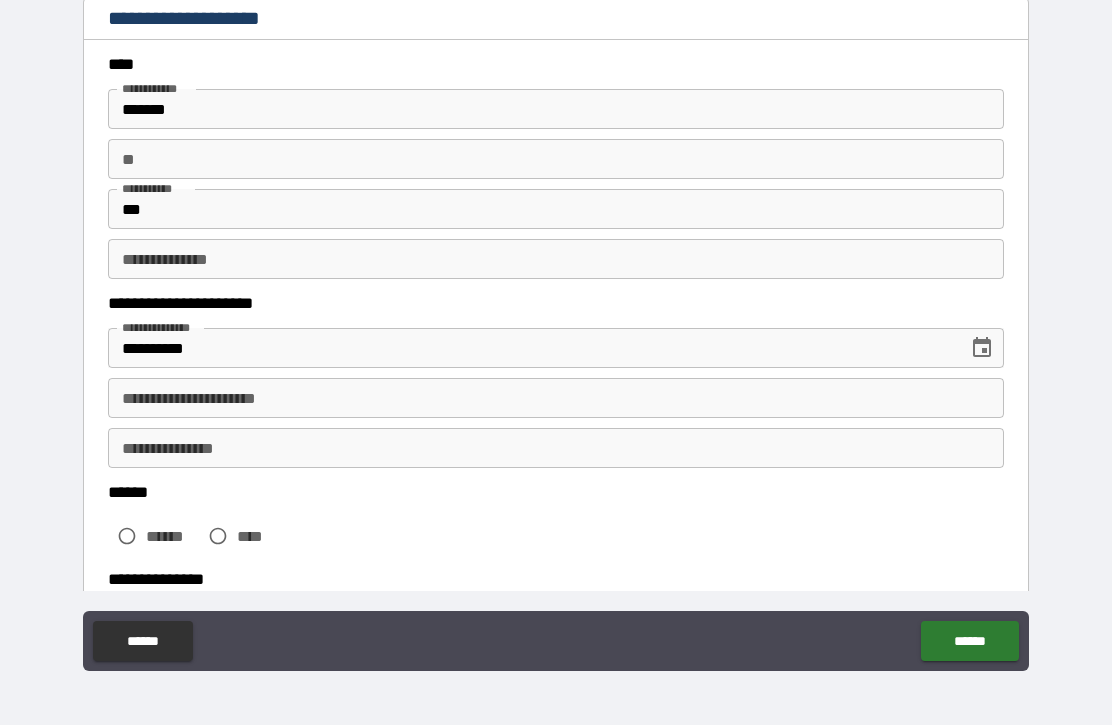 click on "**********" at bounding box center [556, 259] 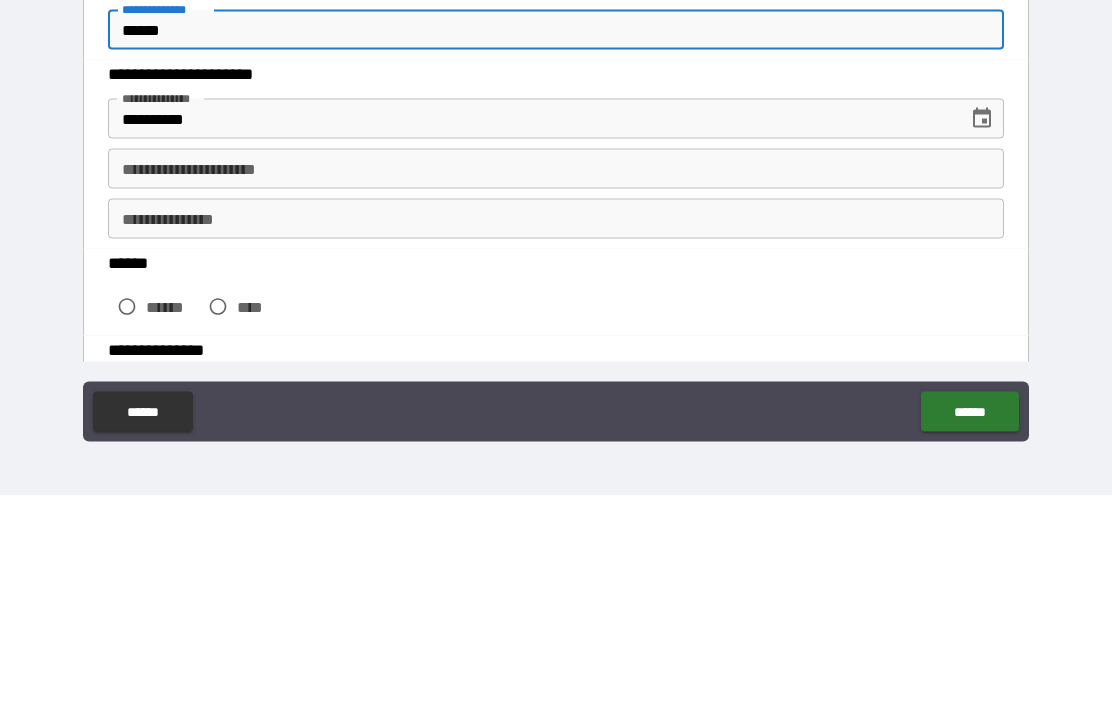 type on "*****" 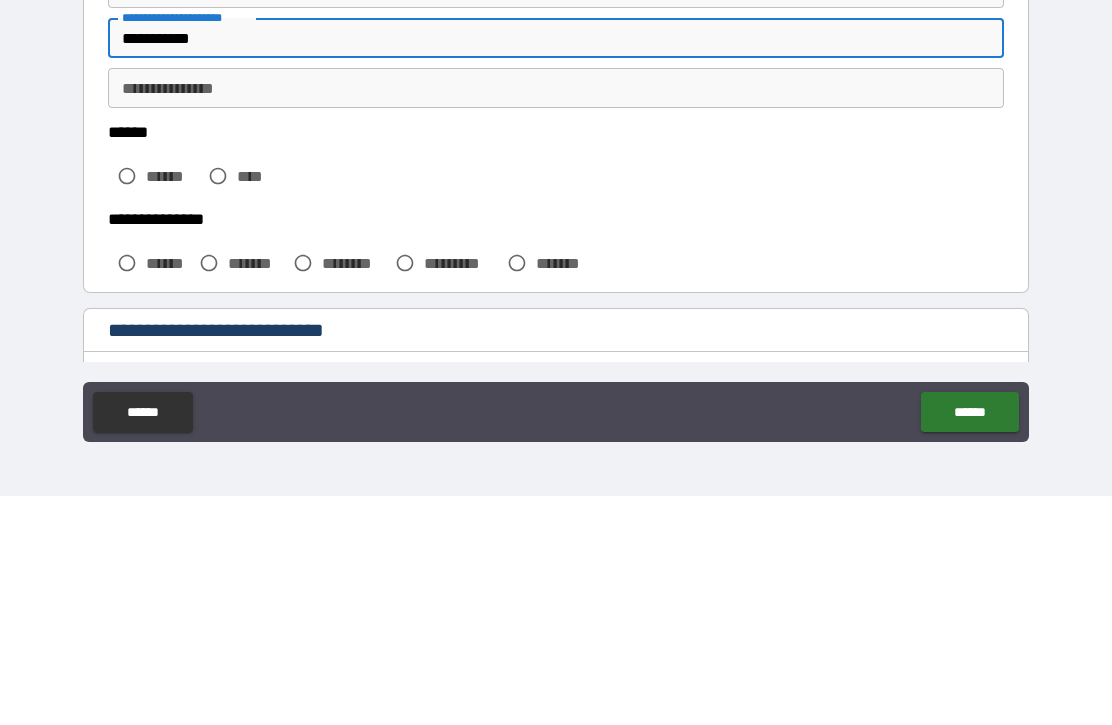 scroll, scrollTop: 178, scrollLeft: 0, axis: vertical 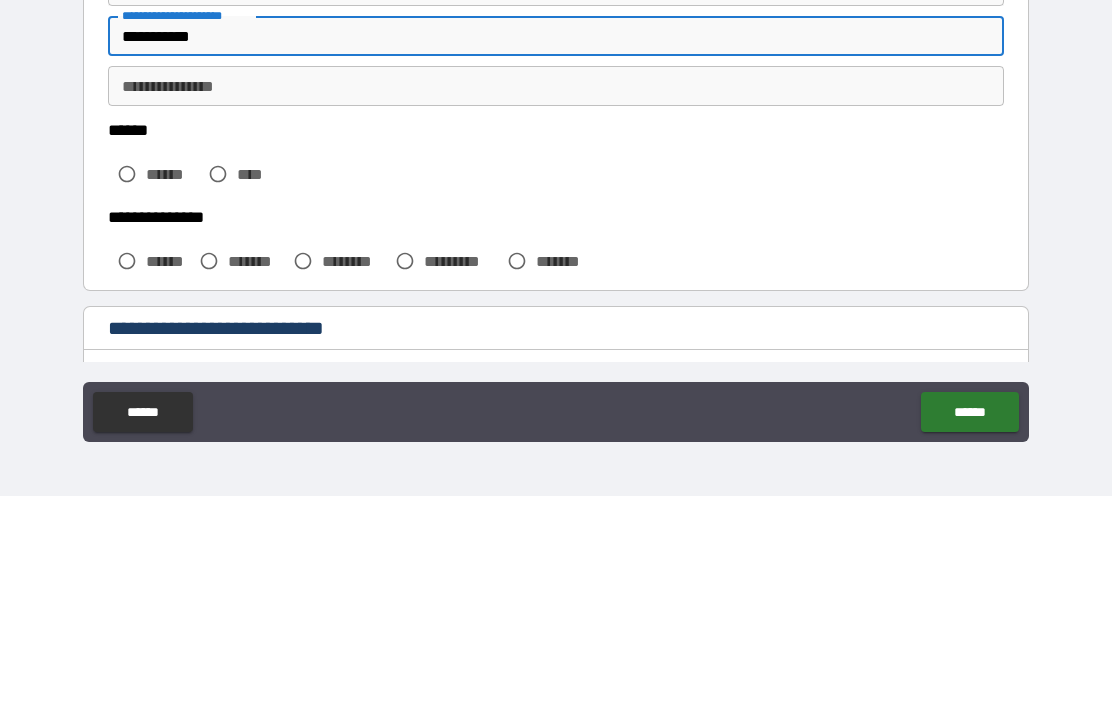 type on "**********" 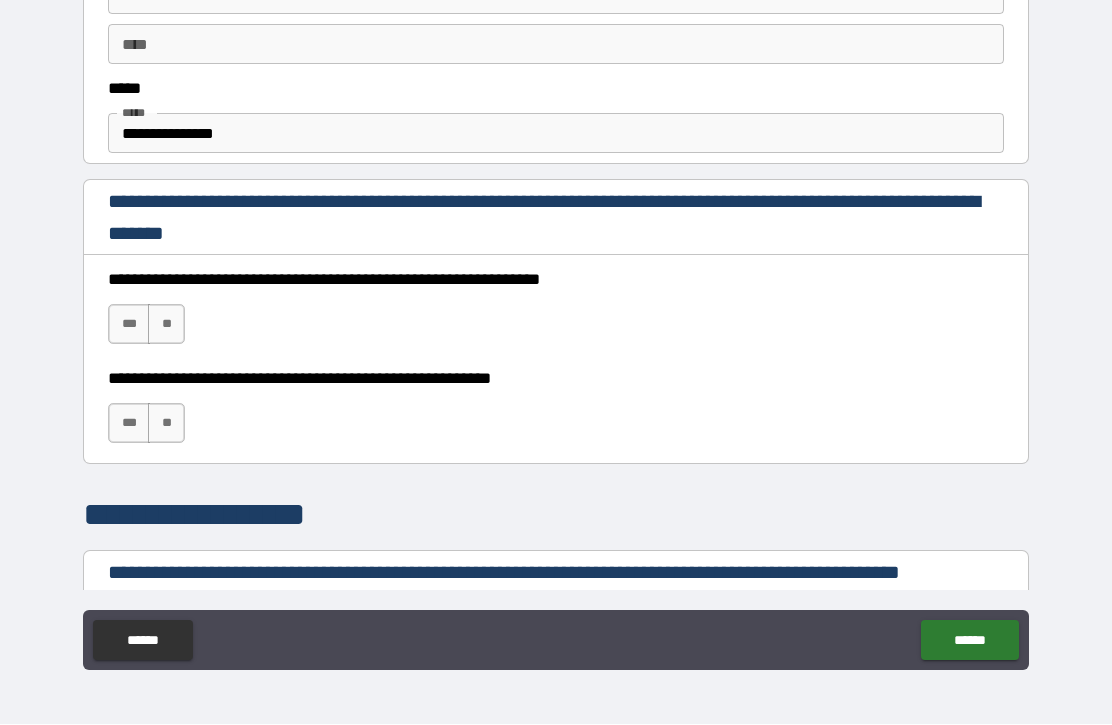 scroll, scrollTop: 1161, scrollLeft: 0, axis: vertical 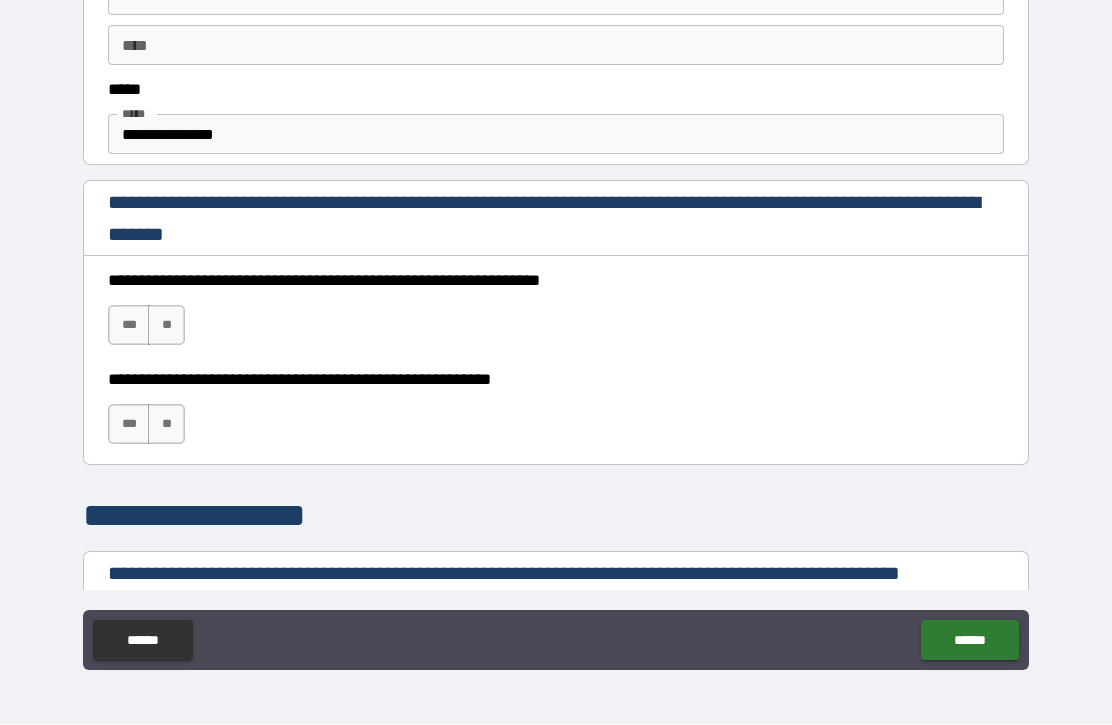 click on "***" at bounding box center [129, 326] 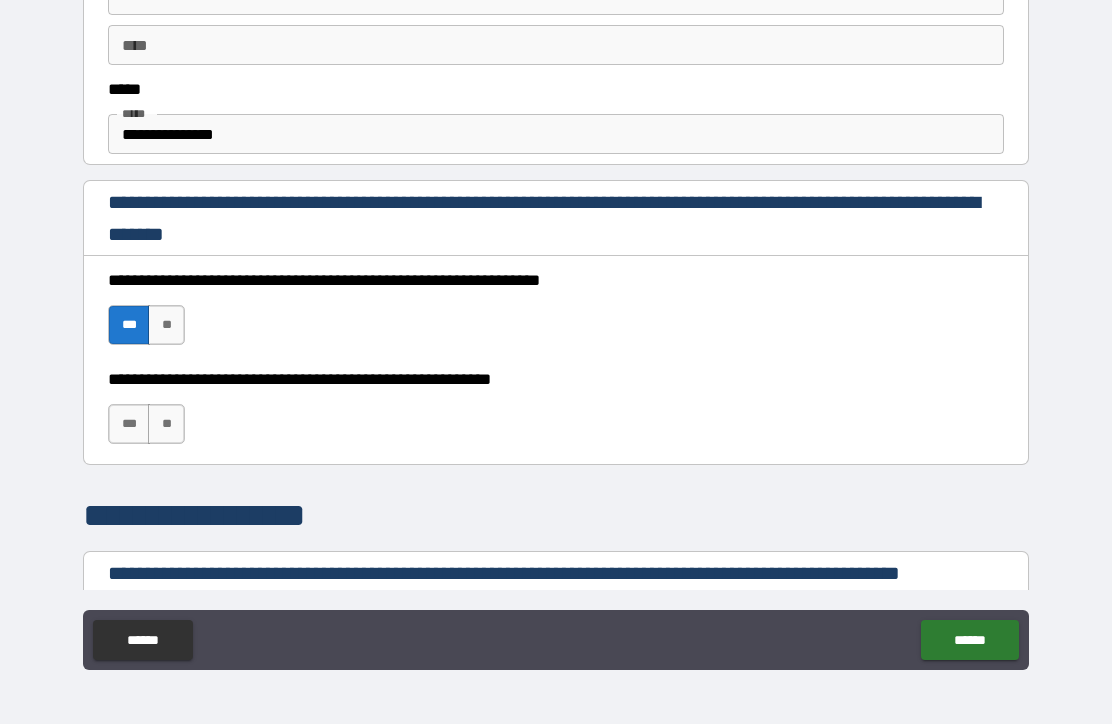 click on "***" at bounding box center [129, 425] 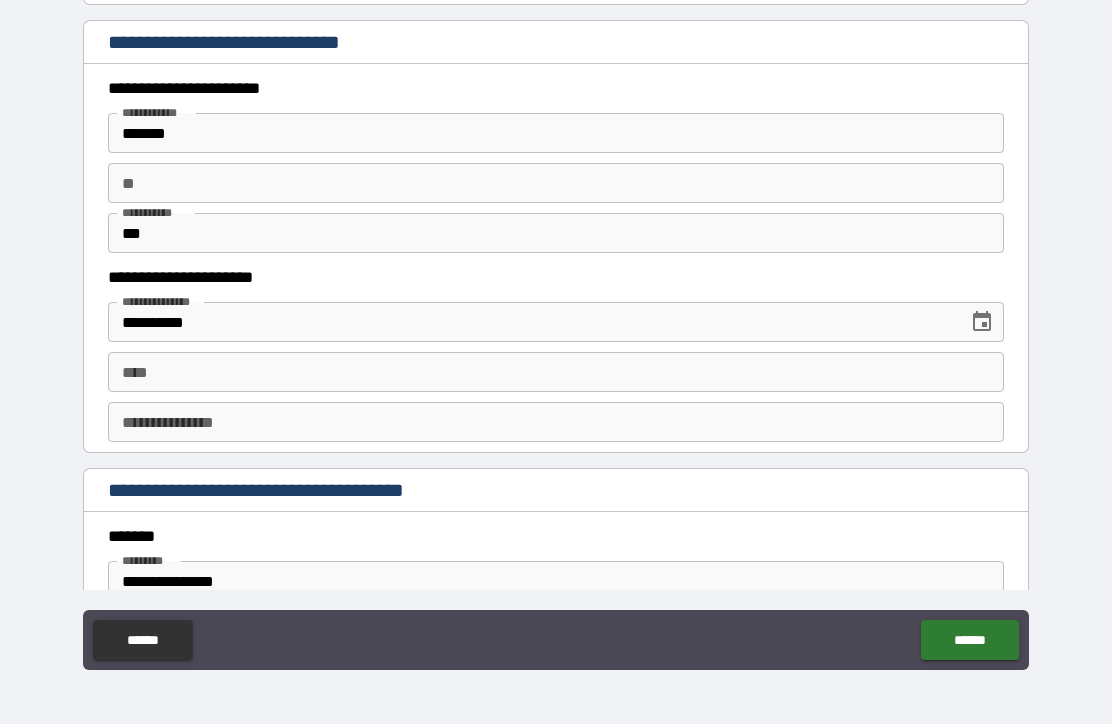scroll, scrollTop: 1854, scrollLeft: 0, axis: vertical 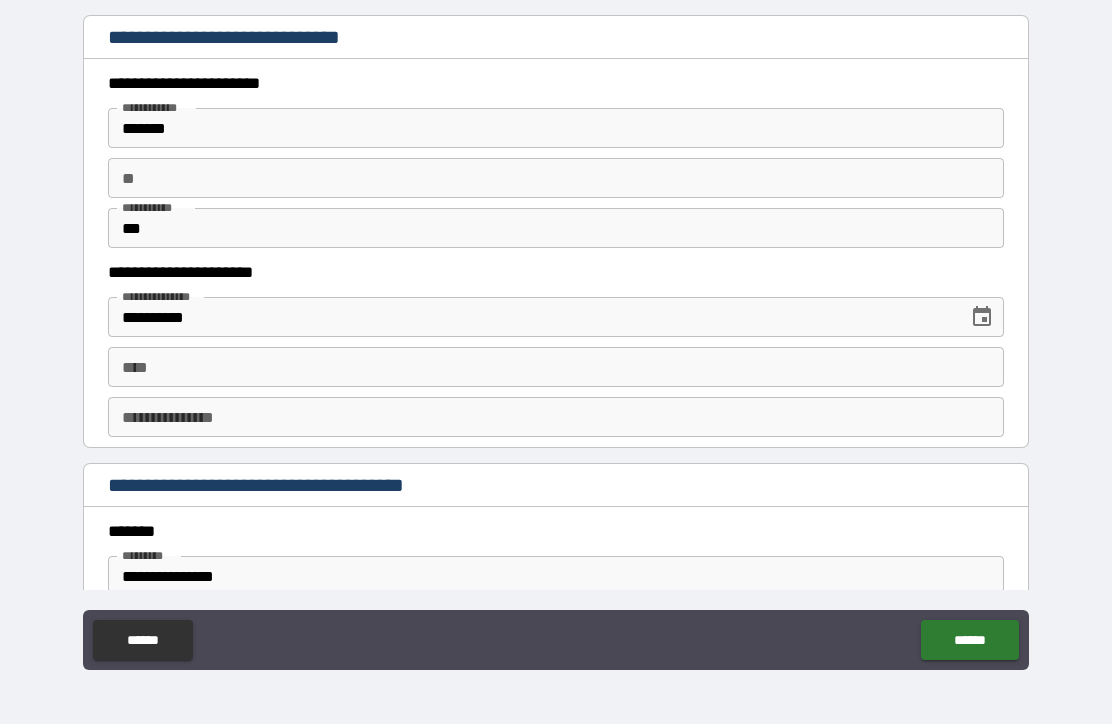 click on "****" at bounding box center (556, 368) 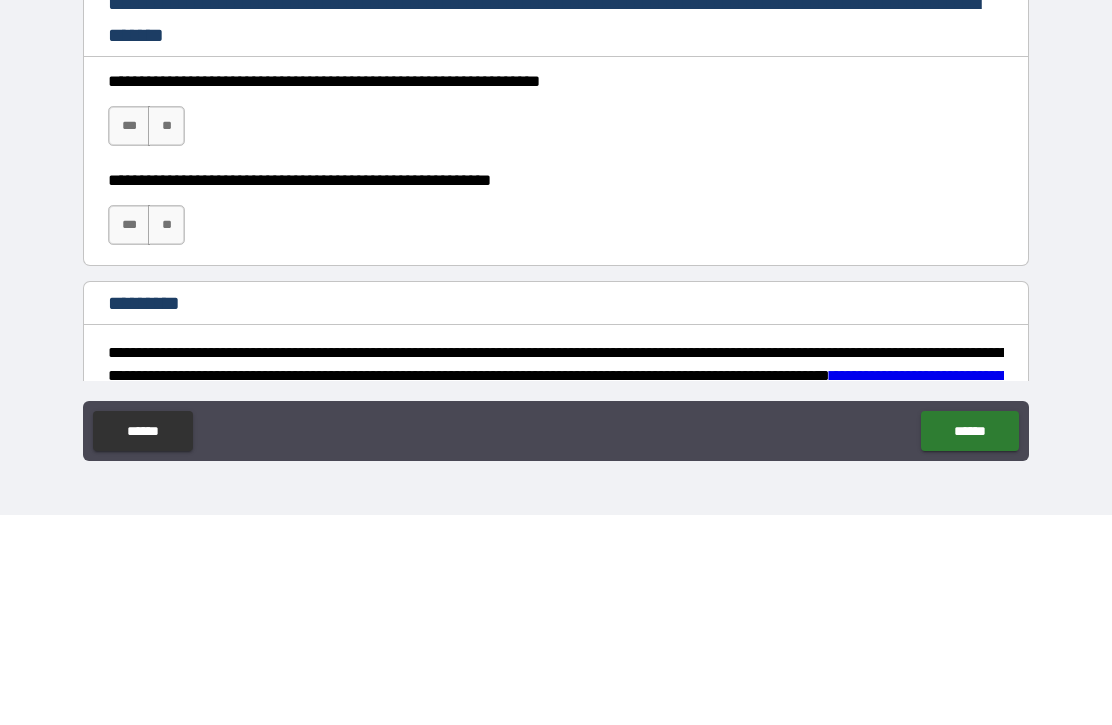 scroll, scrollTop: 2757, scrollLeft: 0, axis: vertical 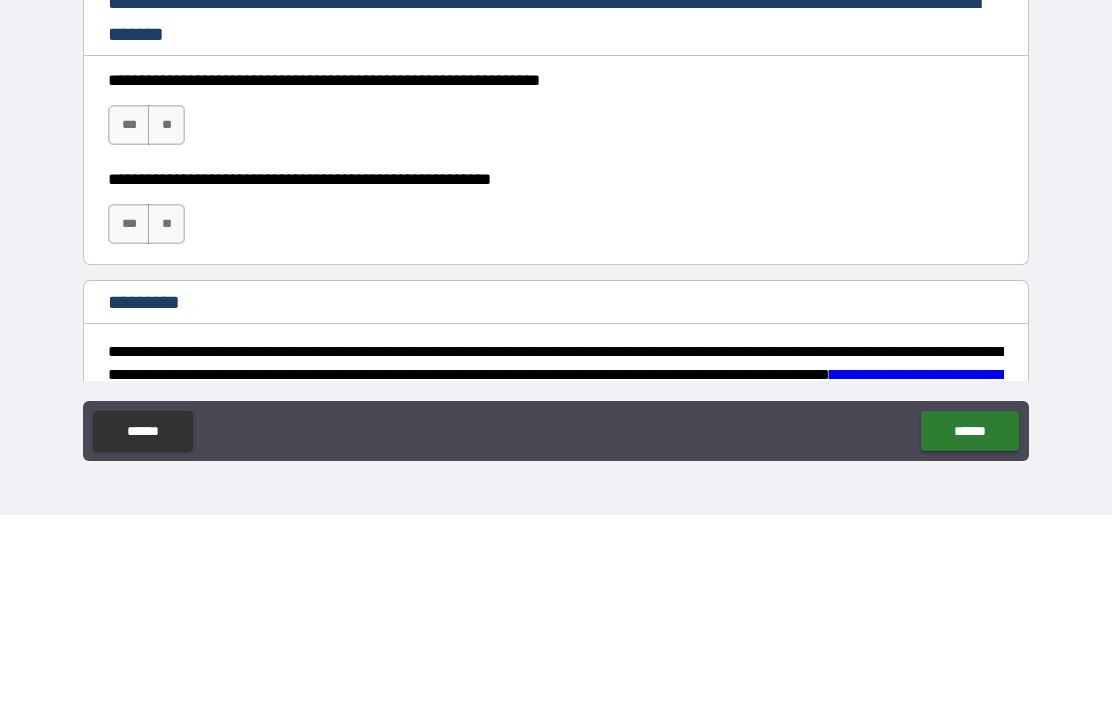 type on "**********" 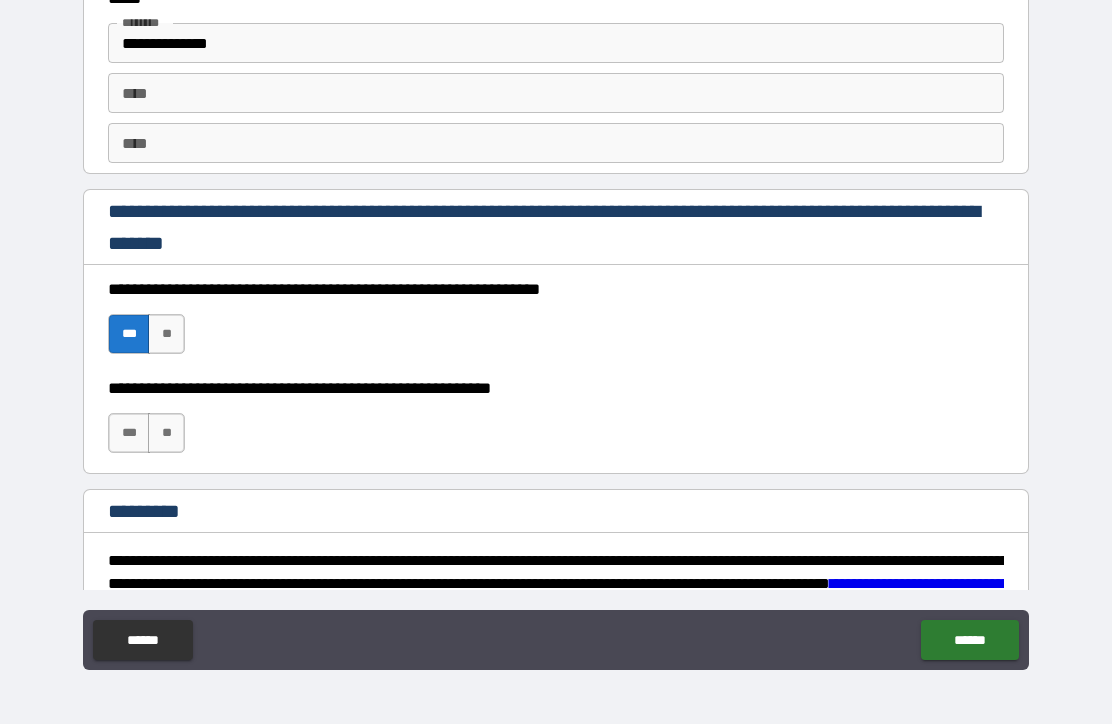click on "***" at bounding box center (129, 434) 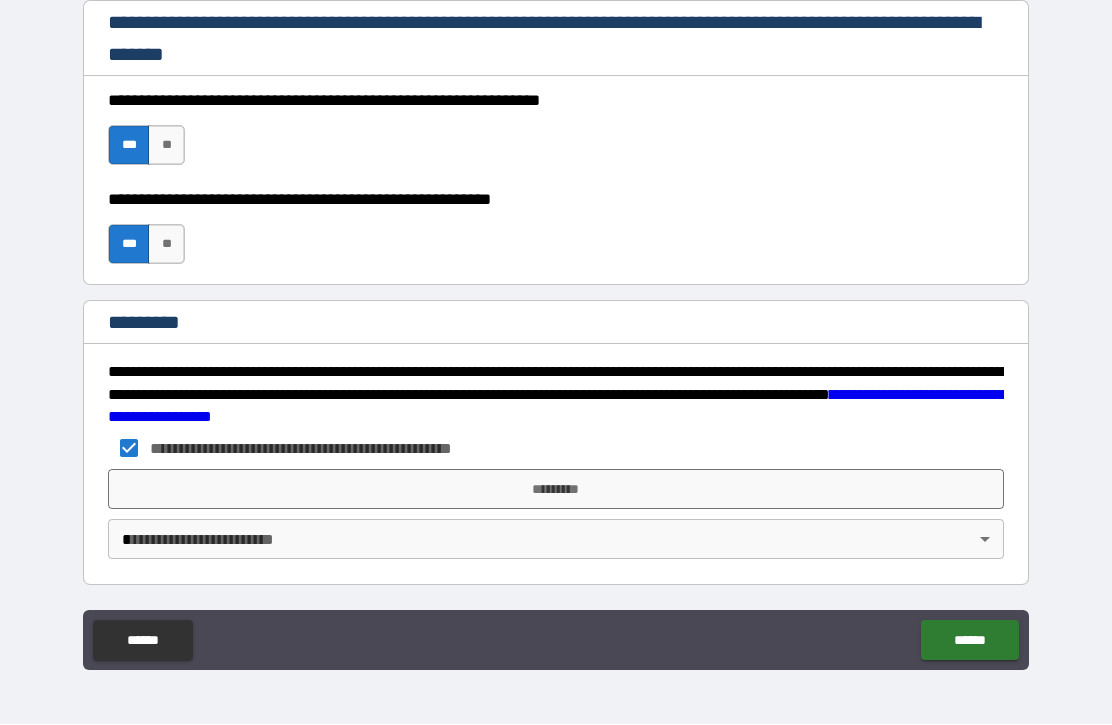 scroll, scrollTop: 2946, scrollLeft: 0, axis: vertical 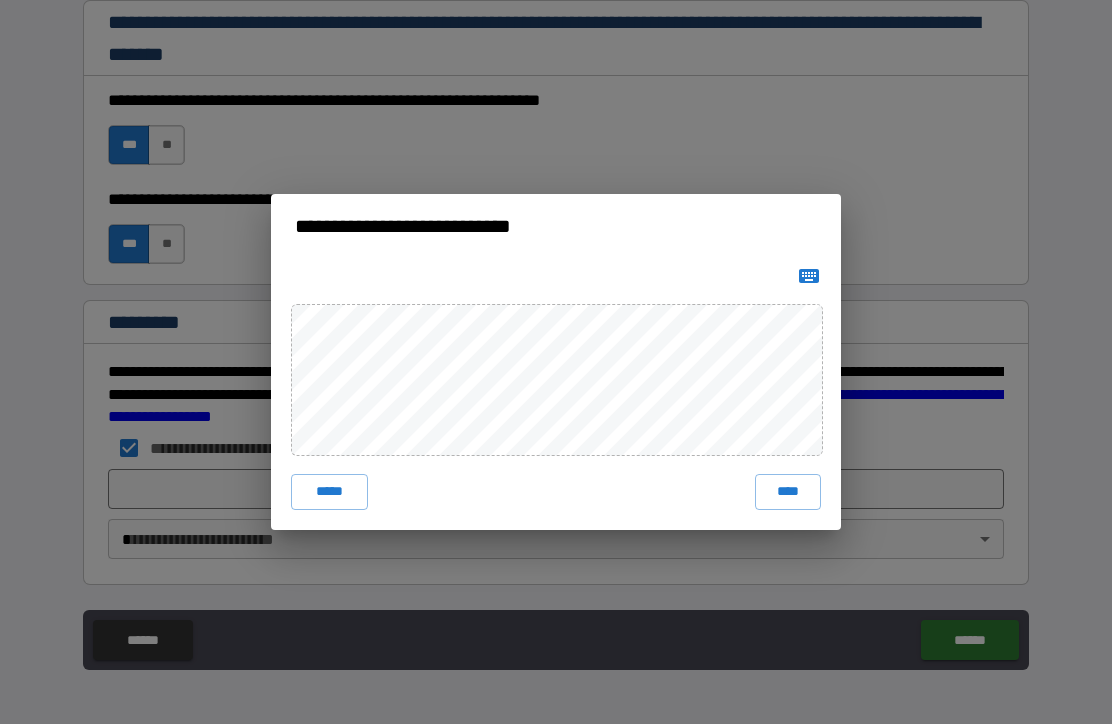 click on "****" at bounding box center [788, 493] 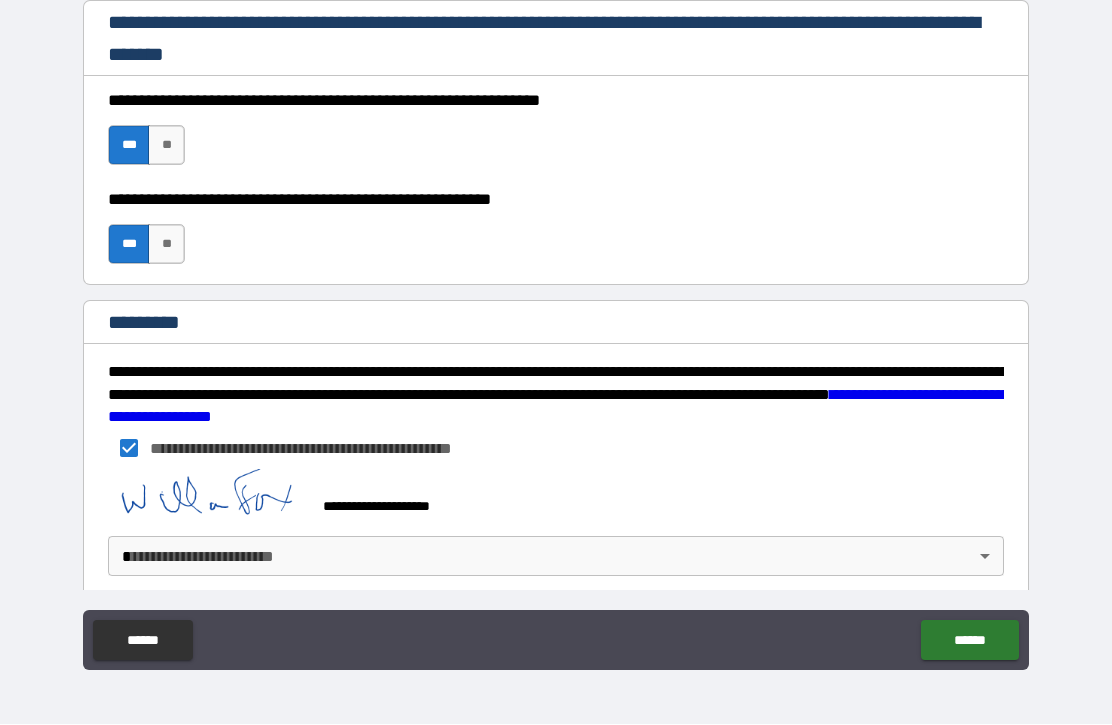 click on "******" at bounding box center (969, 641) 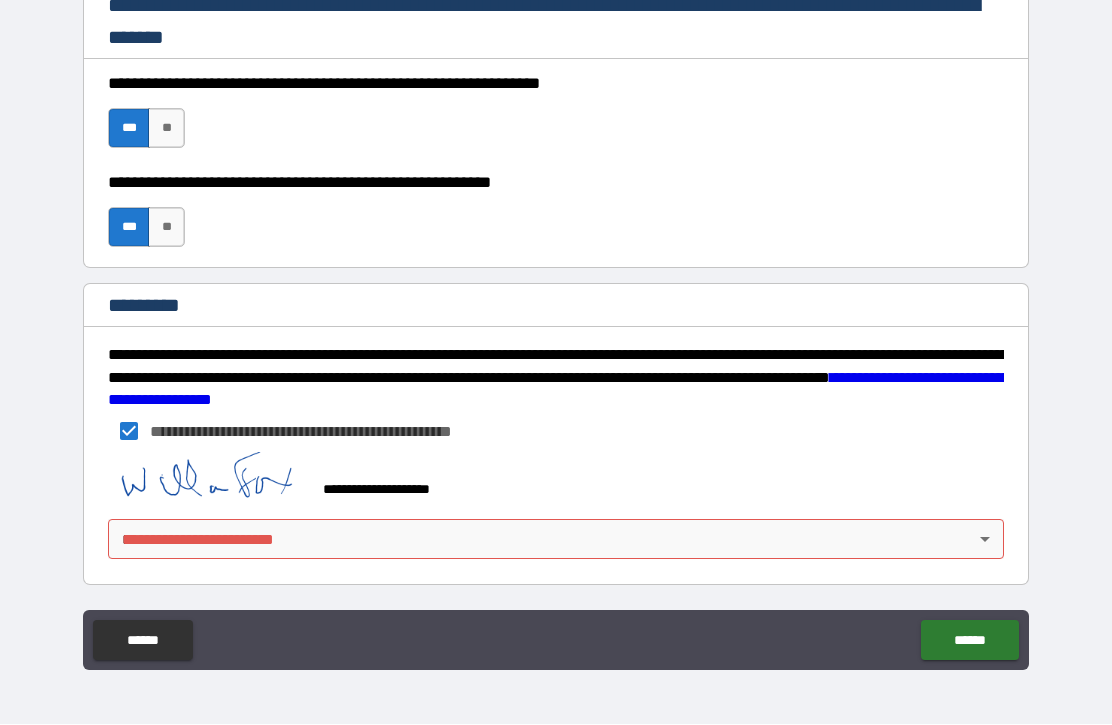scroll, scrollTop: 2963, scrollLeft: 0, axis: vertical 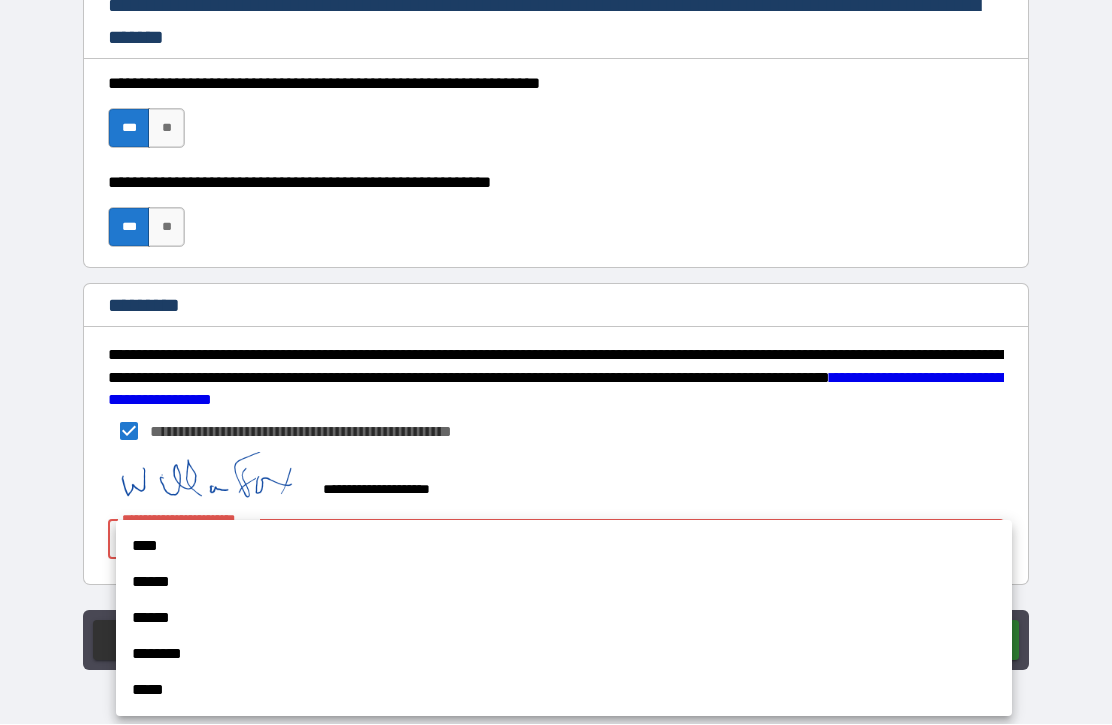 click on "****" at bounding box center [564, 547] 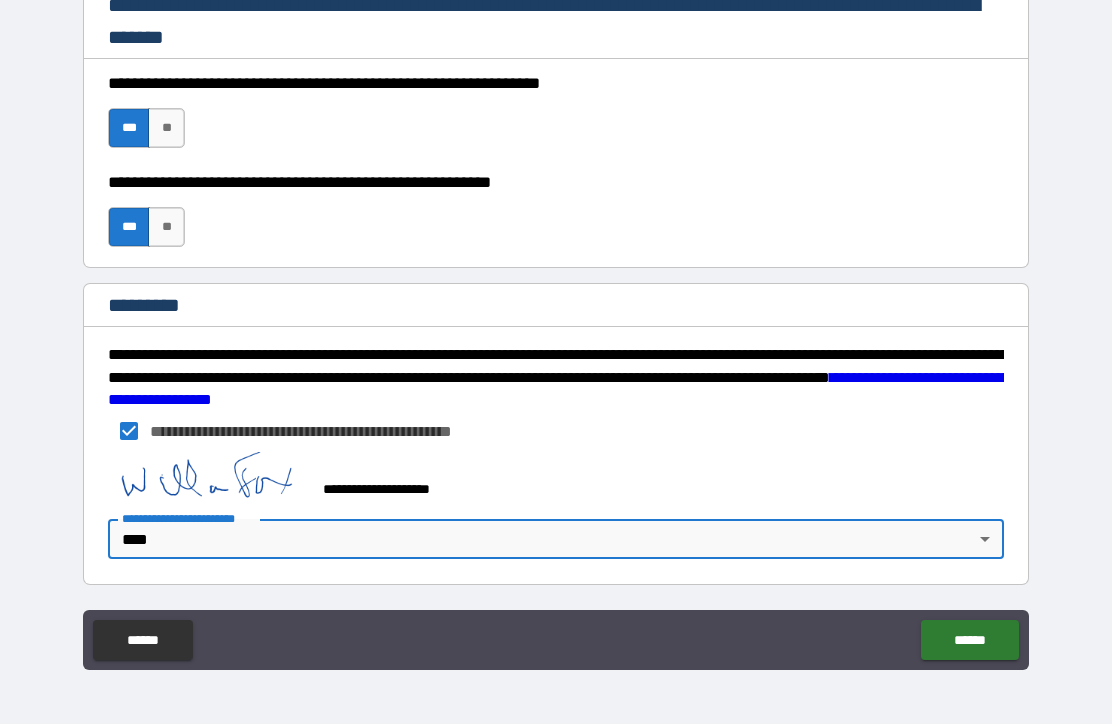 click on "******" at bounding box center (969, 641) 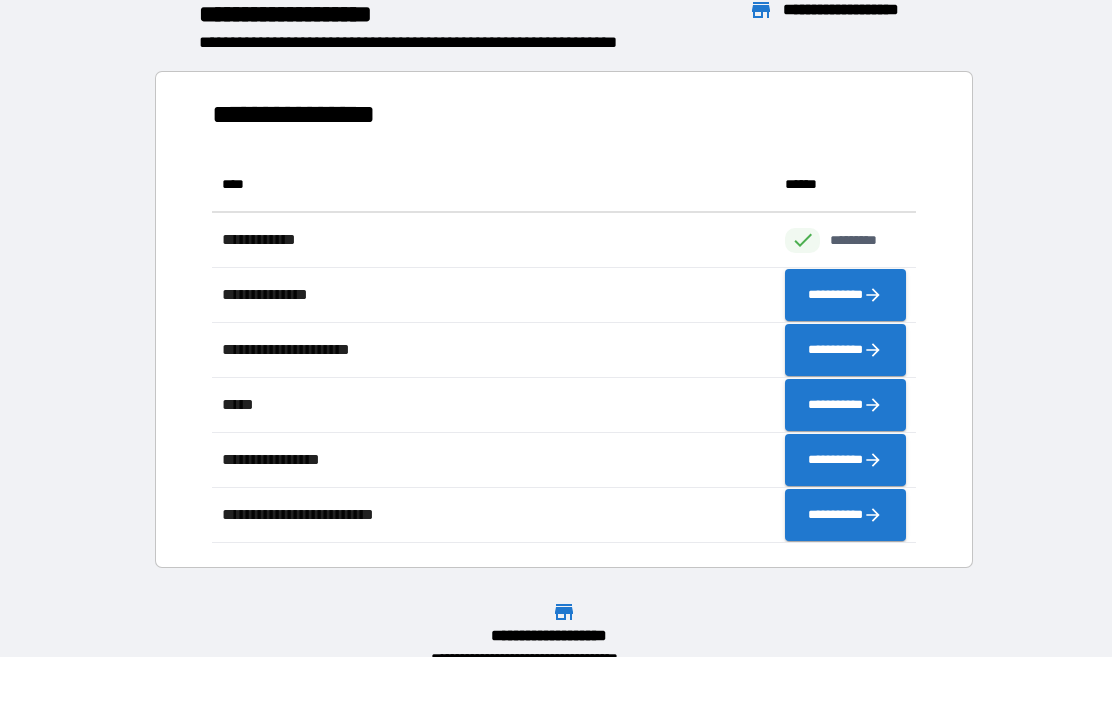 scroll, scrollTop: 386, scrollLeft: 704, axis: both 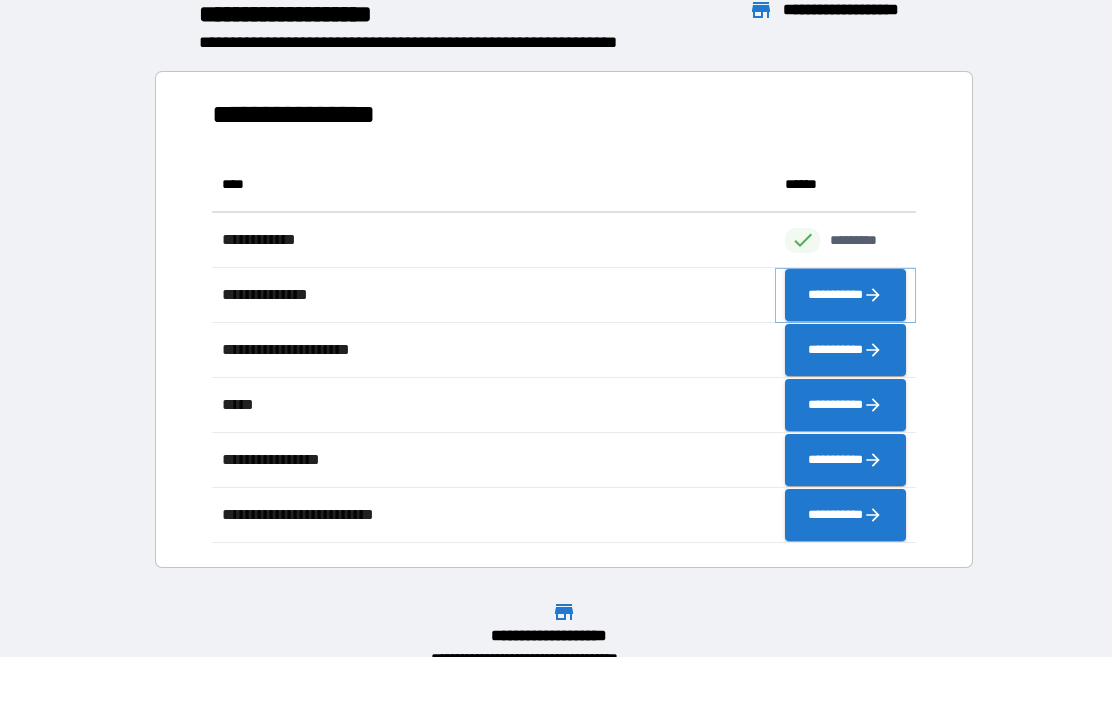 click on "**********" at bounding box center [845, 296] 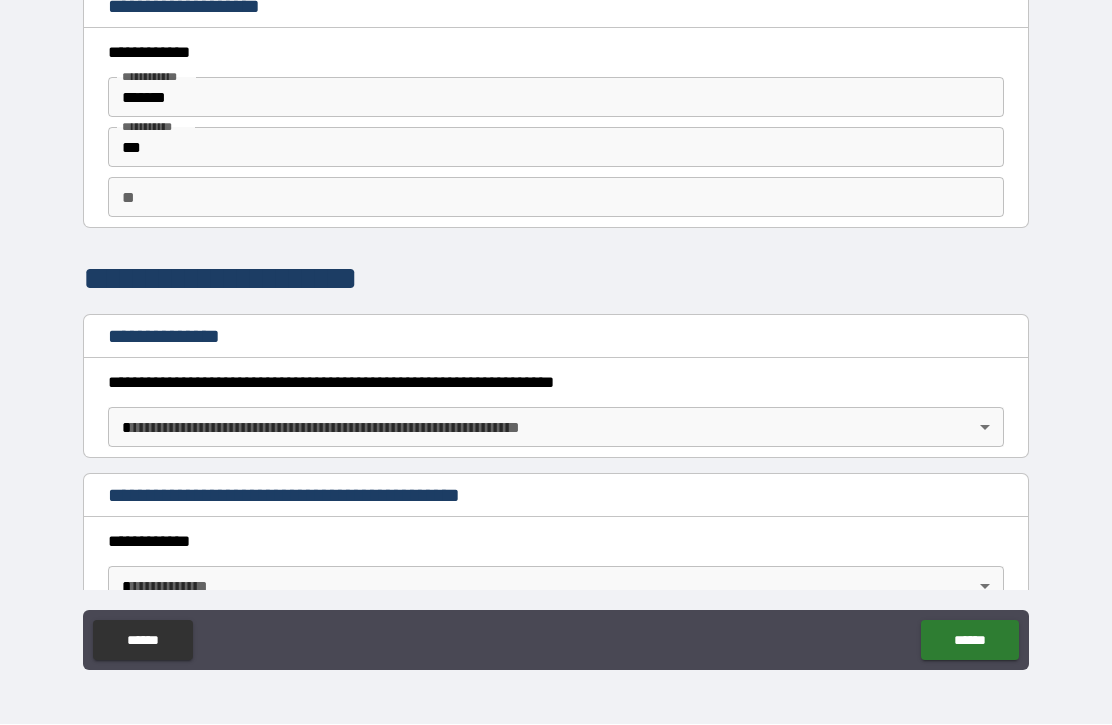 click on "**********" at bounding box center (556, 329) 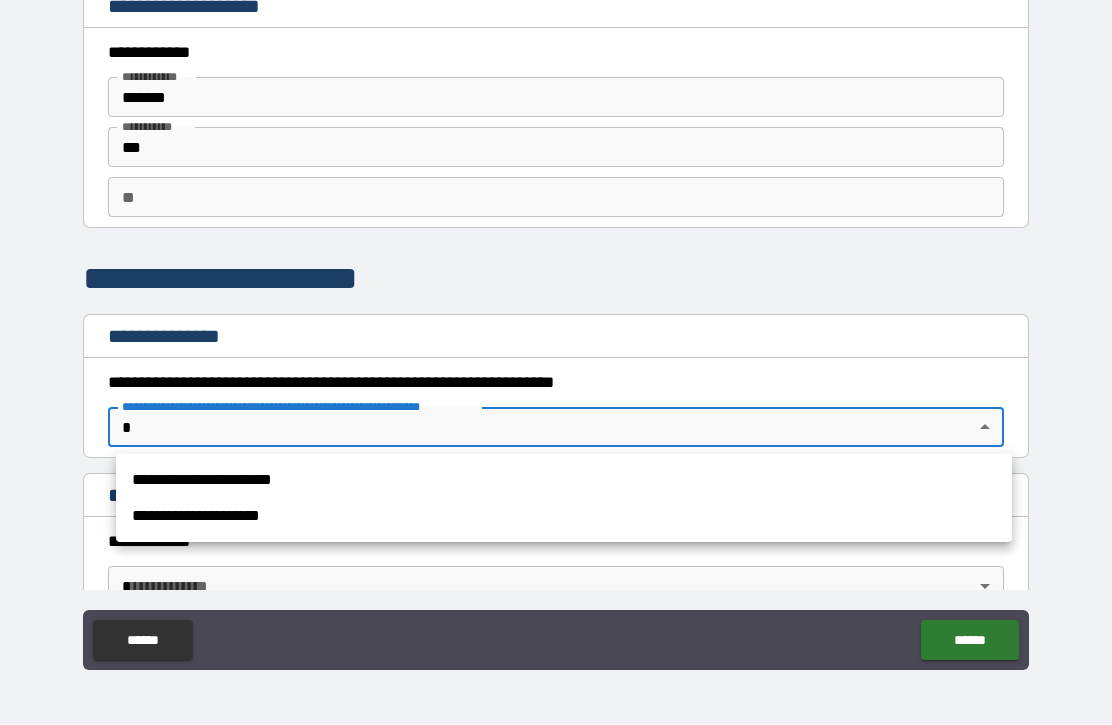 click on "**********" at bounding box center (564, 481) 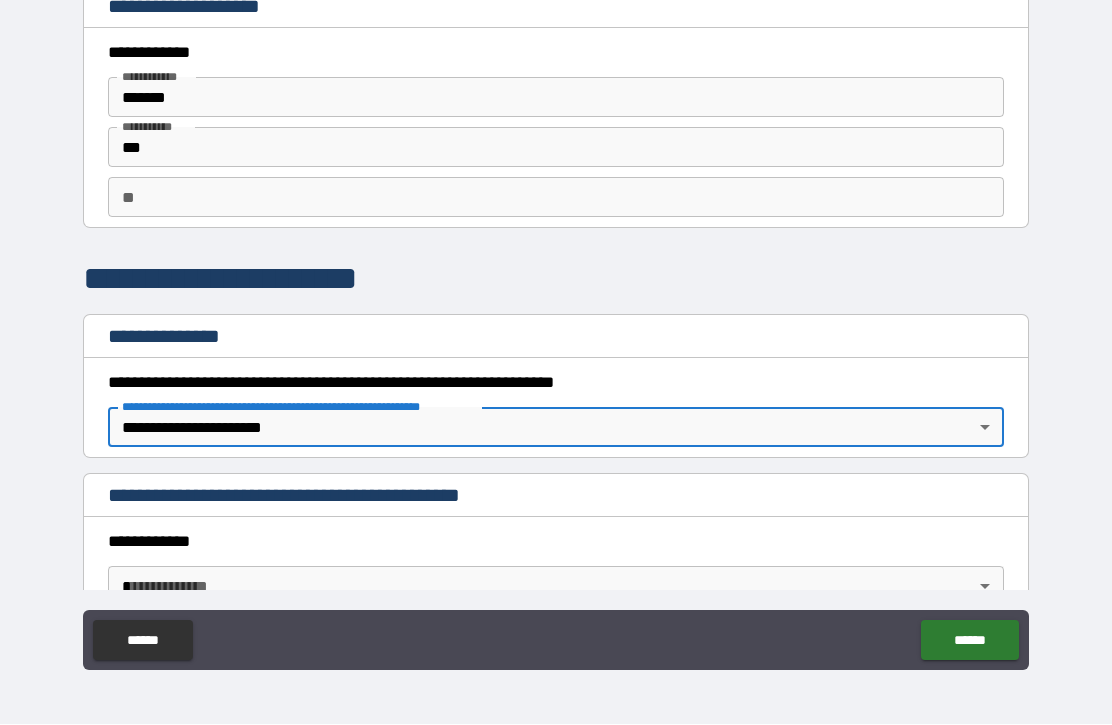 scroll, scrollTop: 0, scrollLeft: 0, axis: both 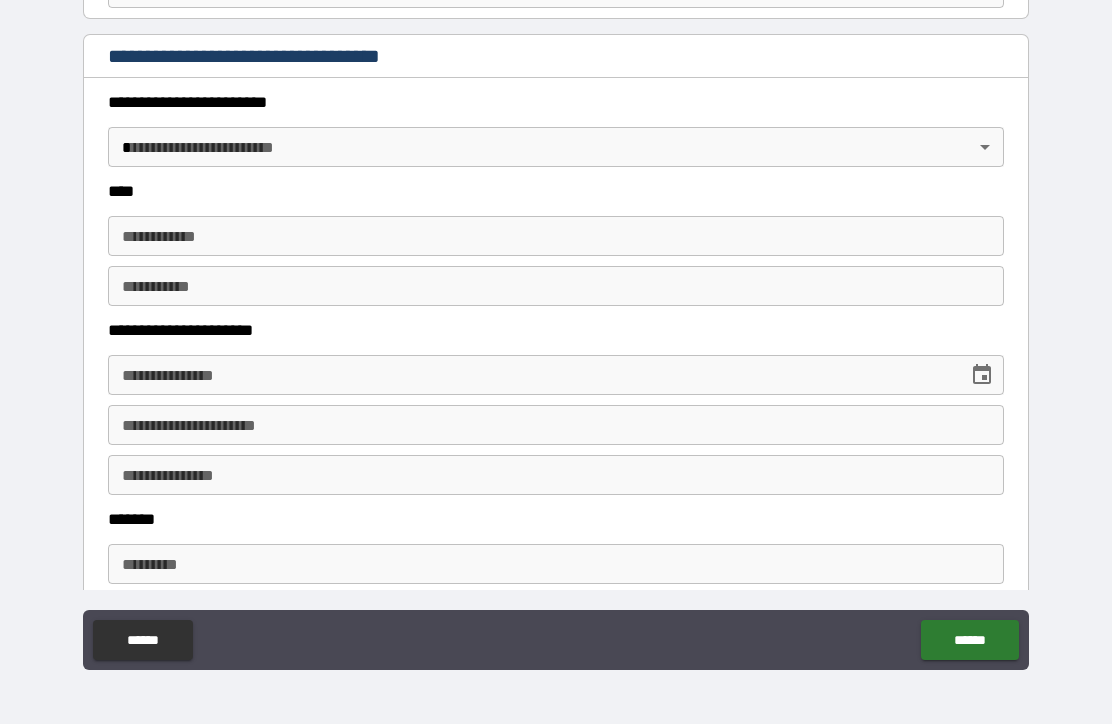 click on "**********" at bounding box center [556, 331] 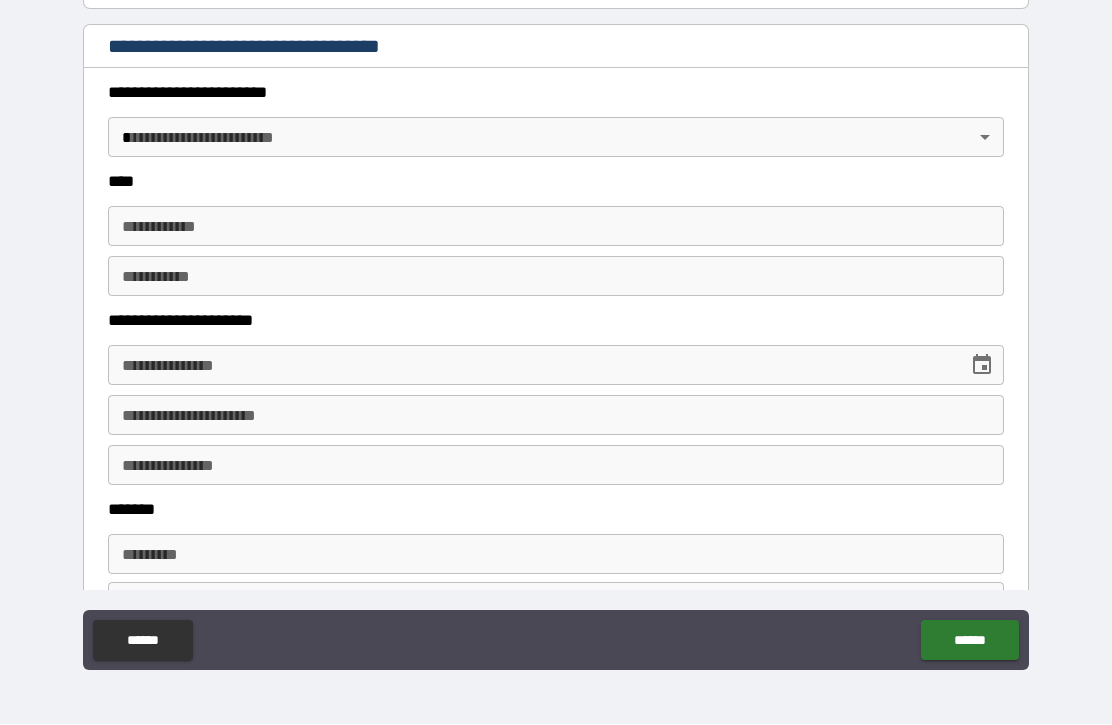 scroll, scrollTop: 877, scrollLeft: 0, axis: vertical 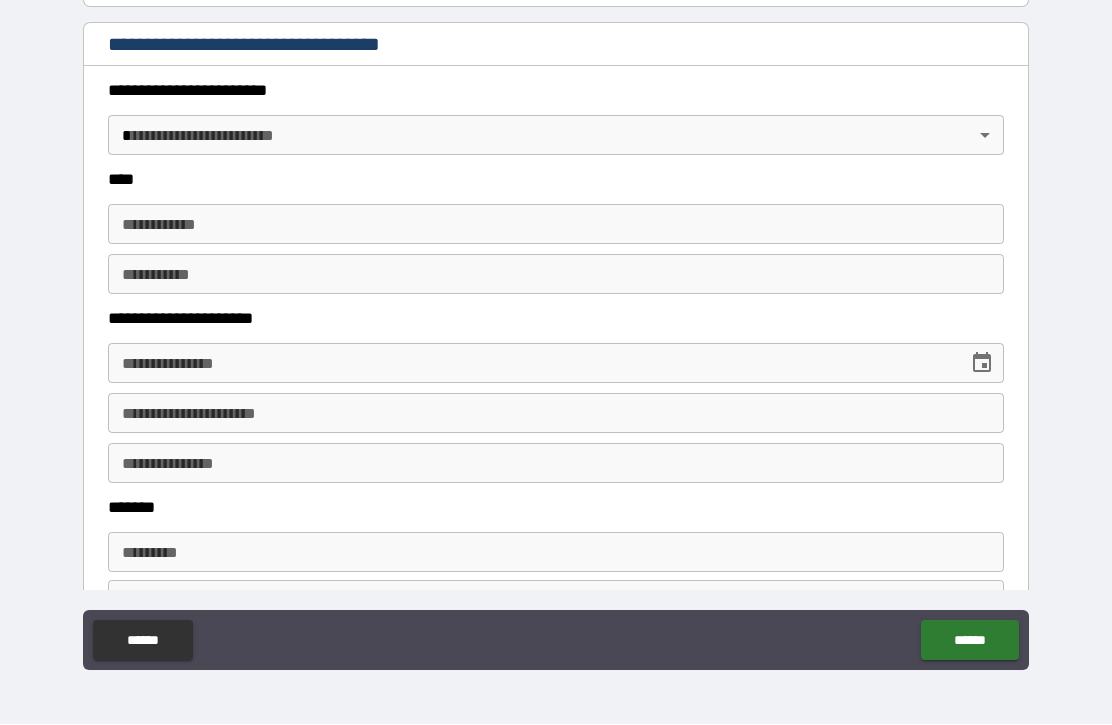 click on "**********" at bounding box center (556, 331) 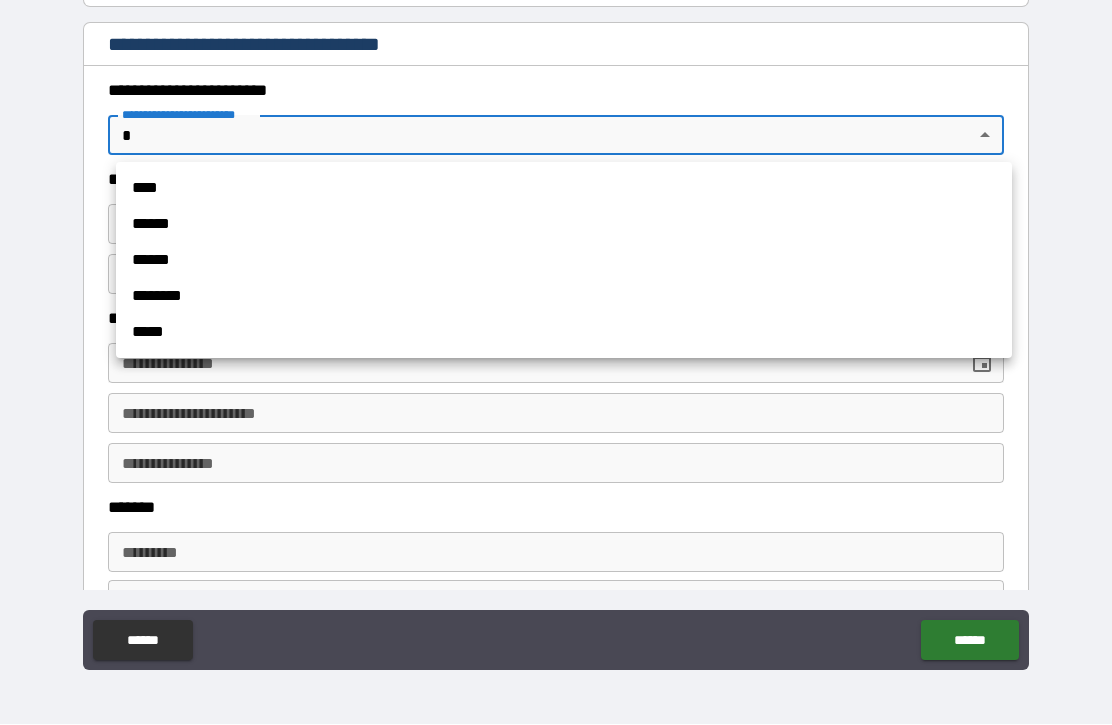 click on "****" at bounding box center [564, 189] 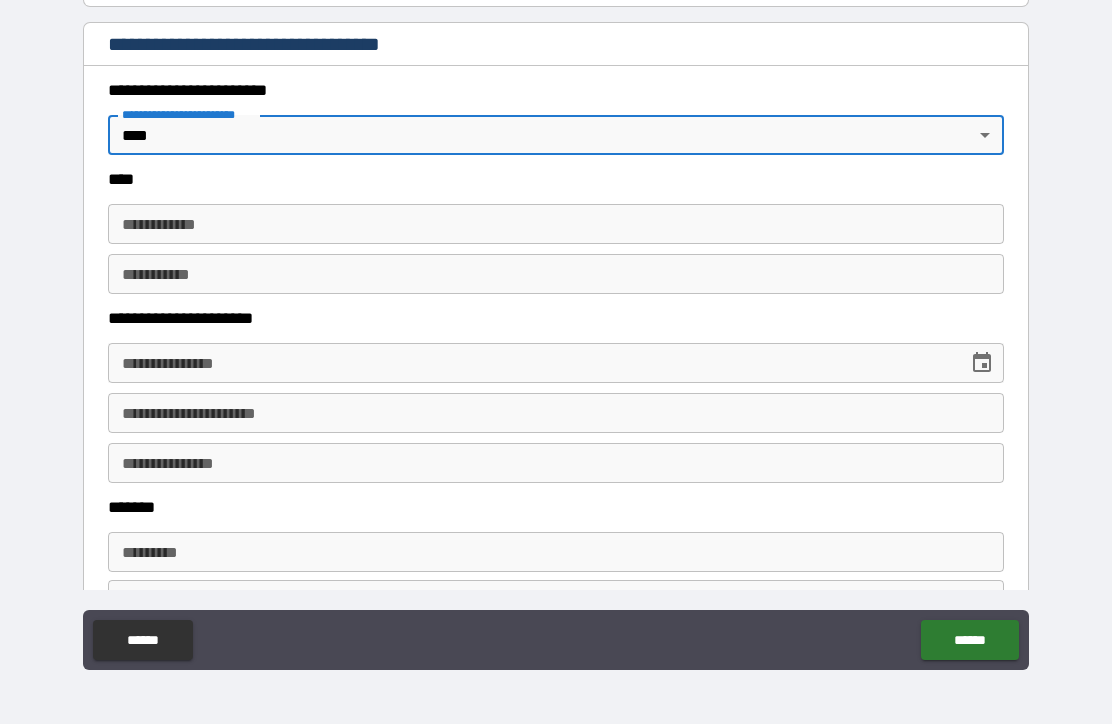 type on "*" 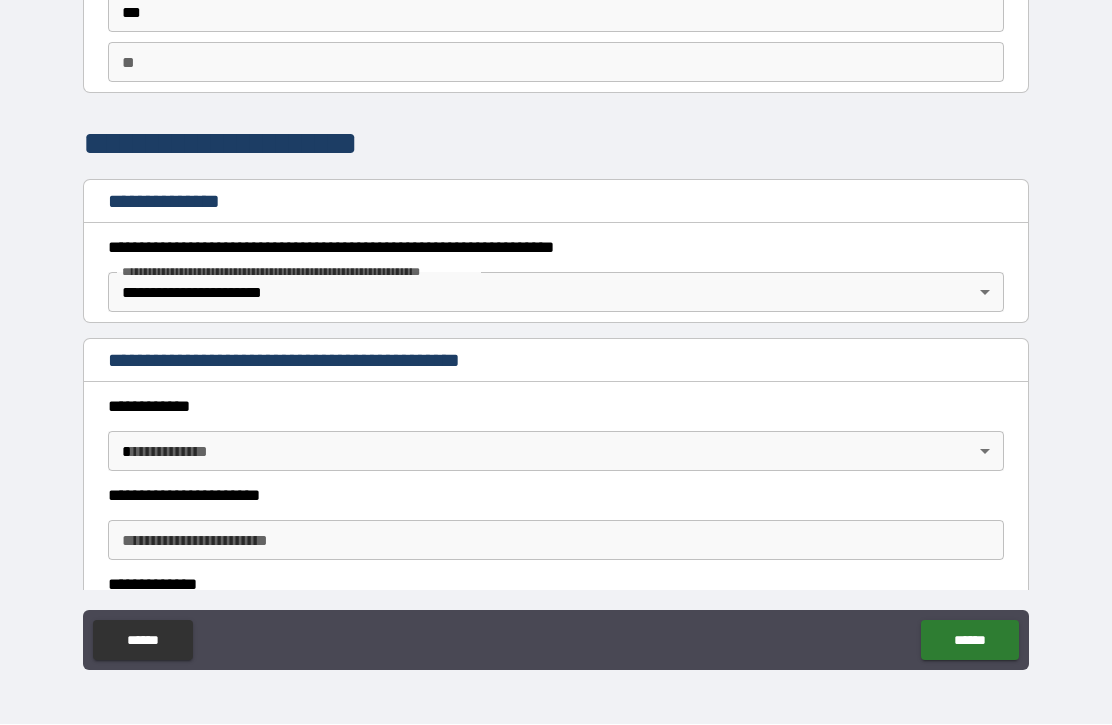scroll, scrollTop: 136, scrollLeft: 0, axis: vertical 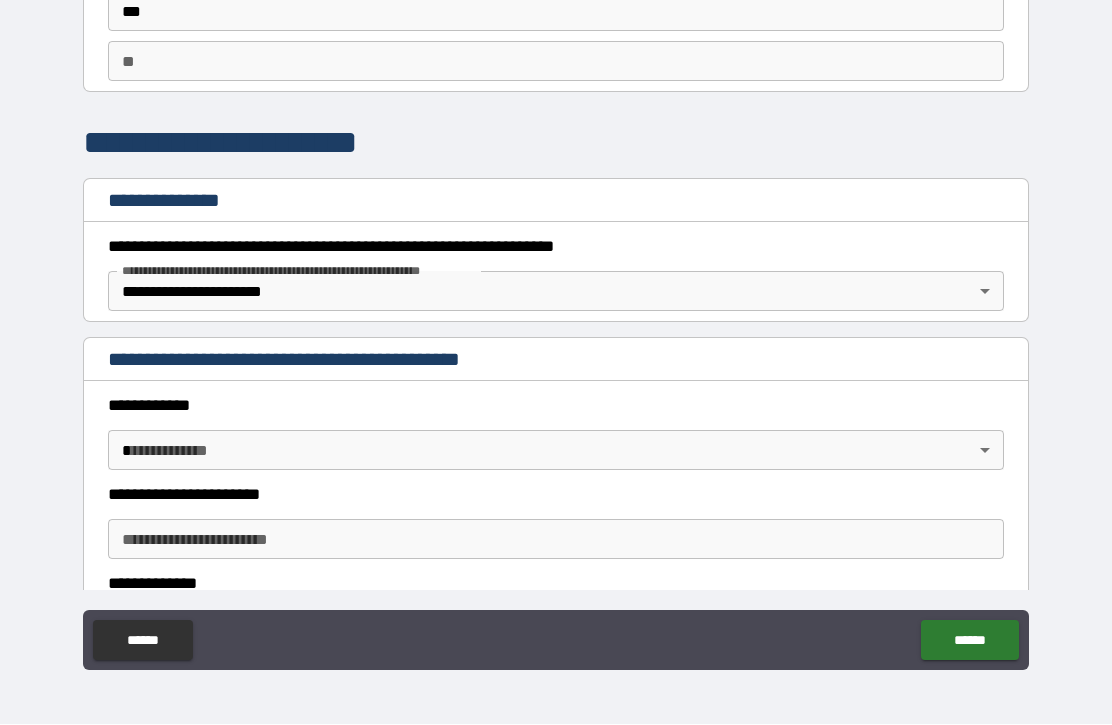 click on "**********" at bounding box center [556, 329] 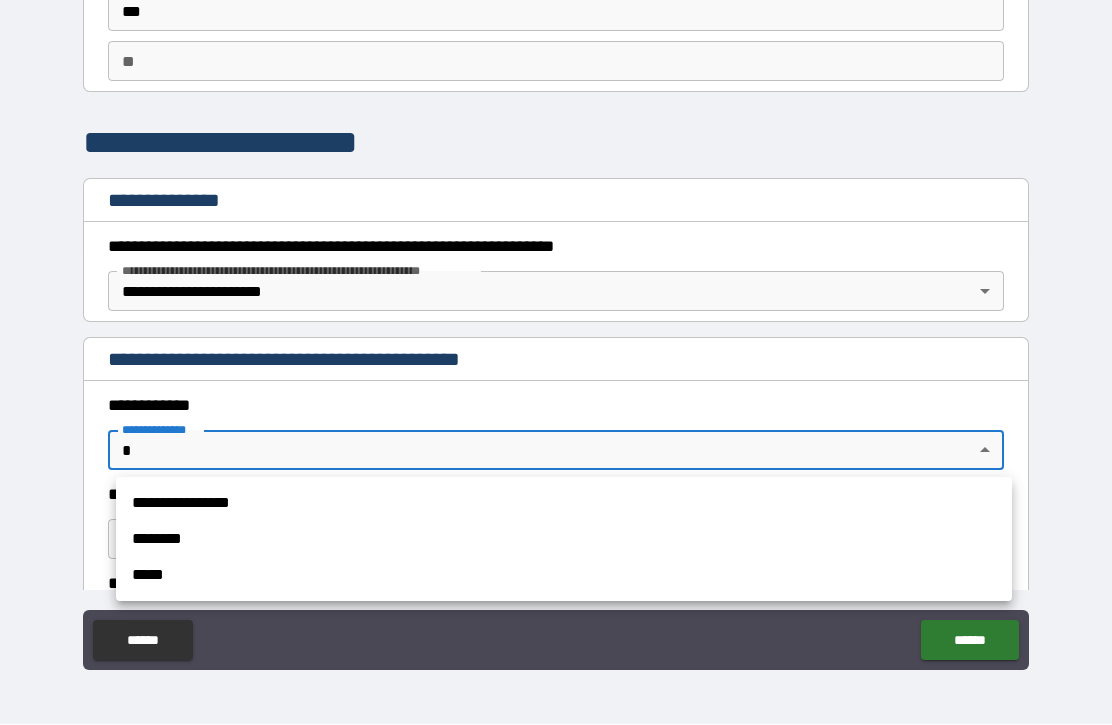 click on "**********" at bounding box center (564, 504) 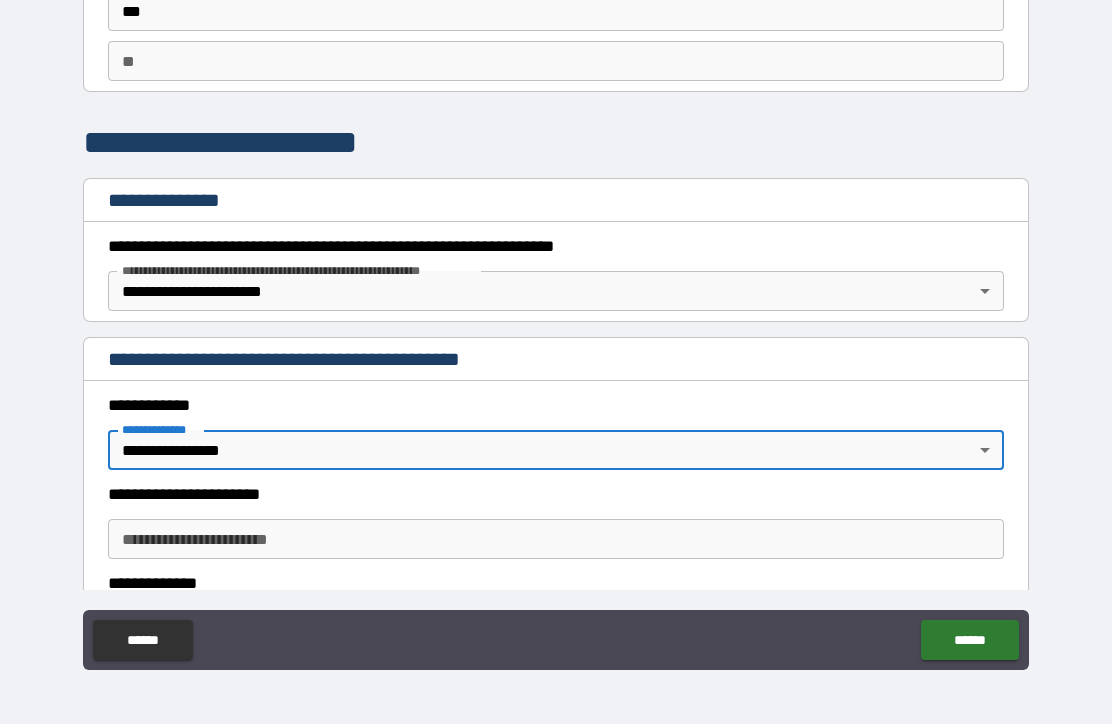 click on "**********" at bounding box center [556, 540] 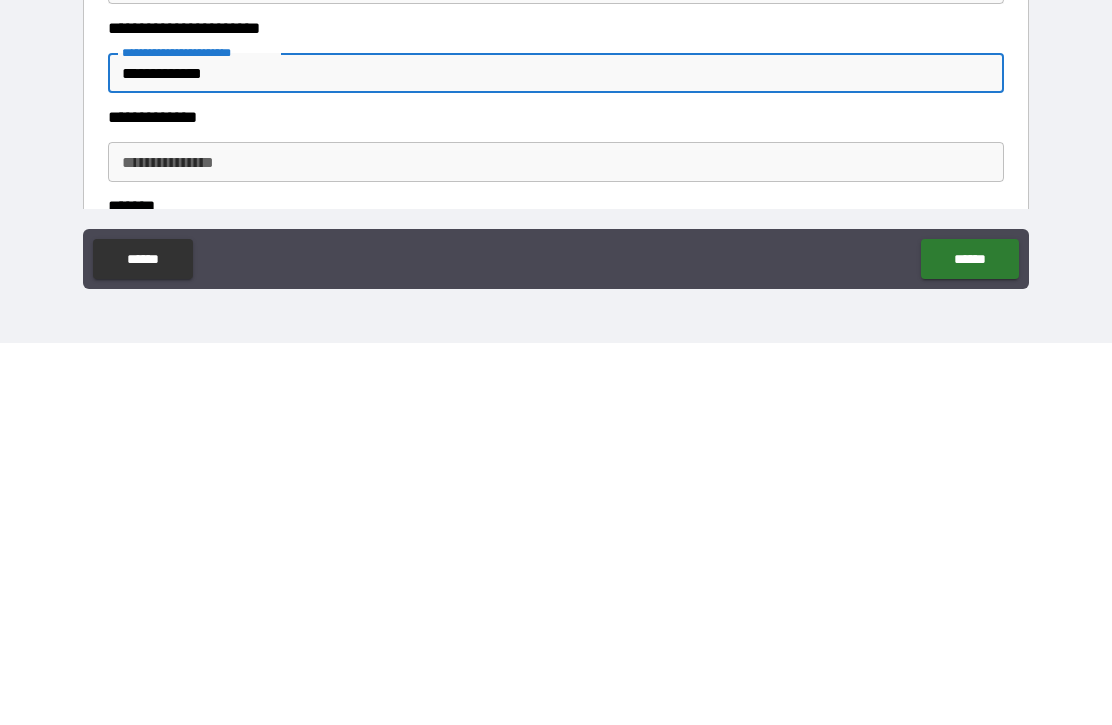 scroll, scrollTop: 222, scrollLeft: 0, axis: vertical 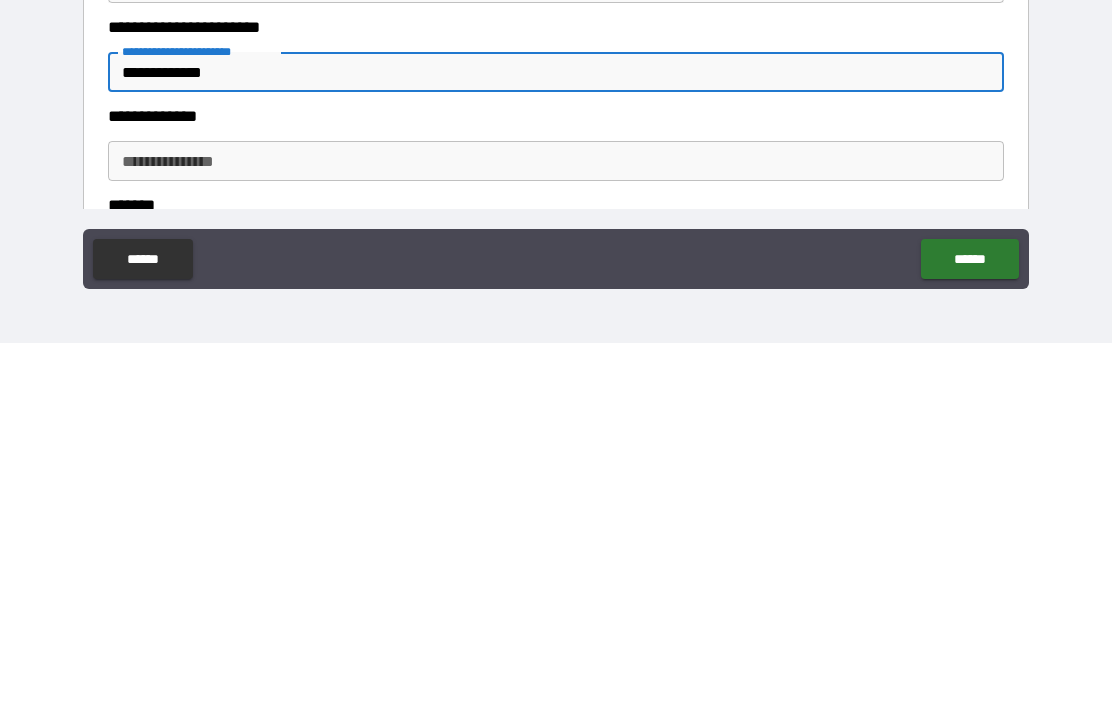 type on "**********" 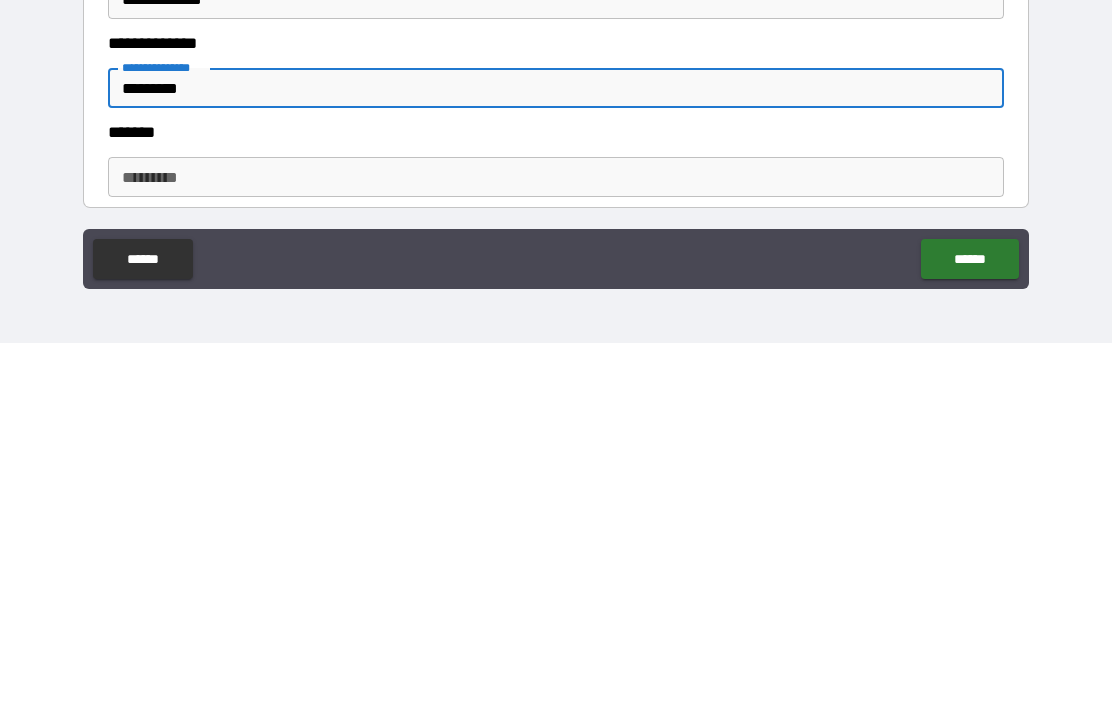 scroll, scrollTop: 296, scrollLeft: 0, axis: vertical 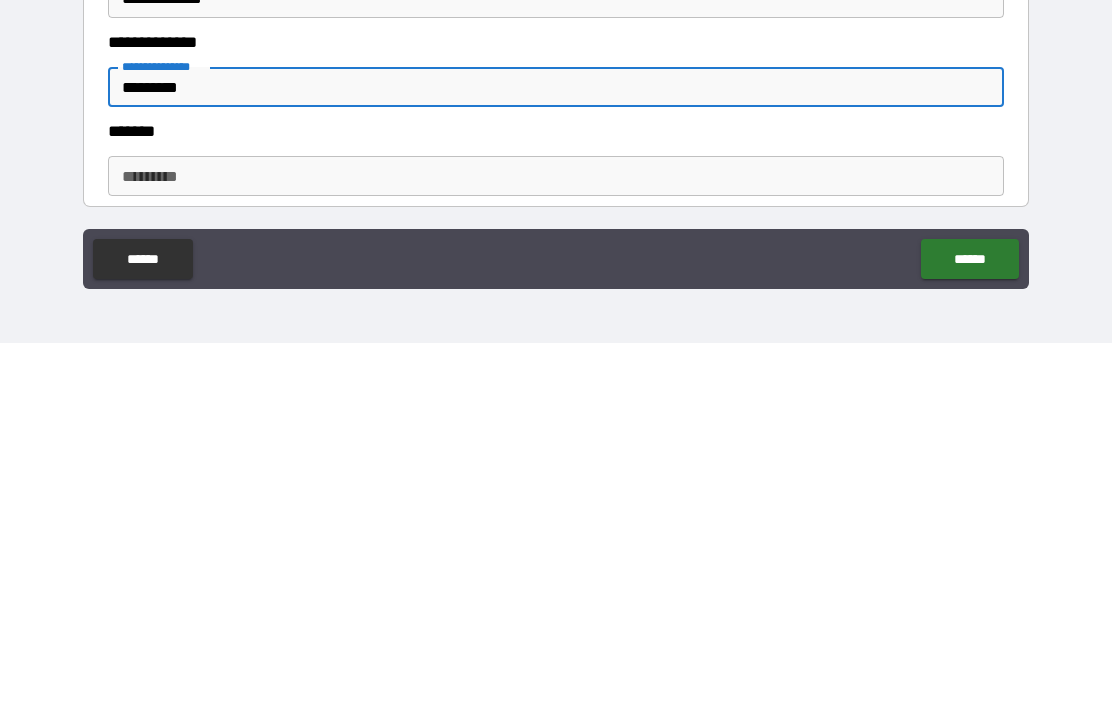 type on "*********" 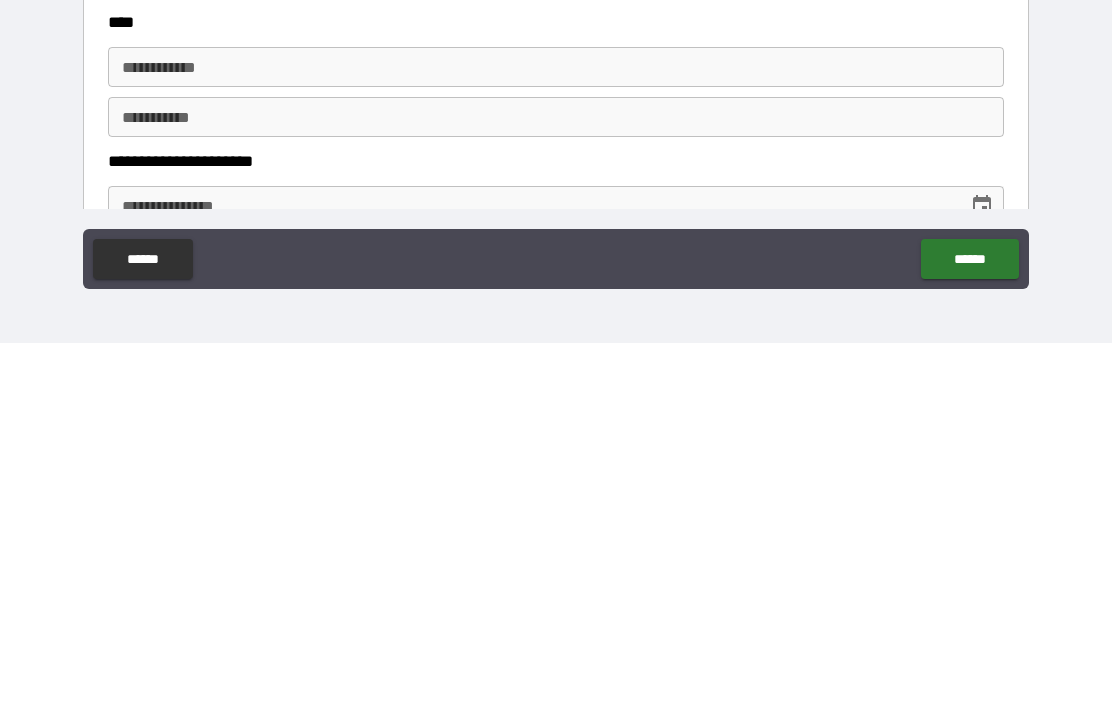 scroll, scrollTop: 666, scrollLeft: 0, axis: vertical 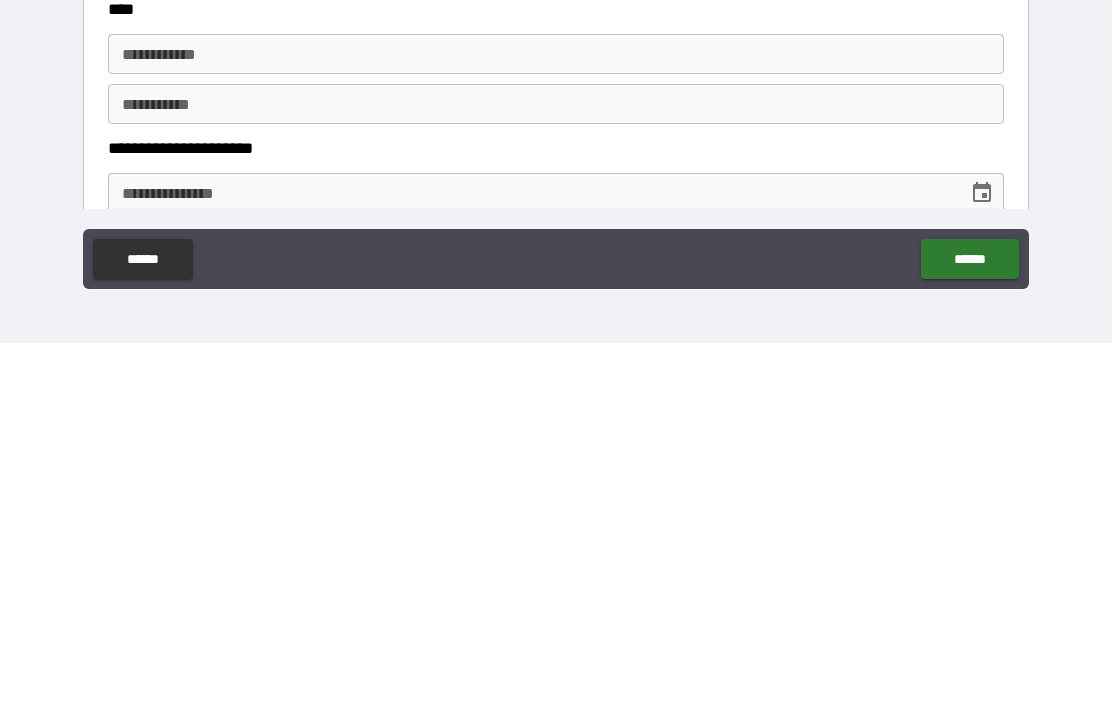 type on "**********" 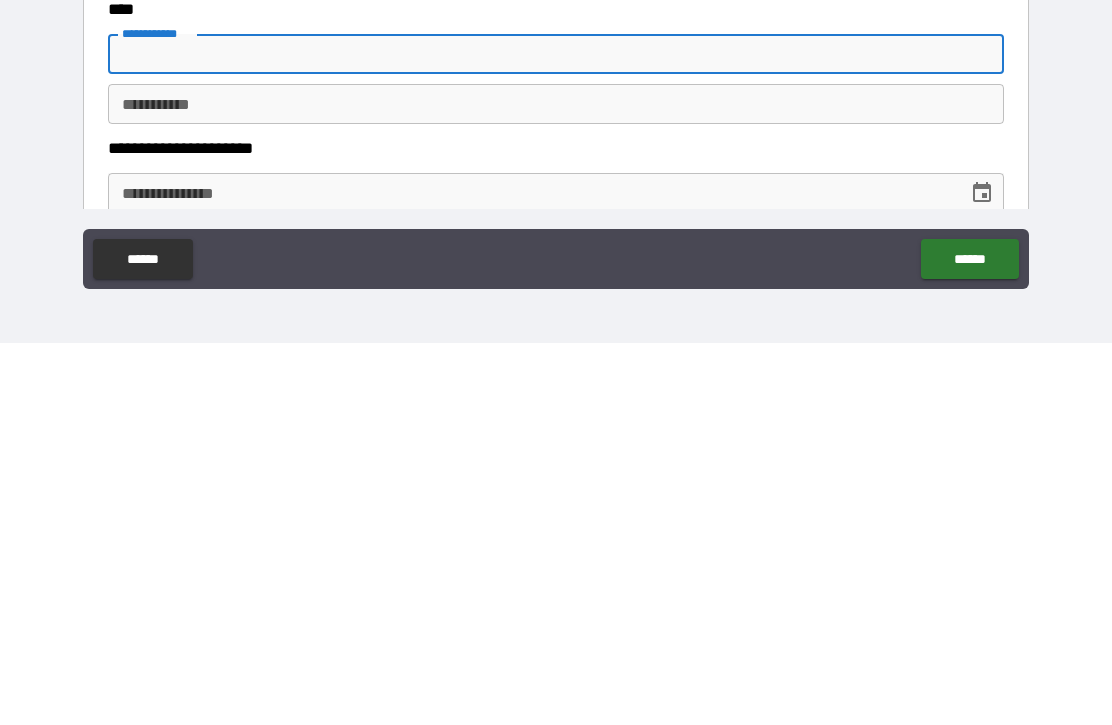 type on "*******" 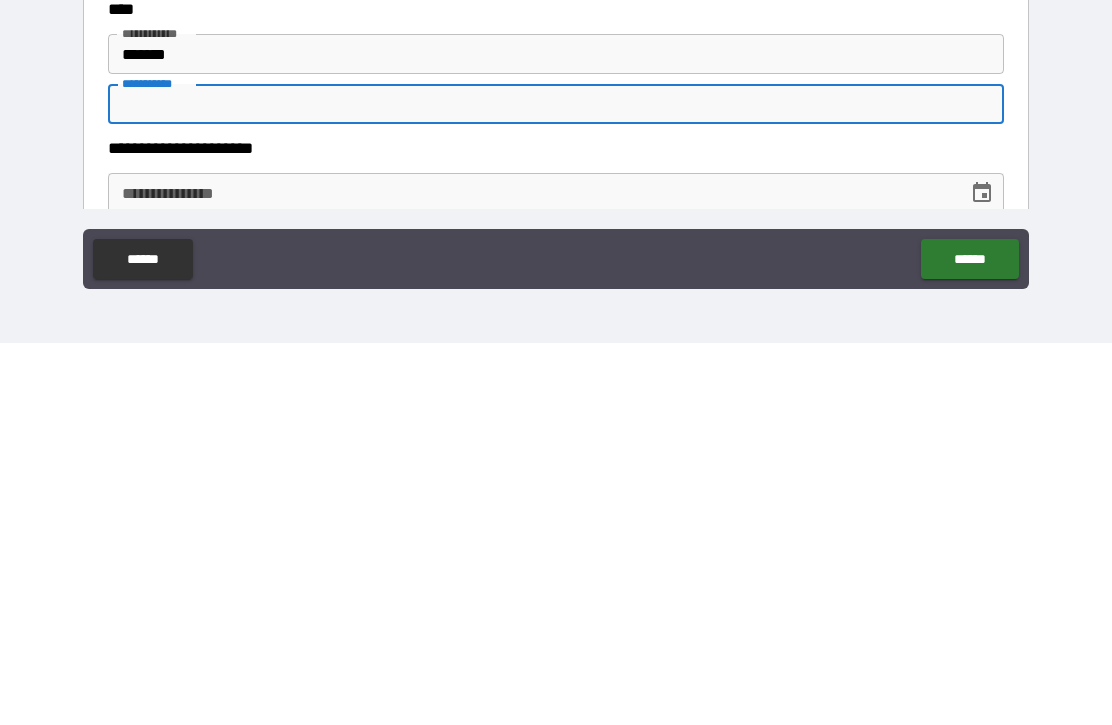type on "***" 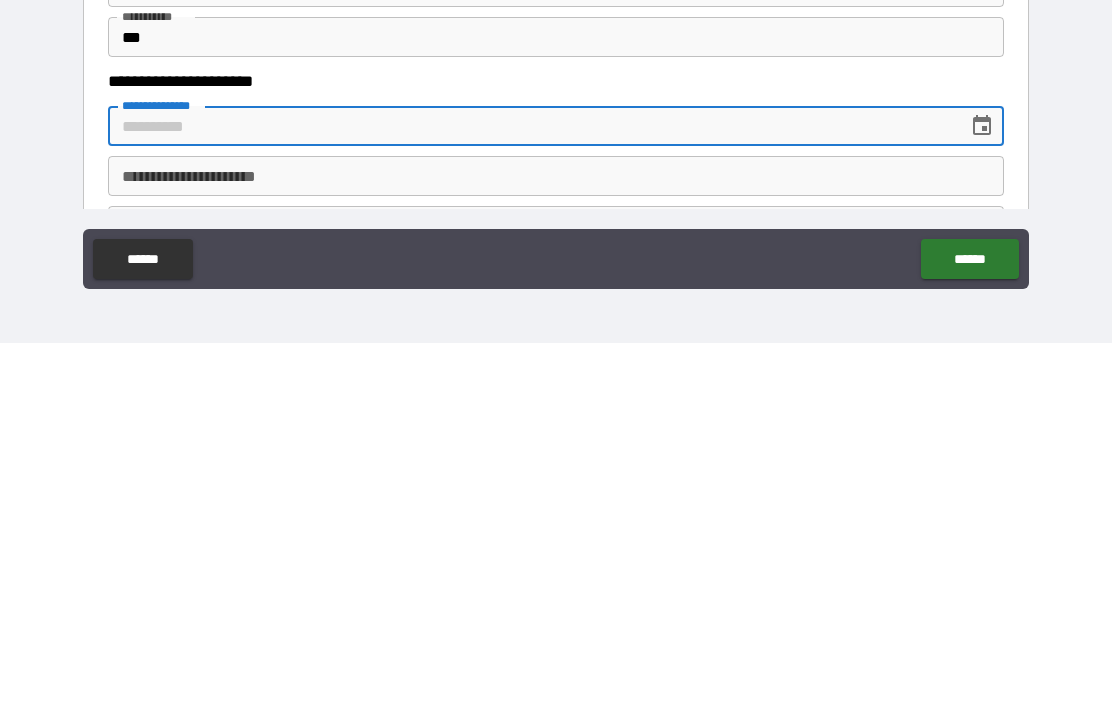 scroll, scrollTop: 736, scrollLeft: 0, axis: vertical 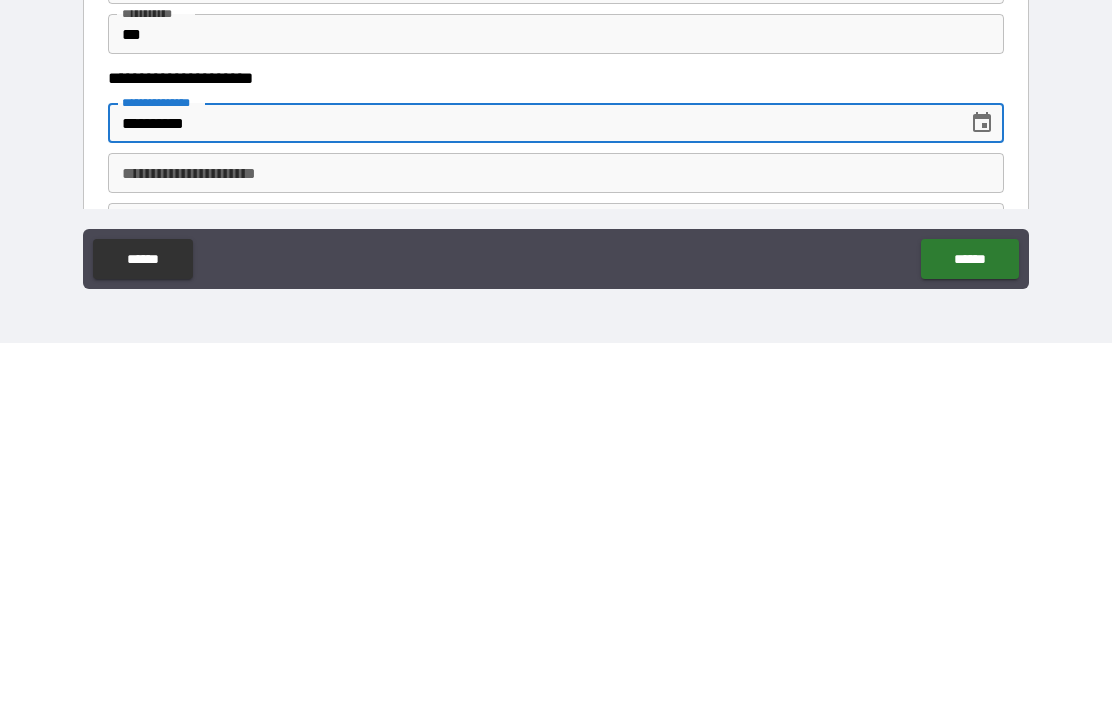 type on "**********" 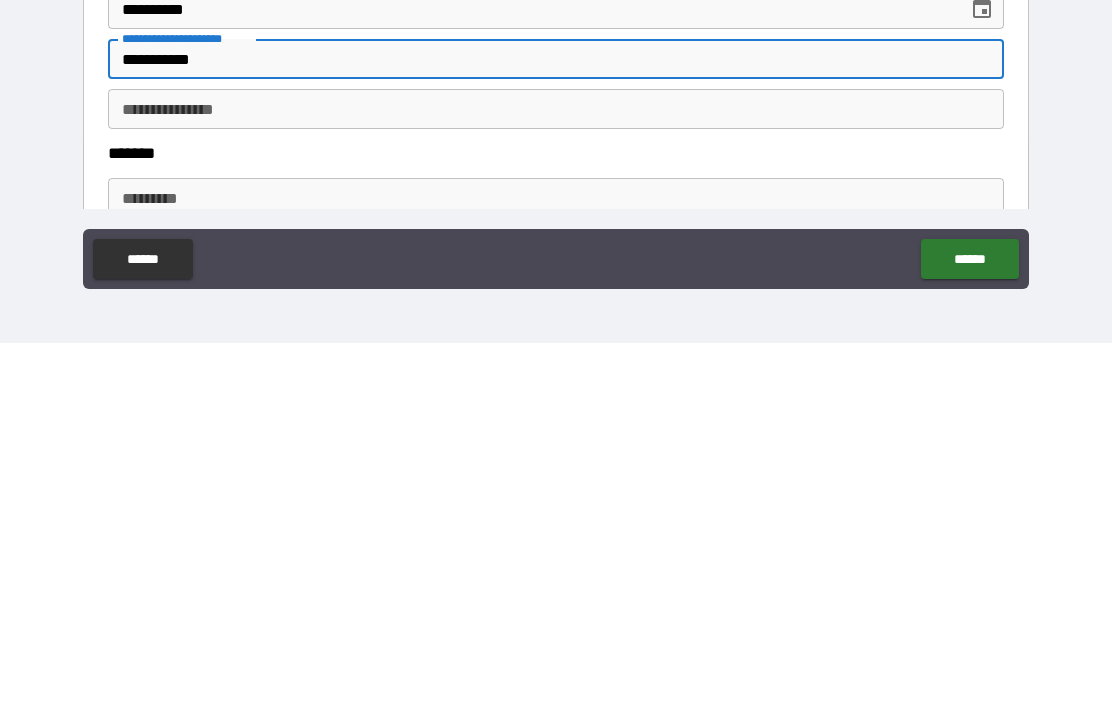 scroll, scrollTop: 852, scrollLeft: 0, axis: vertical 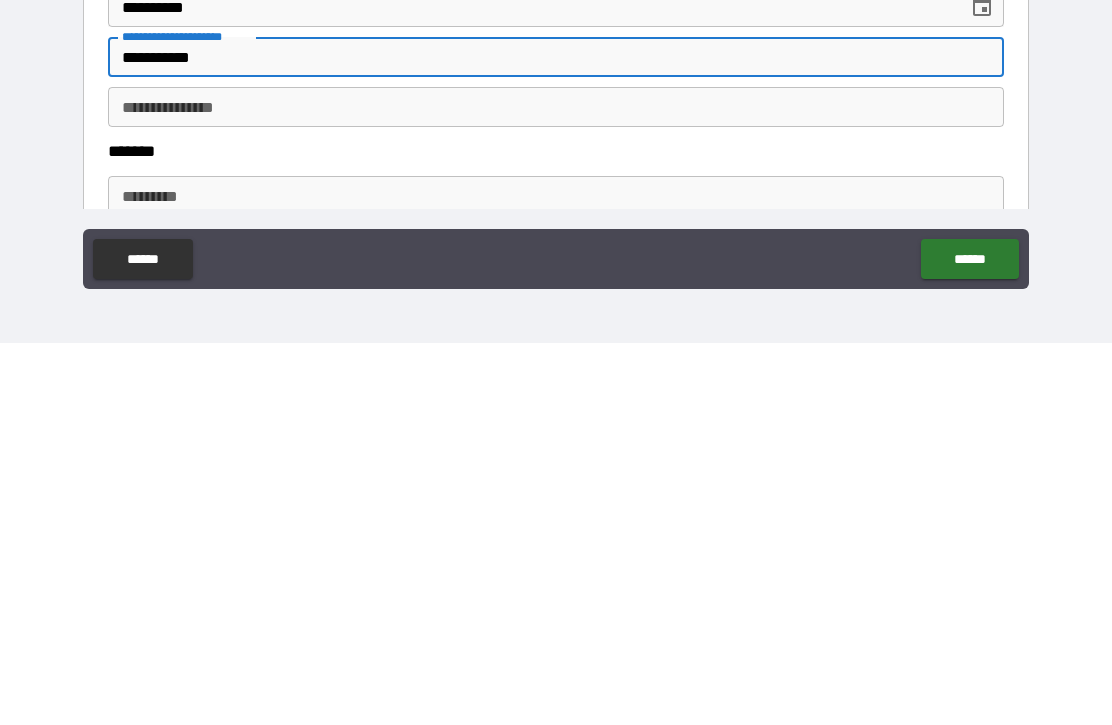 type on "**********" 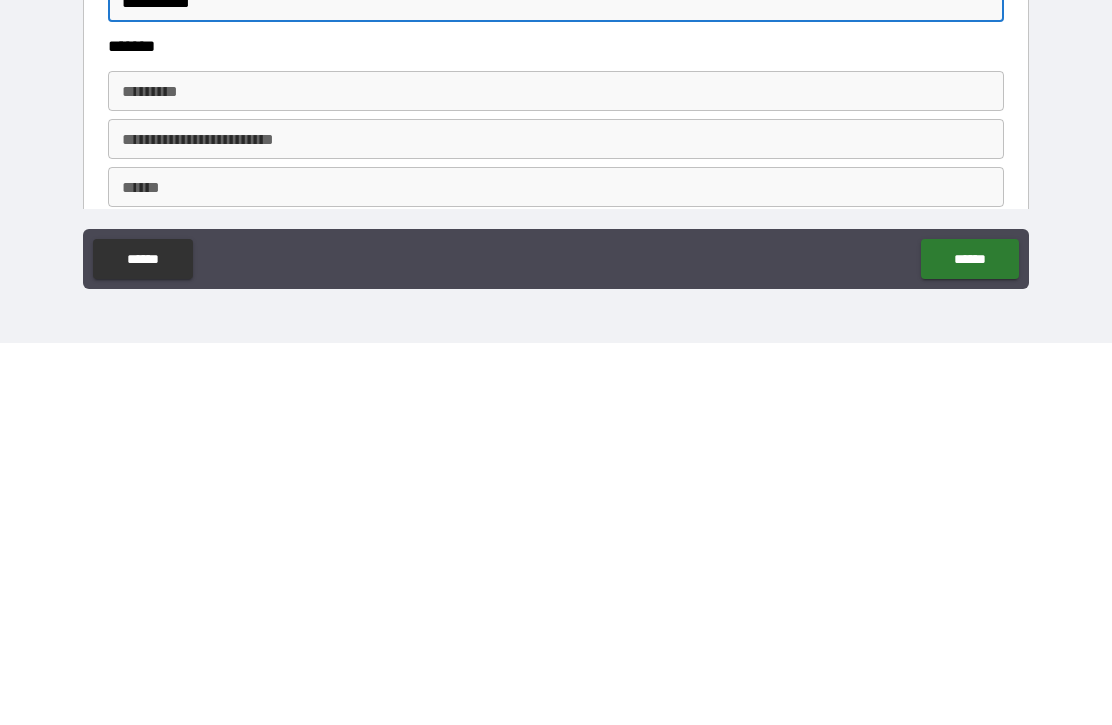 scroll, scrollTop: 962, scrollLeft: 0, axis: vertical 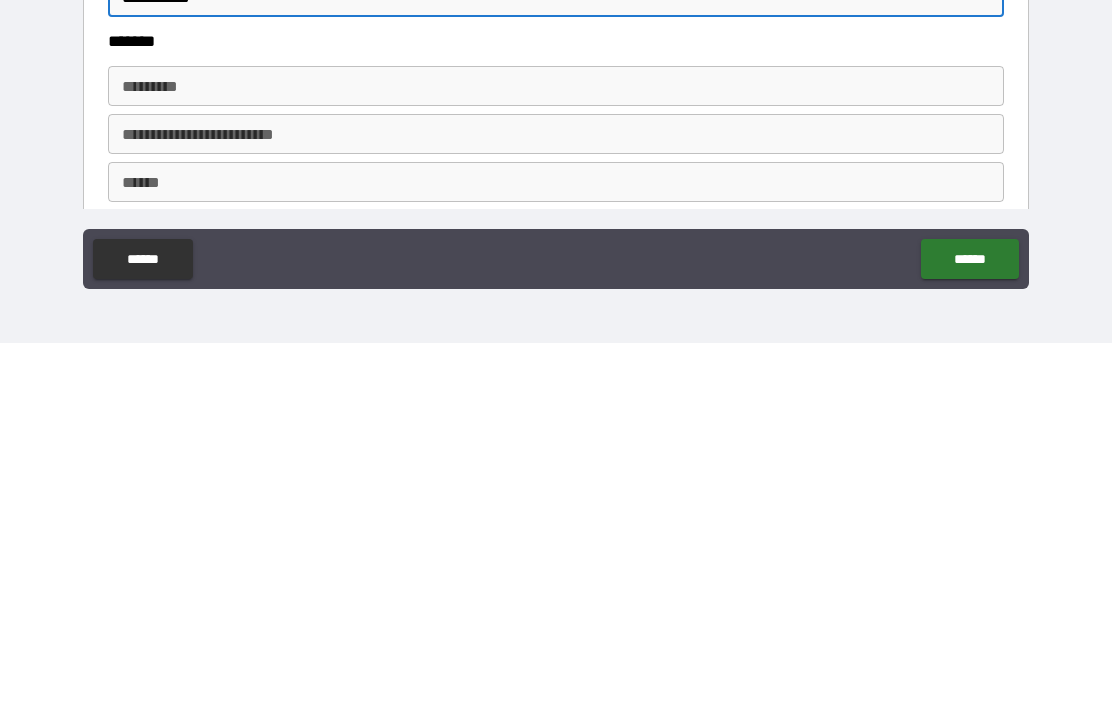 type on "**********" 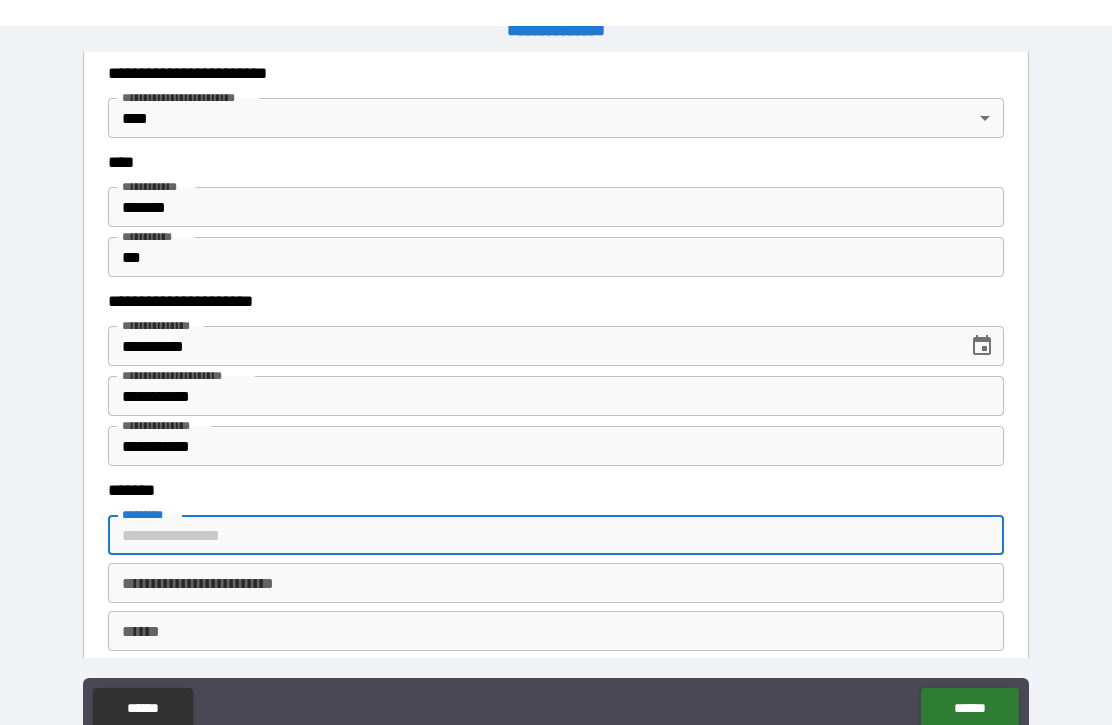 scroll, scrollTop: 27, scrollLeft: 0, axis: vertical 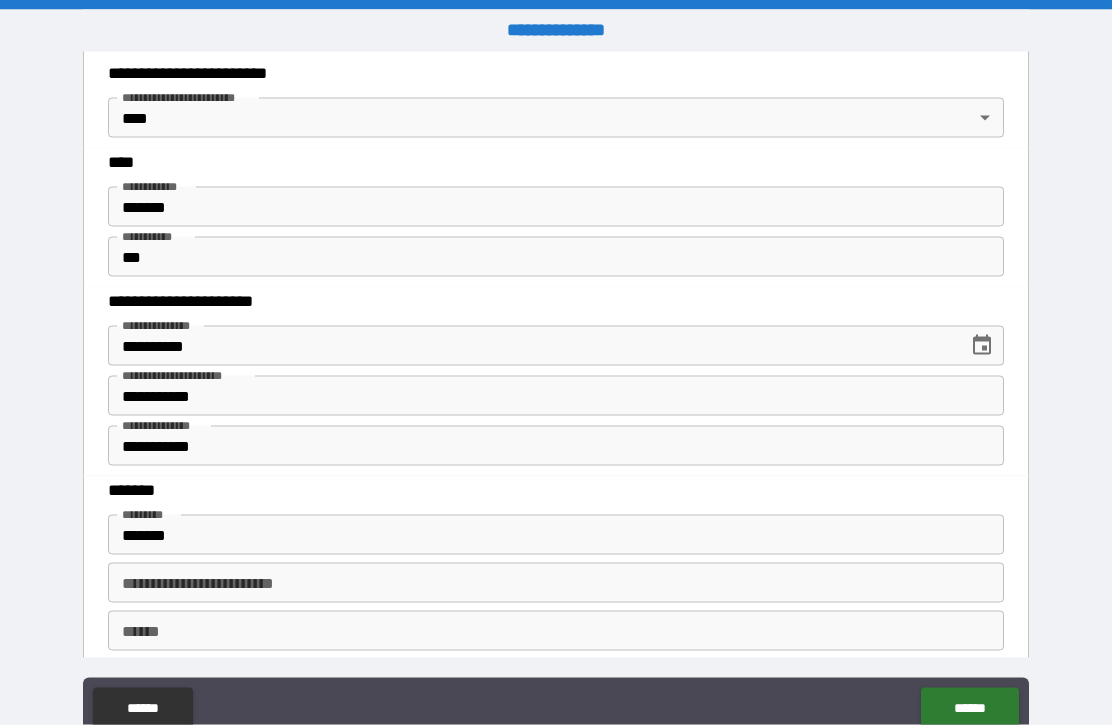 type on "**********" 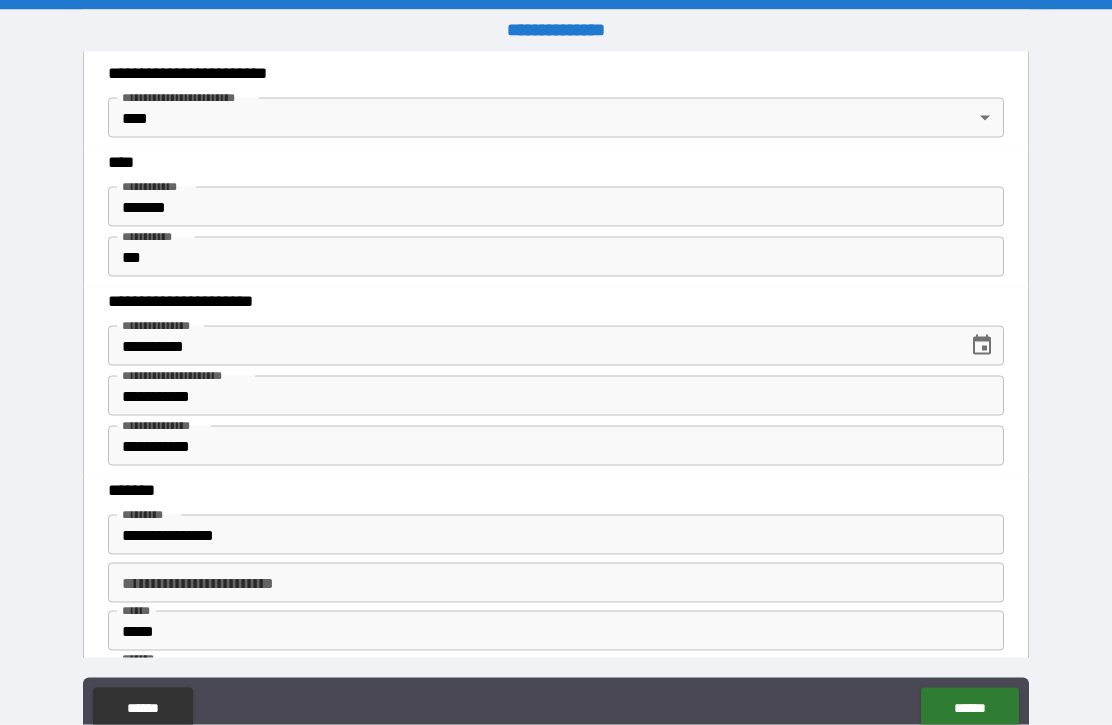 scroll, scrollTop: 0, scrollLeft: 0, axis: both 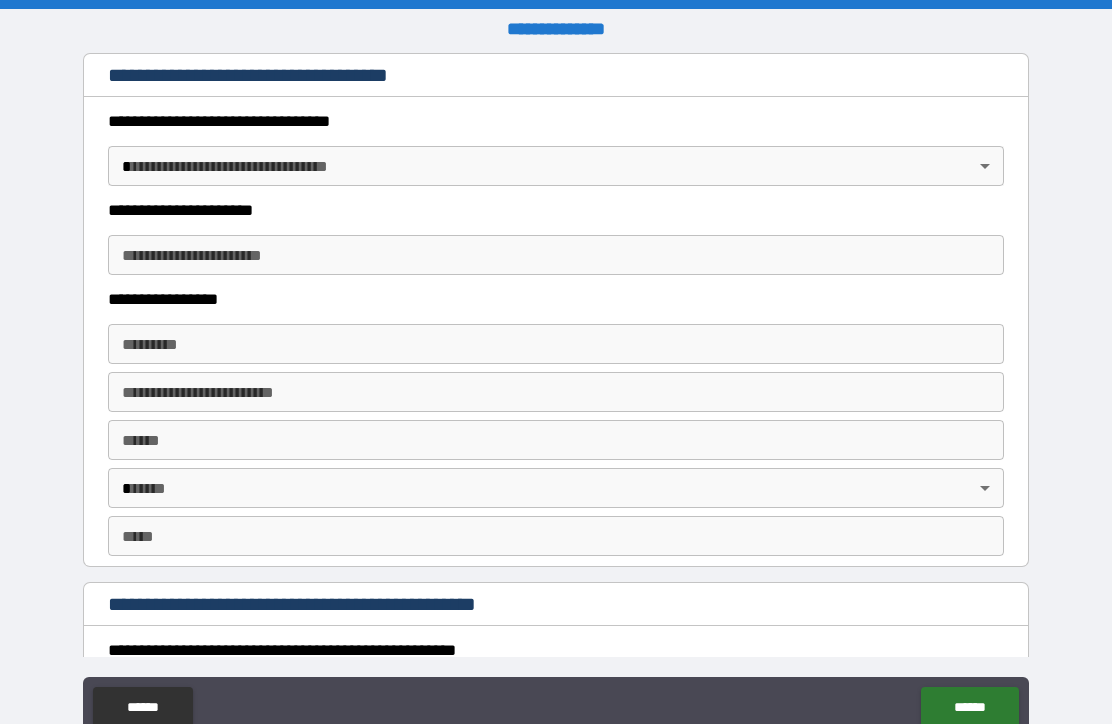 click on "**********" at bounding box center [556, 396] 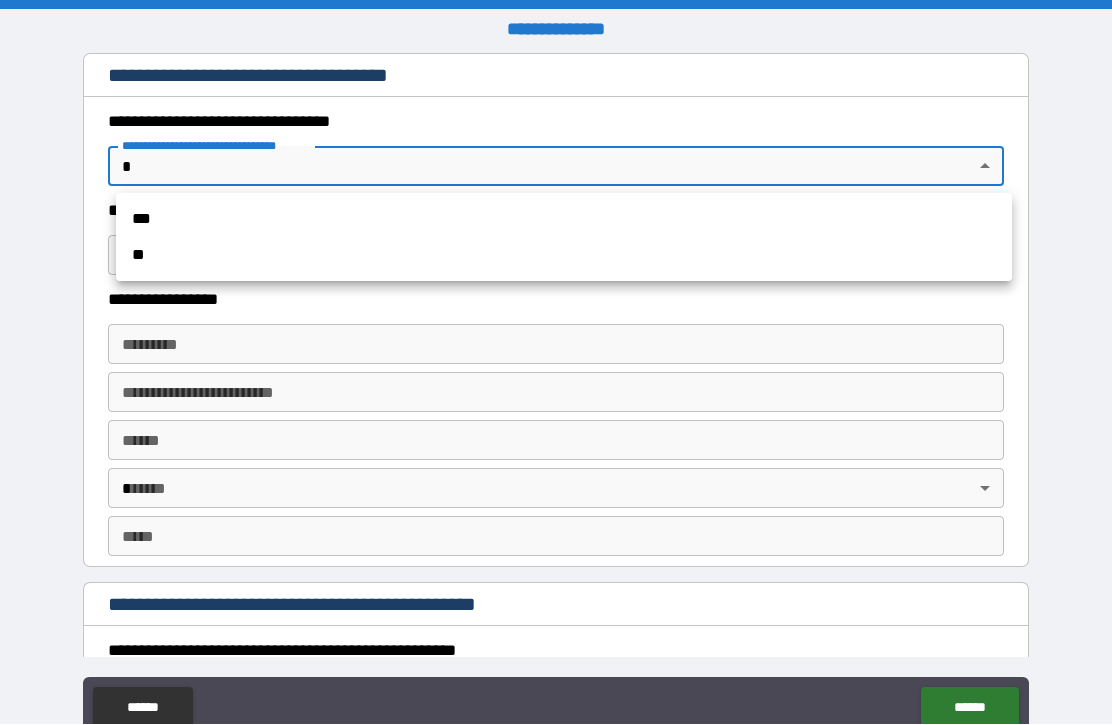 click on "***" at bounding box center (564, 220) 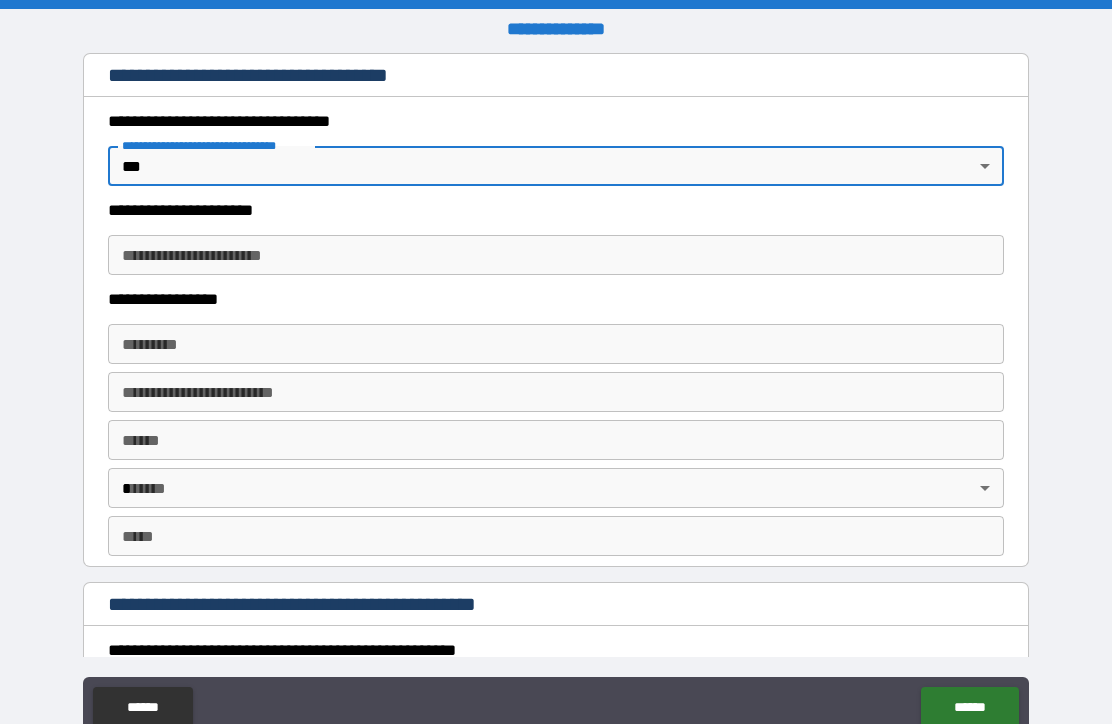 click on "**********" at bounding box center [556, 256] 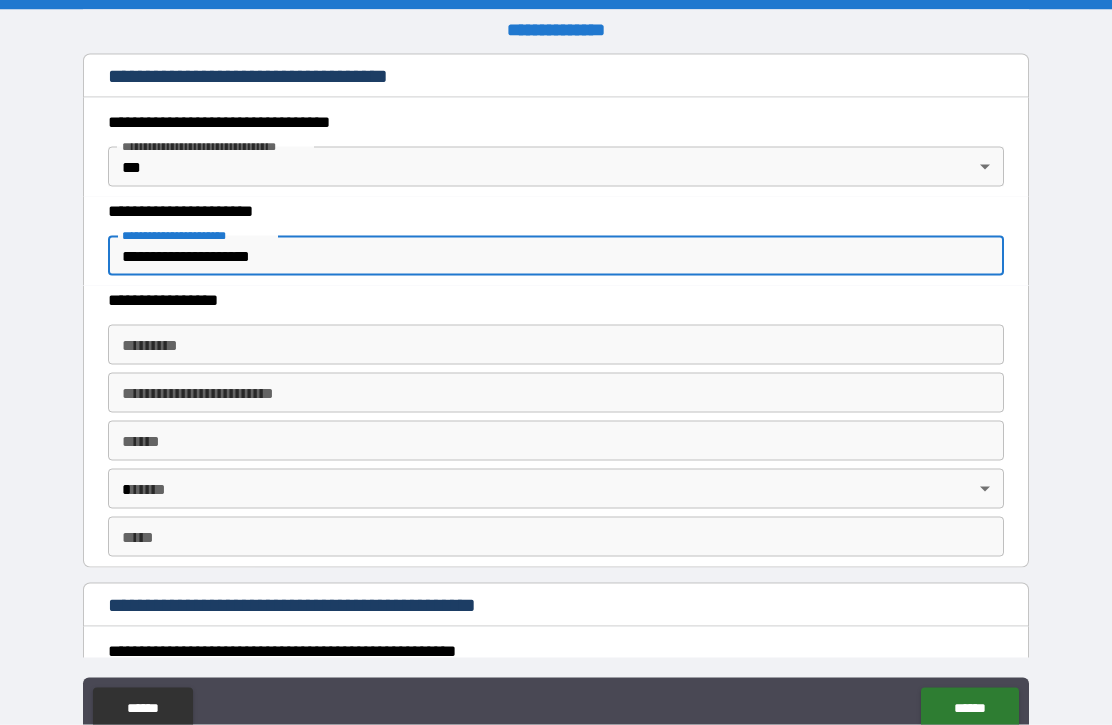 type on "**********" 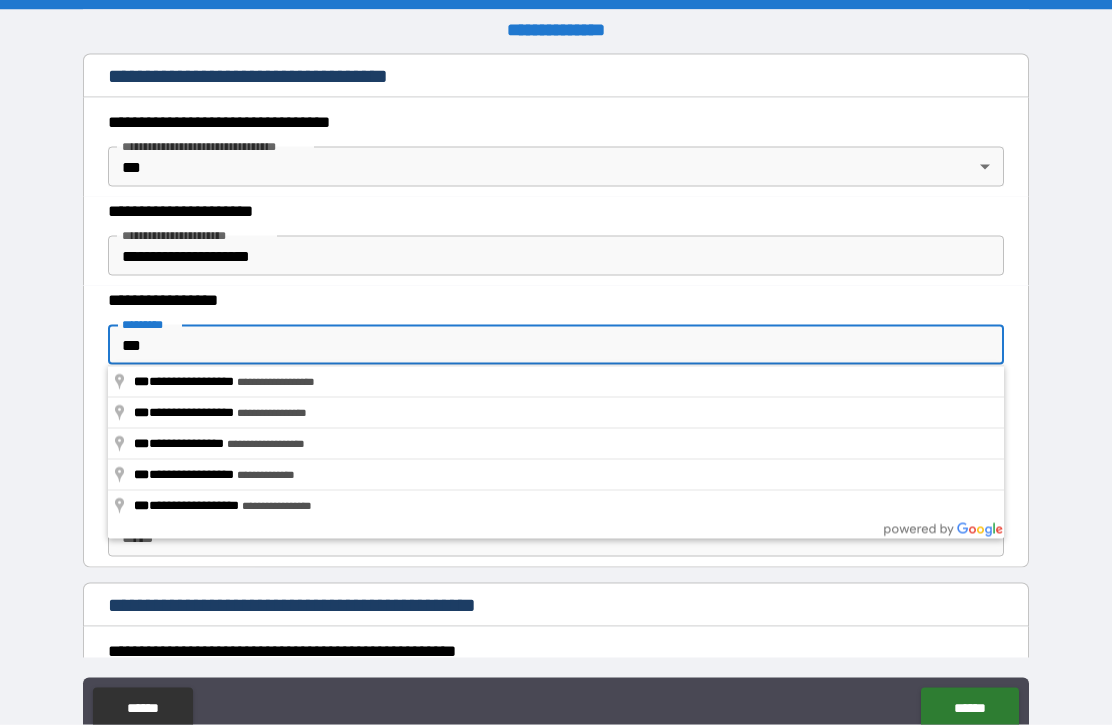 type on "**********" 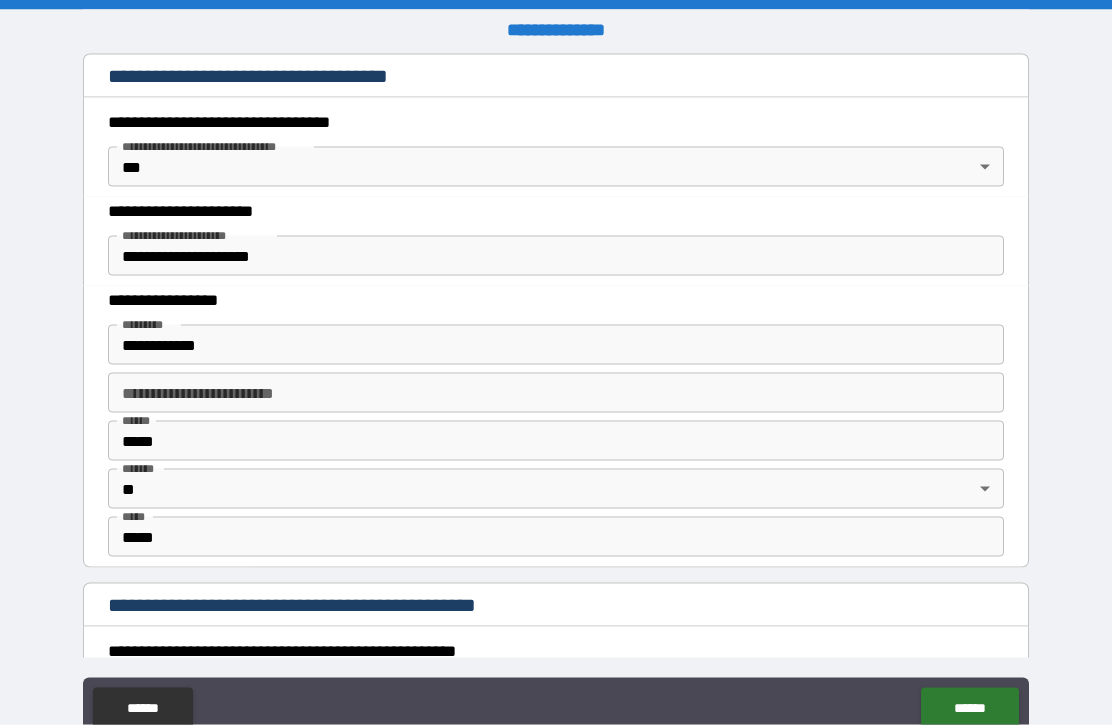 scroll, scrollTop: 0, scrollLeft: 0, axis: both 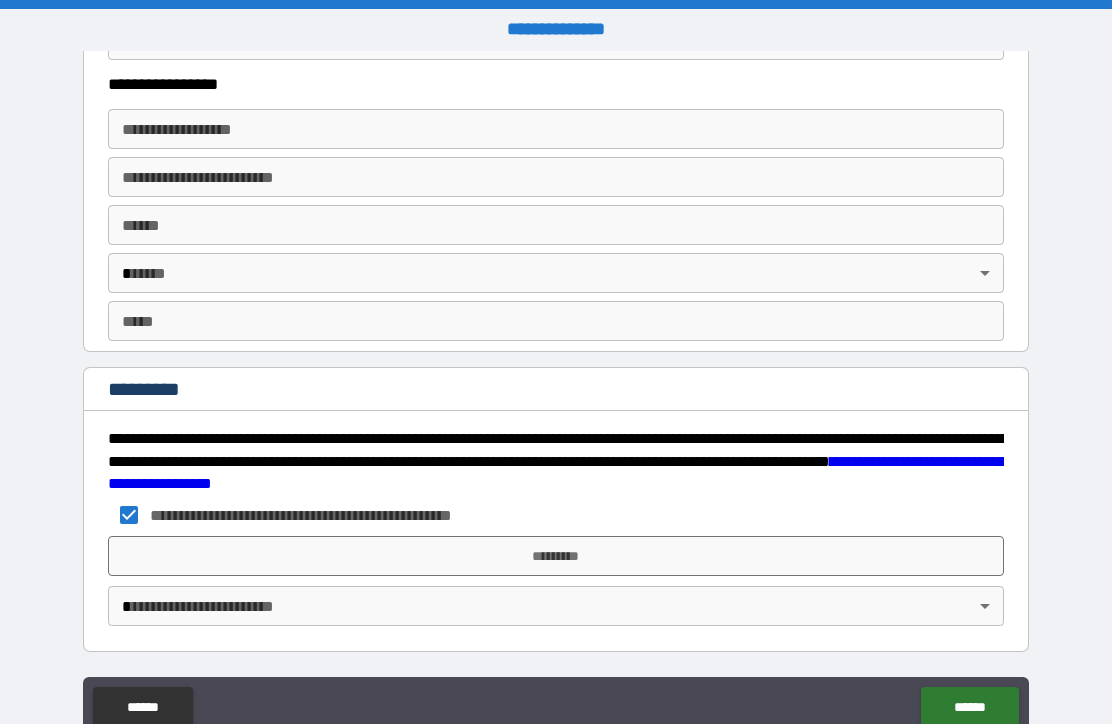 click on "*********" at bounding box center (556, 557) 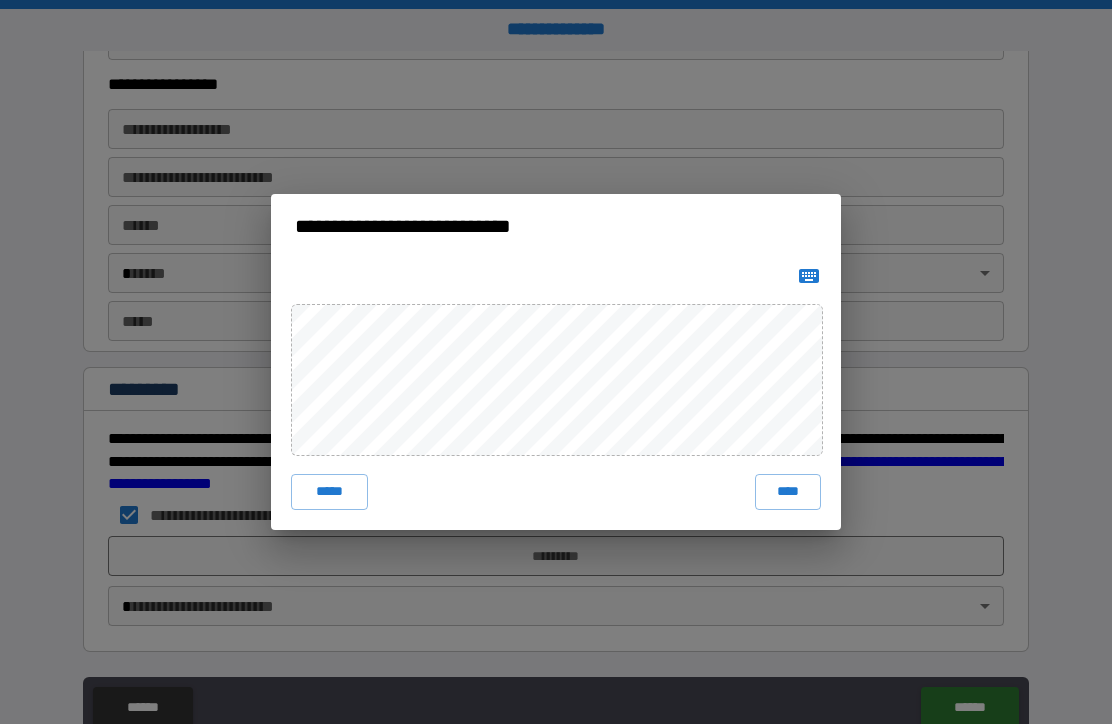click on "****" at bounding box center [788, 493] 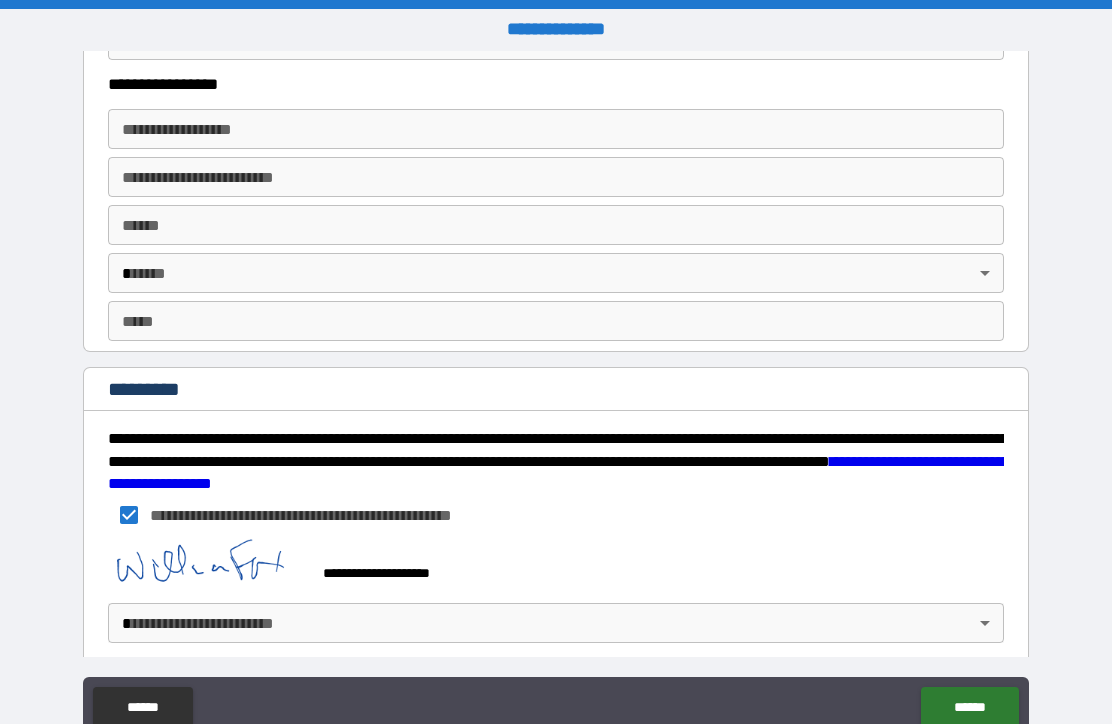 click on "******" at bounding box center (969, 708) 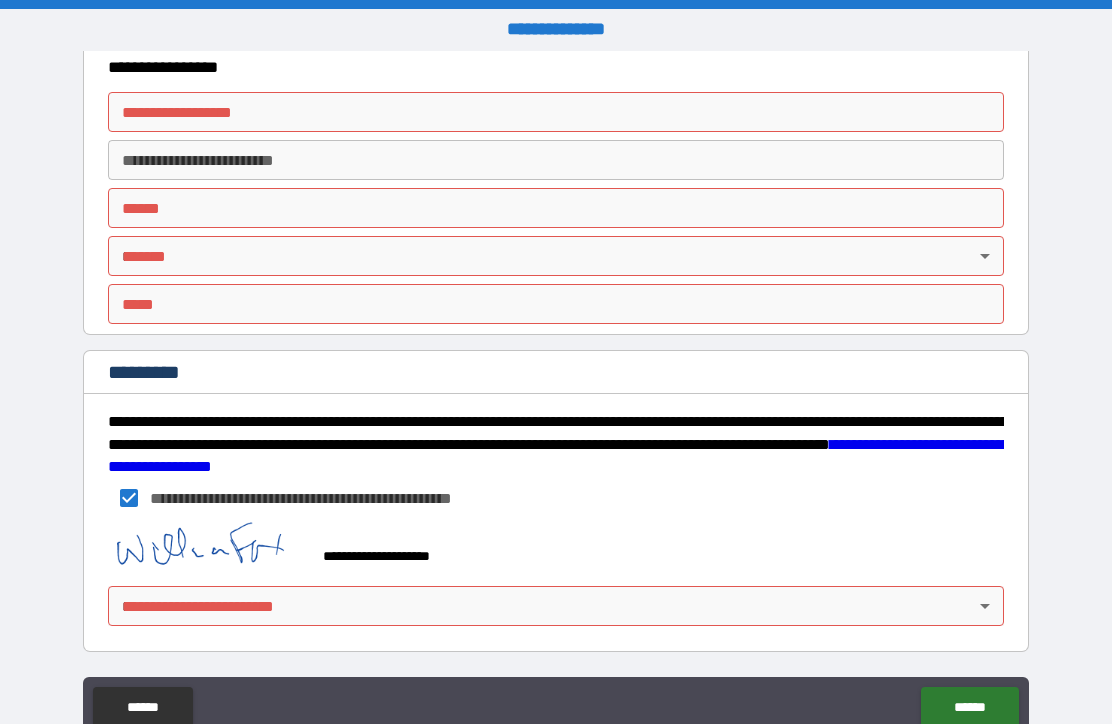 scroll, scrollTop: 3725, scrollLeft: 0, axis: vertical 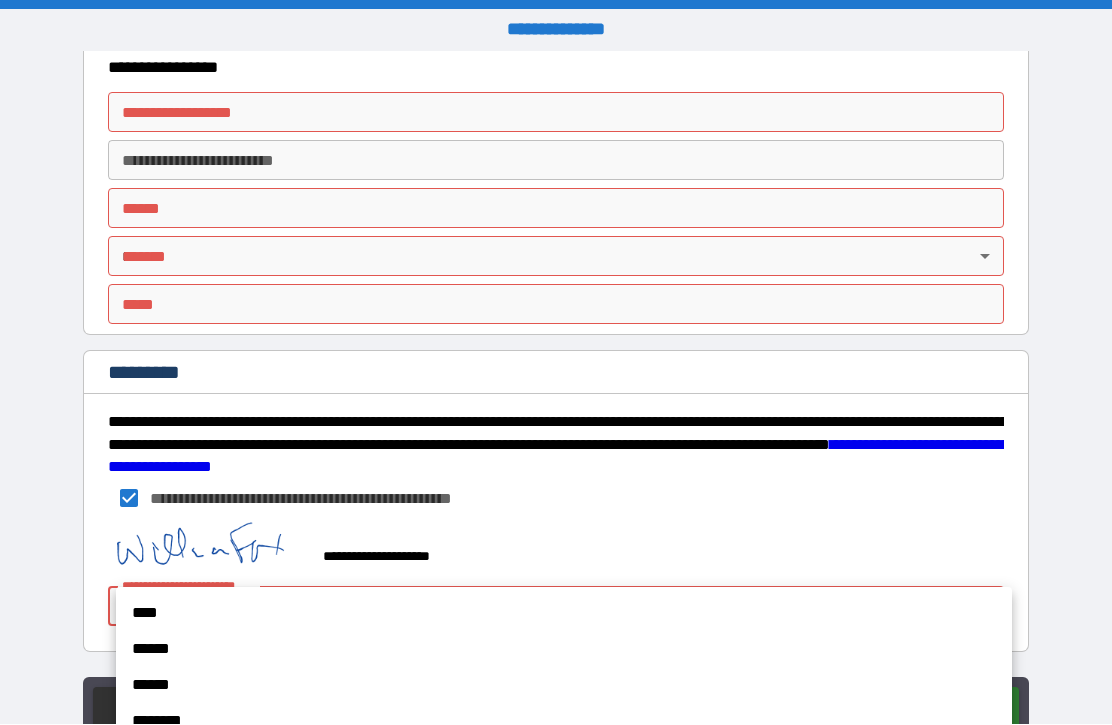 click on "****" at bounding box center [564, 614] 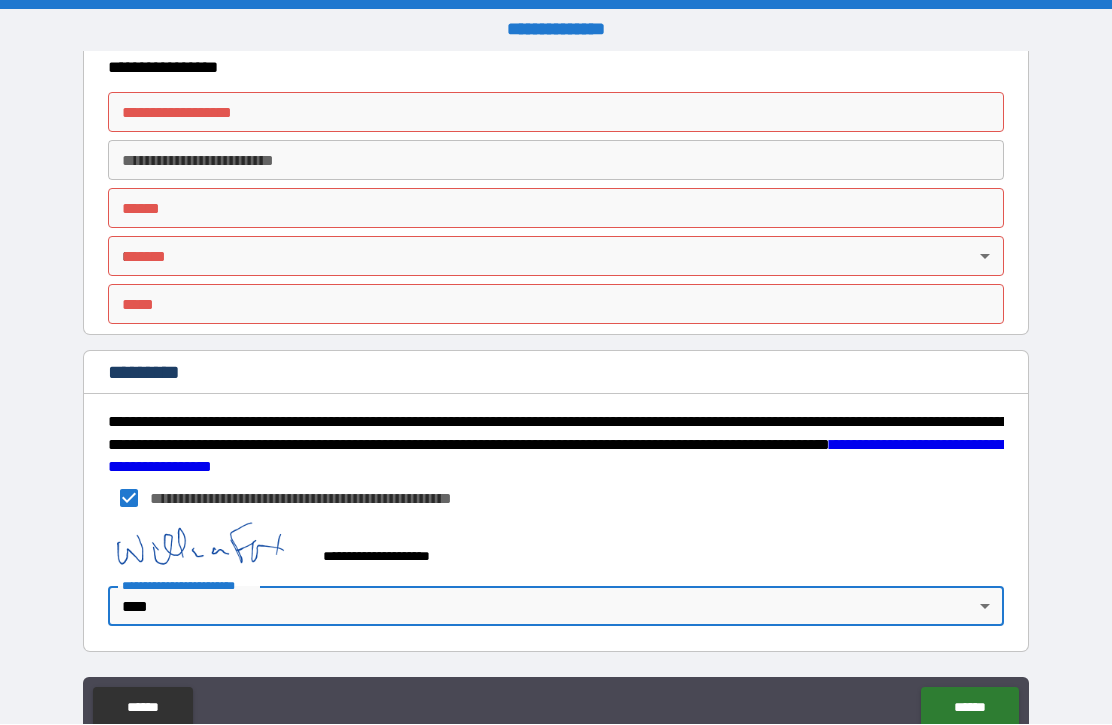 type on "*" 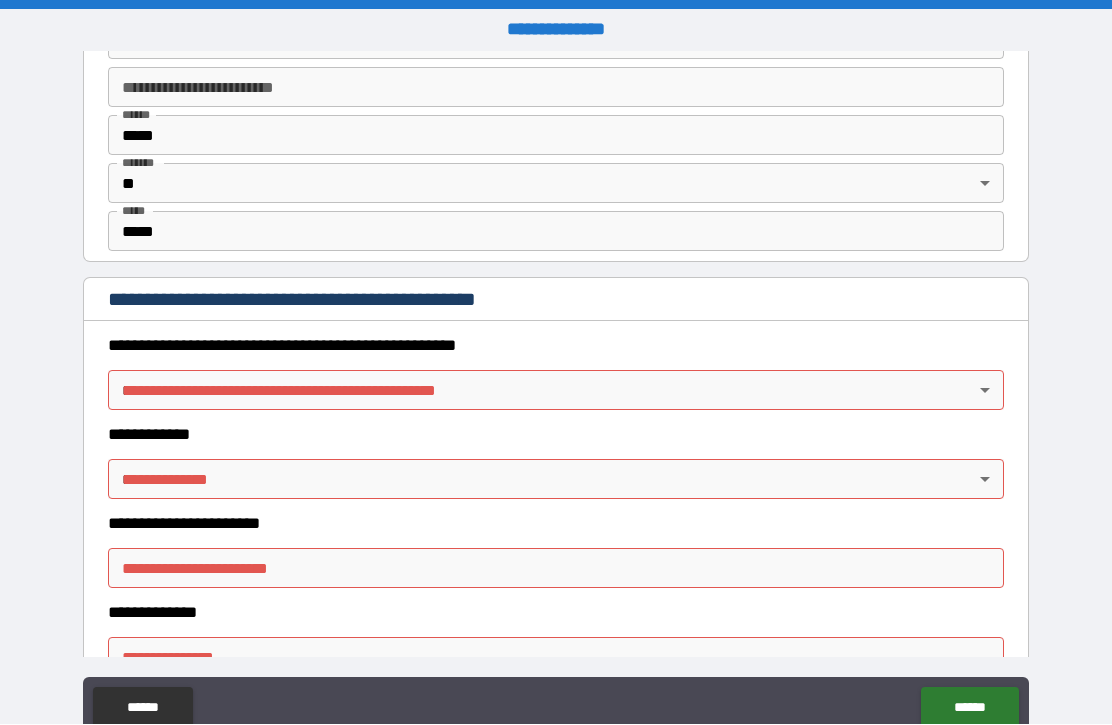 scroll, scrollTop: 1984, scrollLeft: 0, axis: vertical 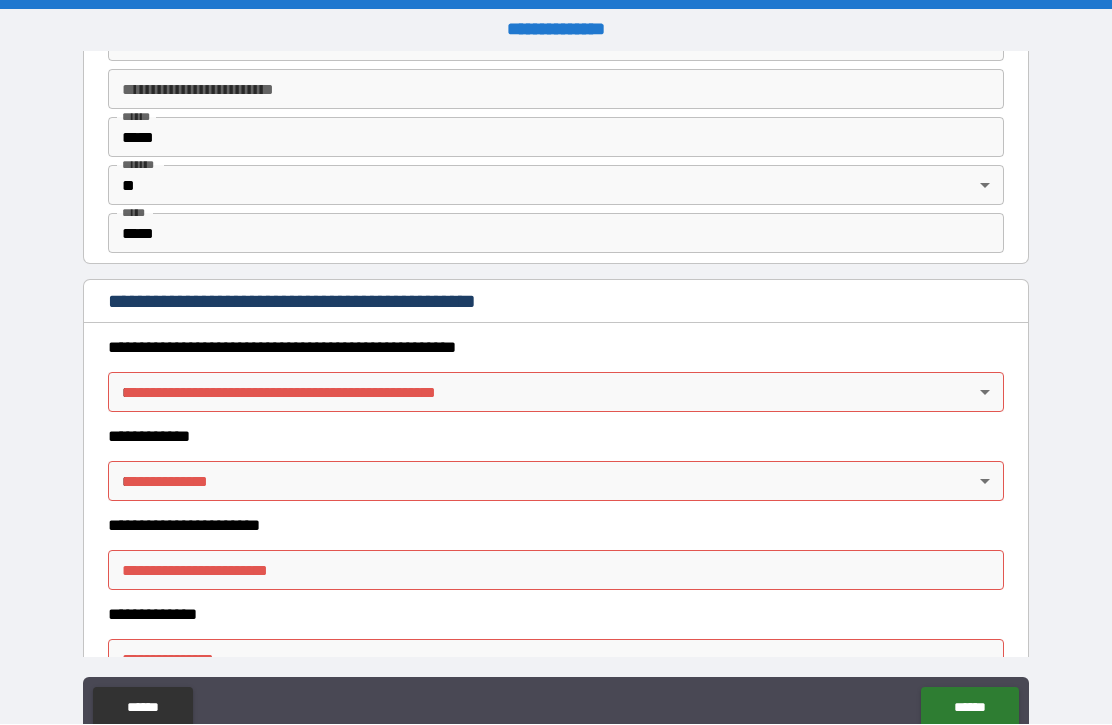 click on "**********" at bounding box center [556, 396] 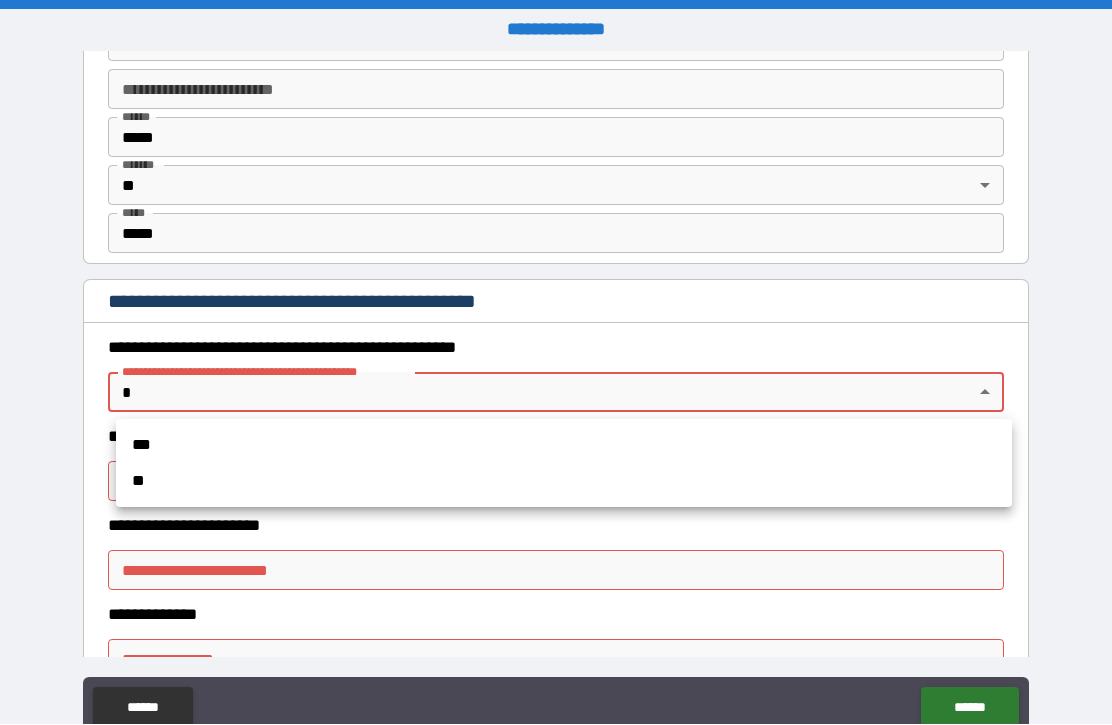 click on "**" at bounding box center (564, 482) 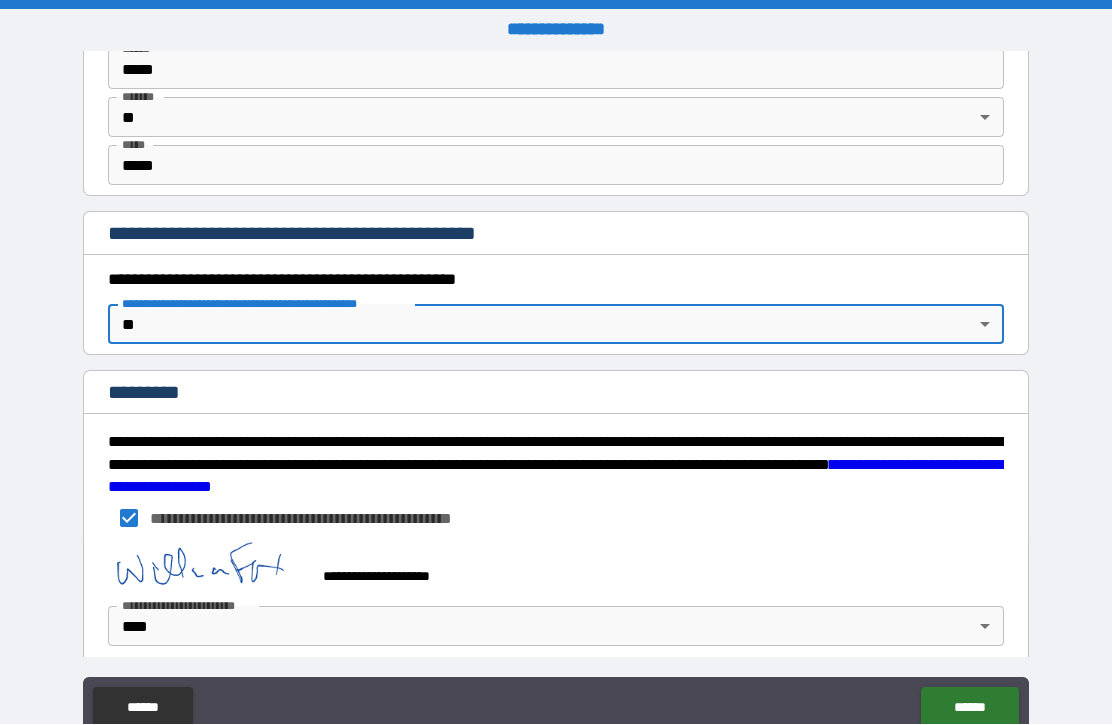 scroll, scrollTop: 2052, scrollLeft: 0, axis: vertical 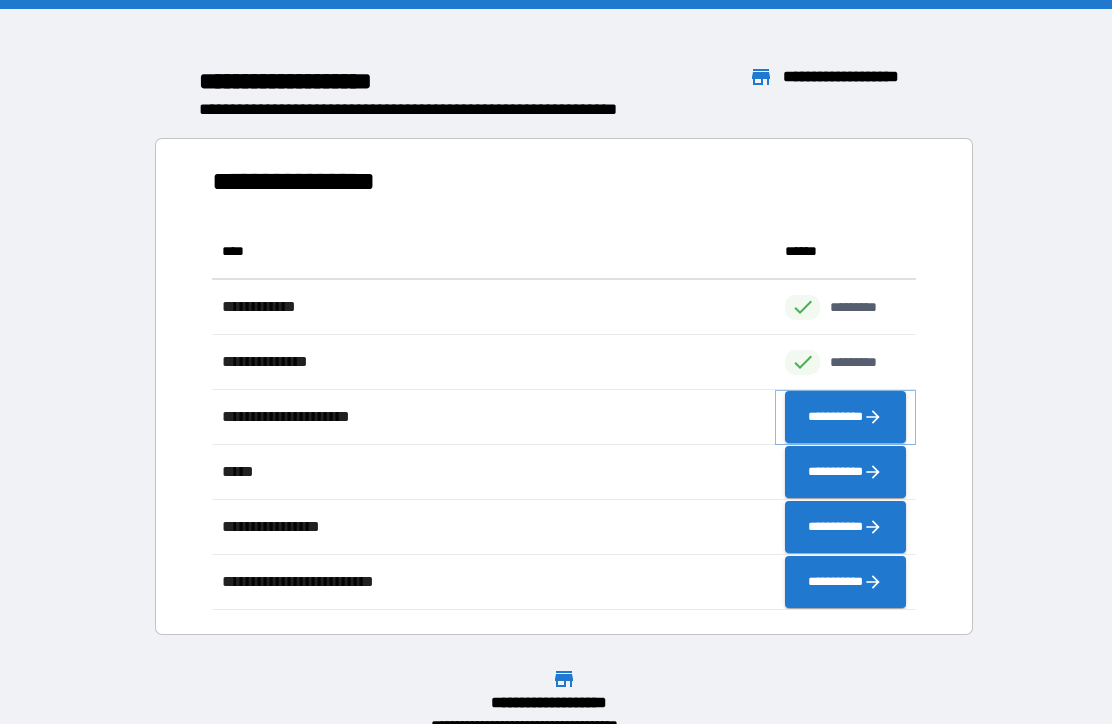 click on "**********" at bounding box center (845, 418) 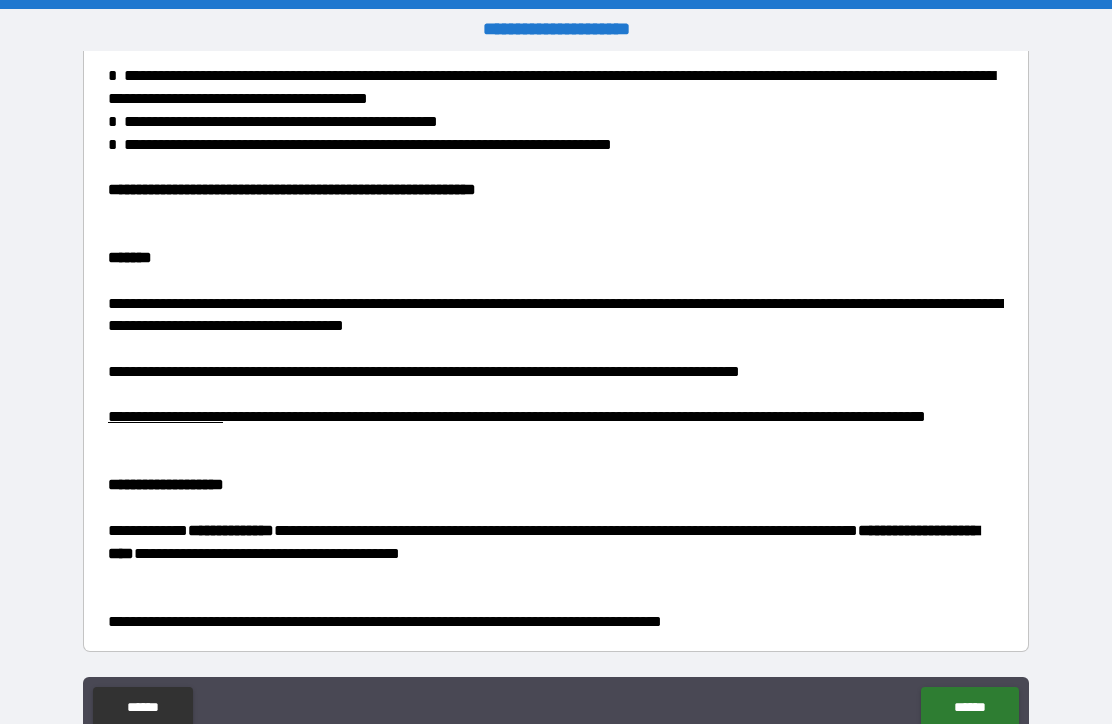 scroll, scrollTop: 351, scrollLeft: 0, axis: vertical 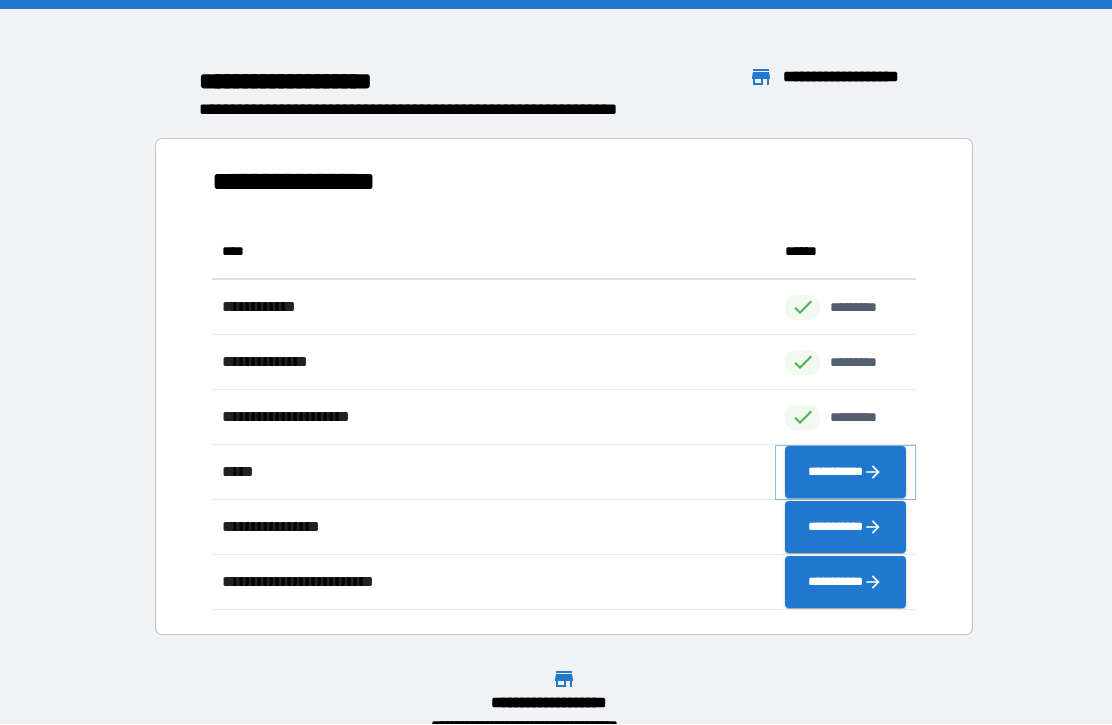 click on "**********" at bounding box center (845, 473) 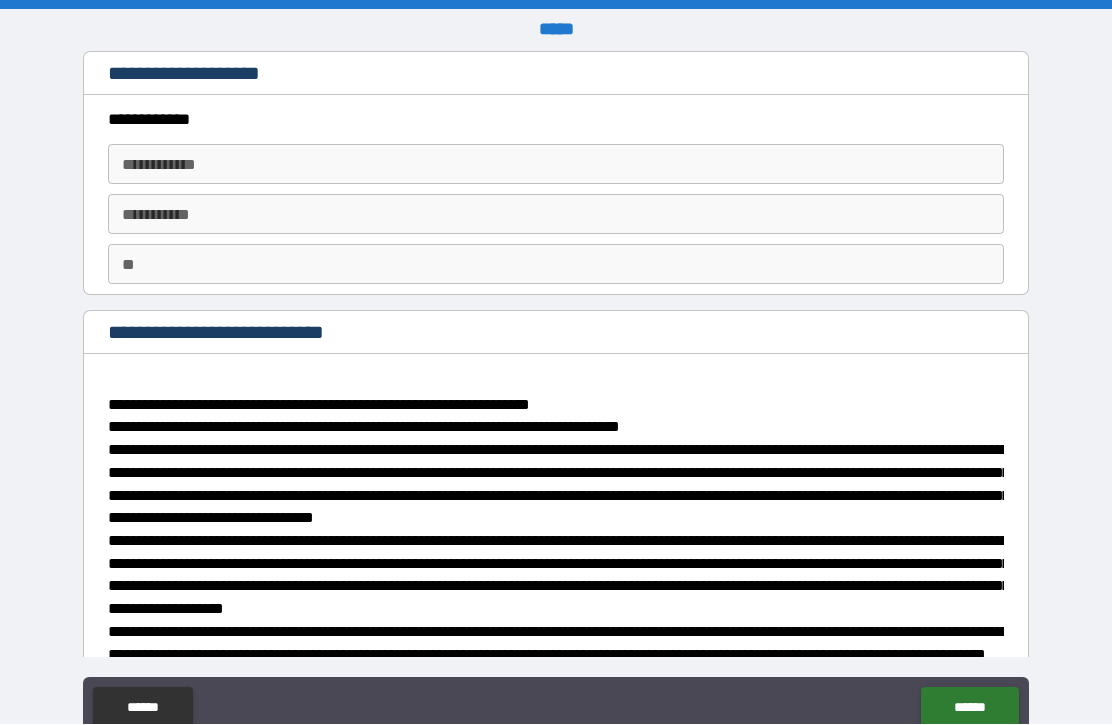 scroll, scrollTop: 0, scrollLeft: 0, axis: both 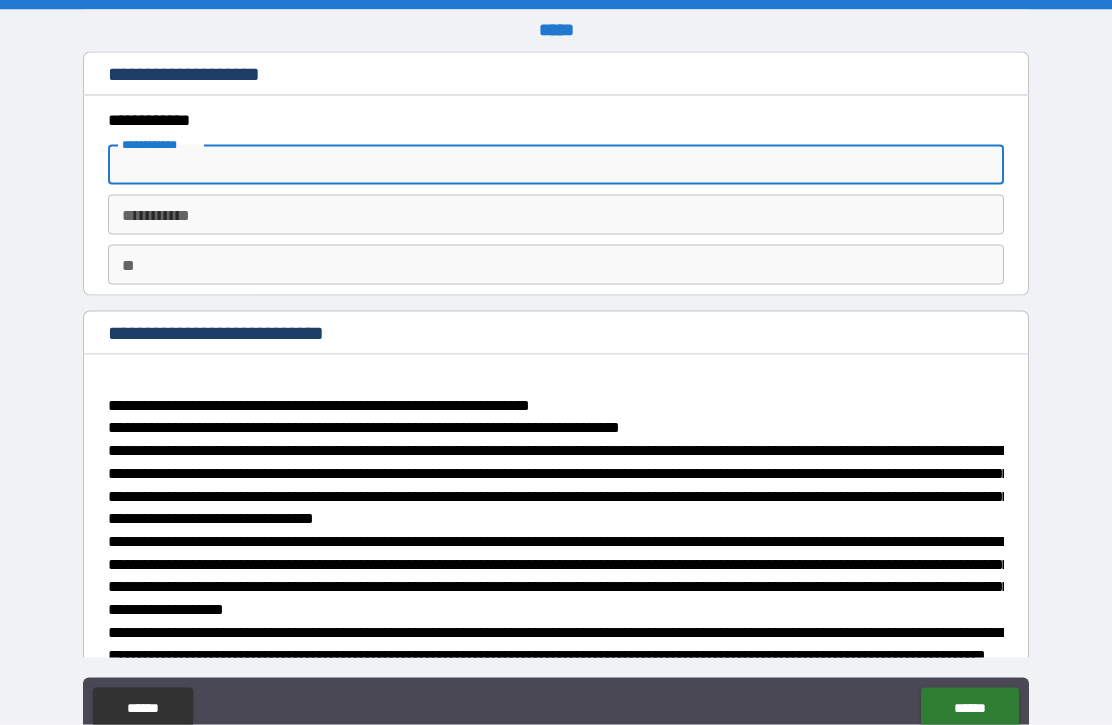 type on "*******" 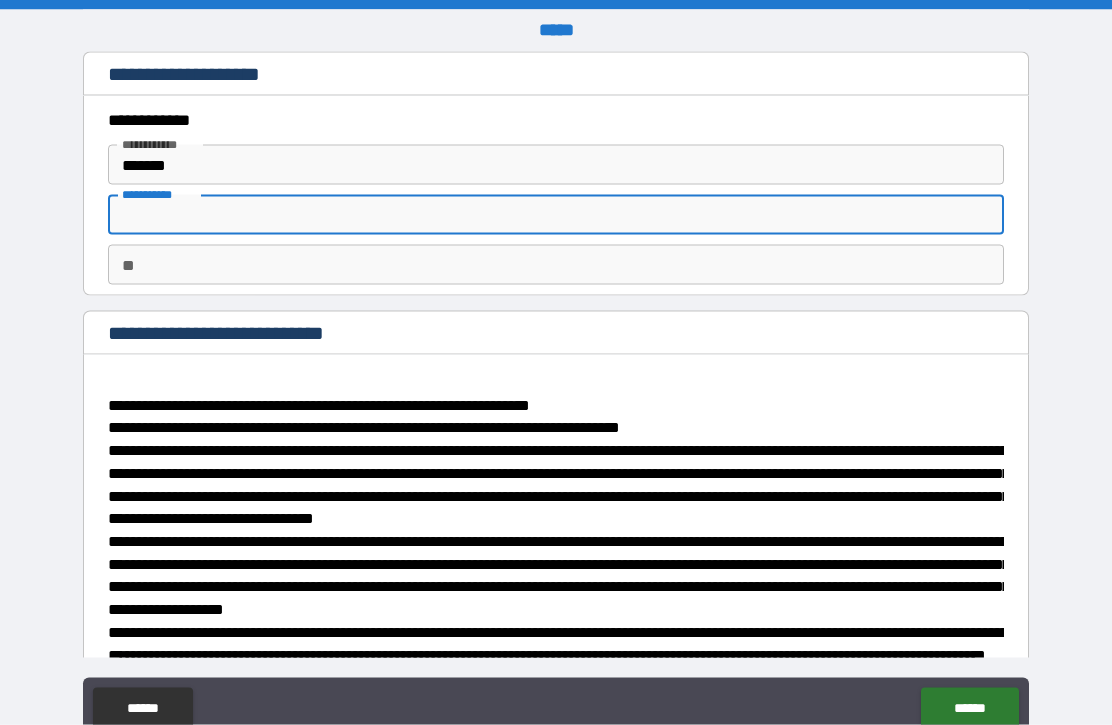 type on "***" 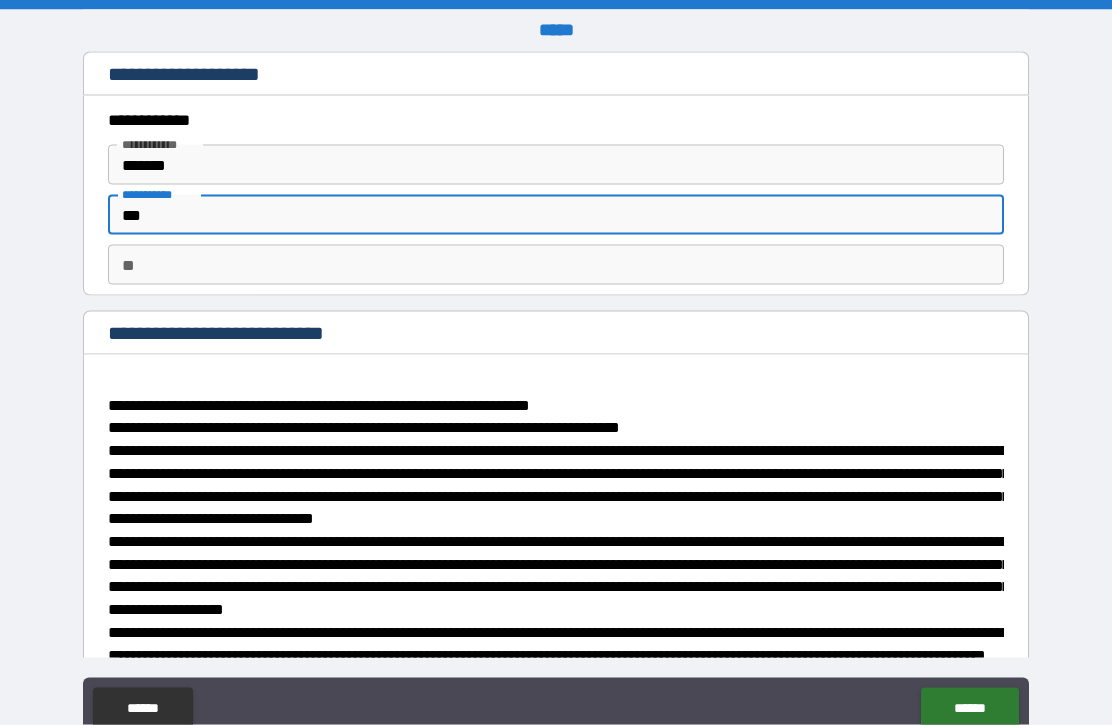 scroll, scrollTop: 0, scrollLeft: 0, axis: both 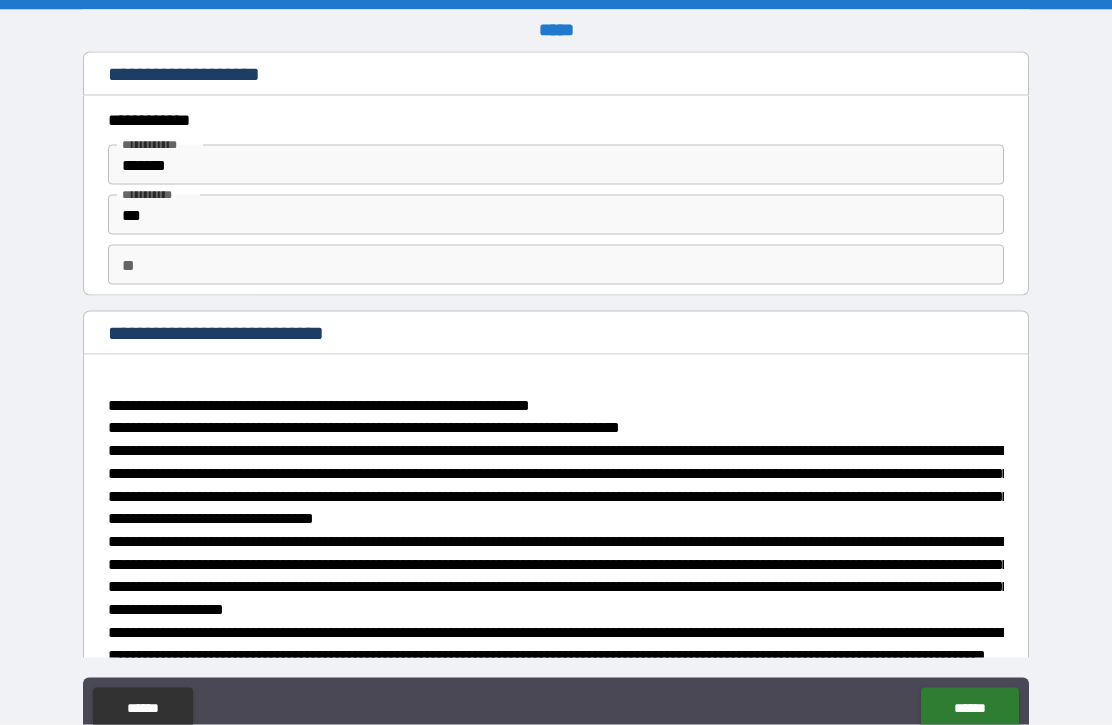 click on "** **" at bounding box center [556, 265] 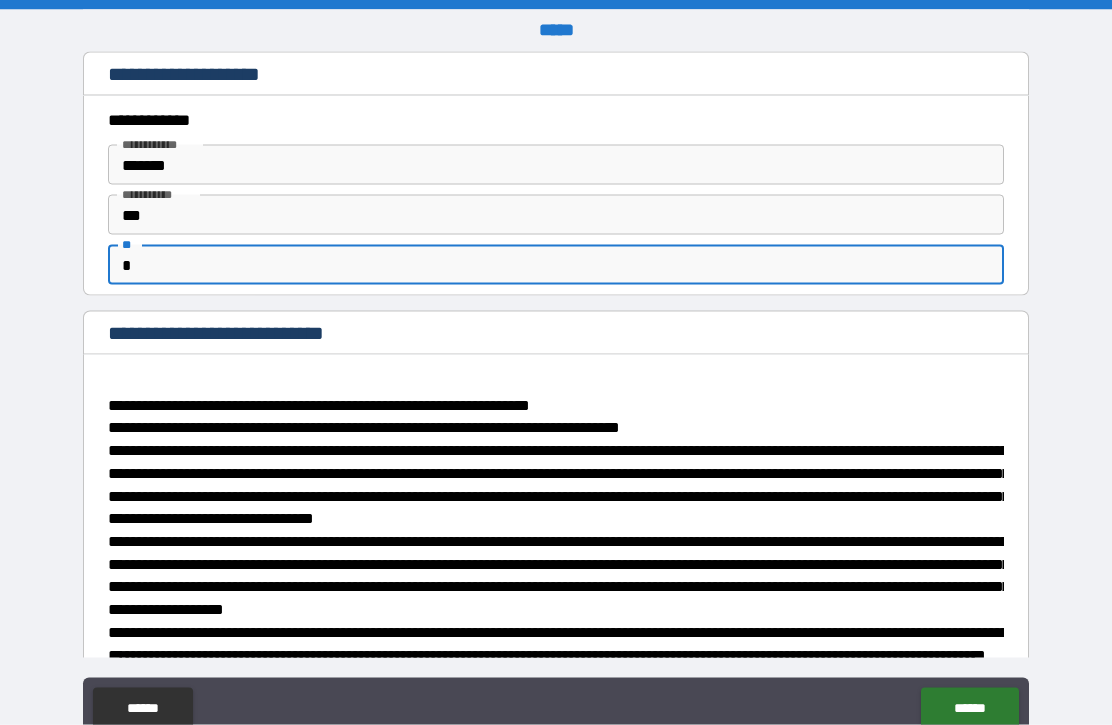 scroll, scrollTop: 67, scrollLeft: 0, axis: vertical 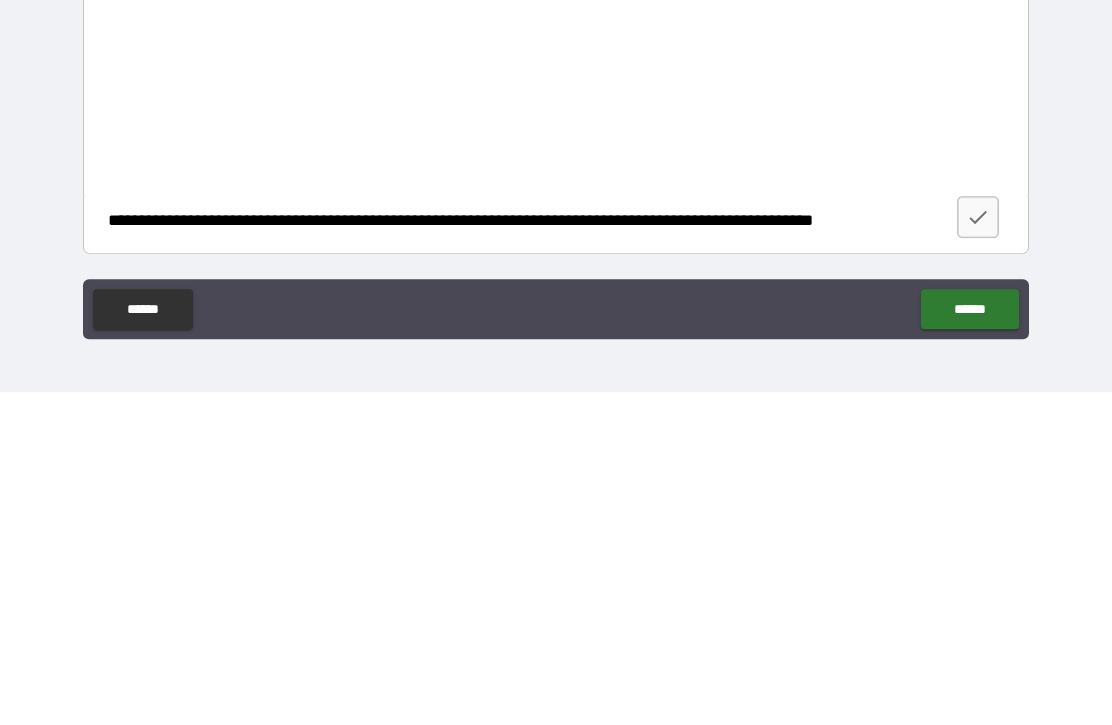 type on "*" 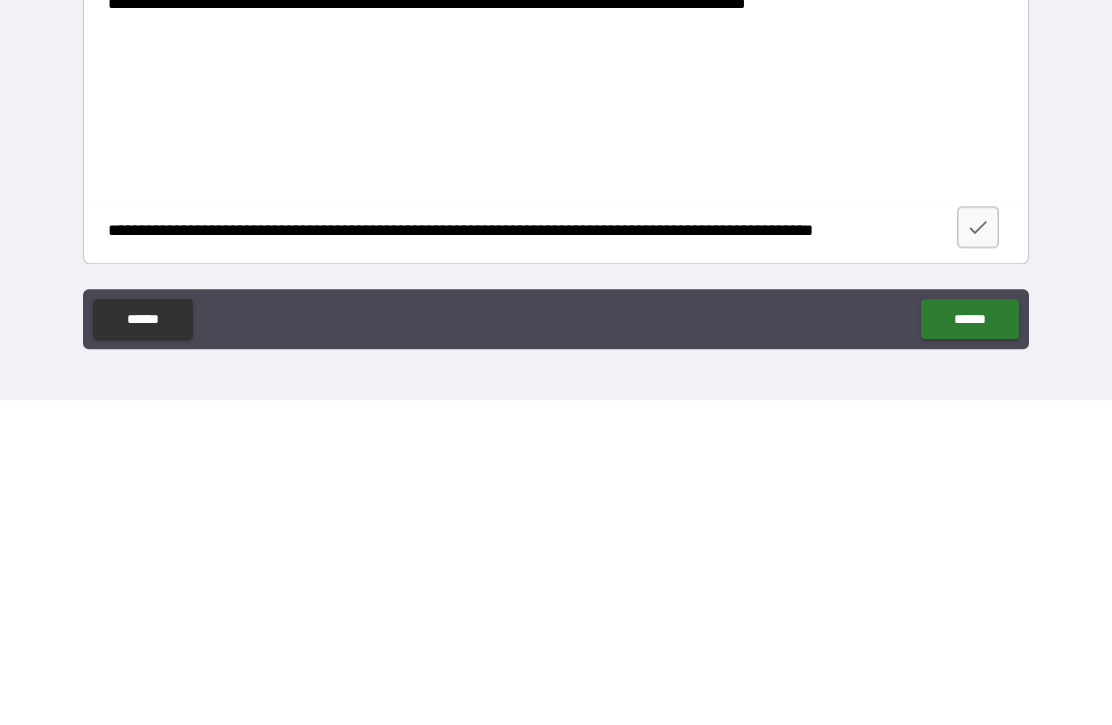 click 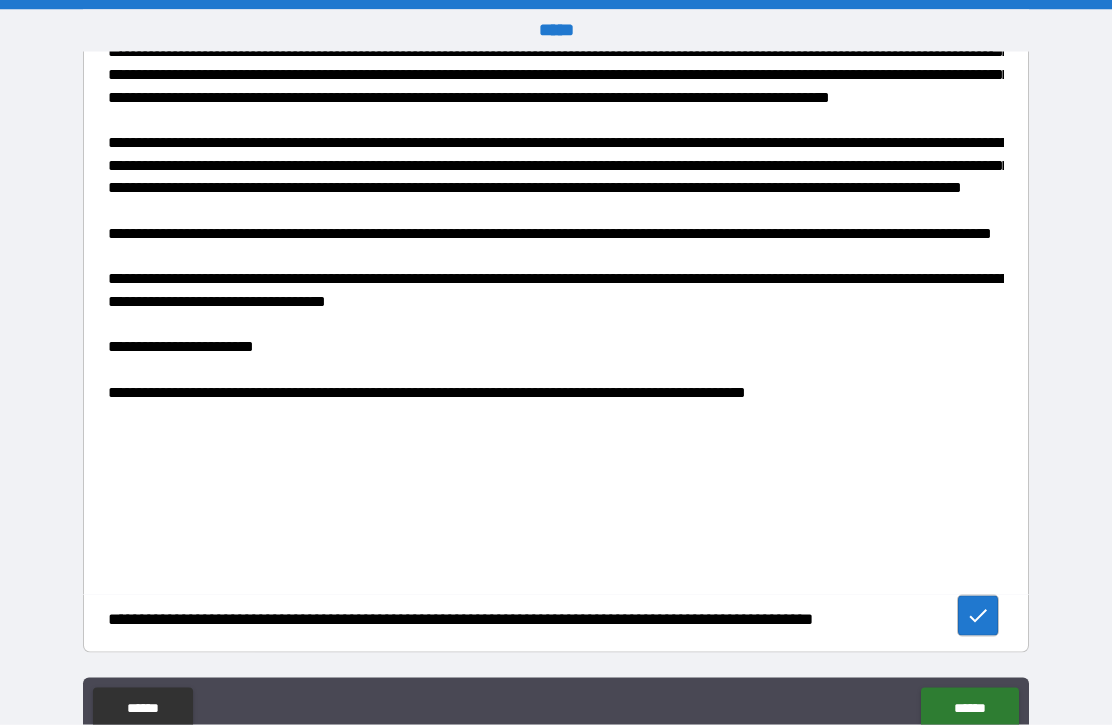 scroll, scrollTop: 0, scrollLeft: 0, axis: both 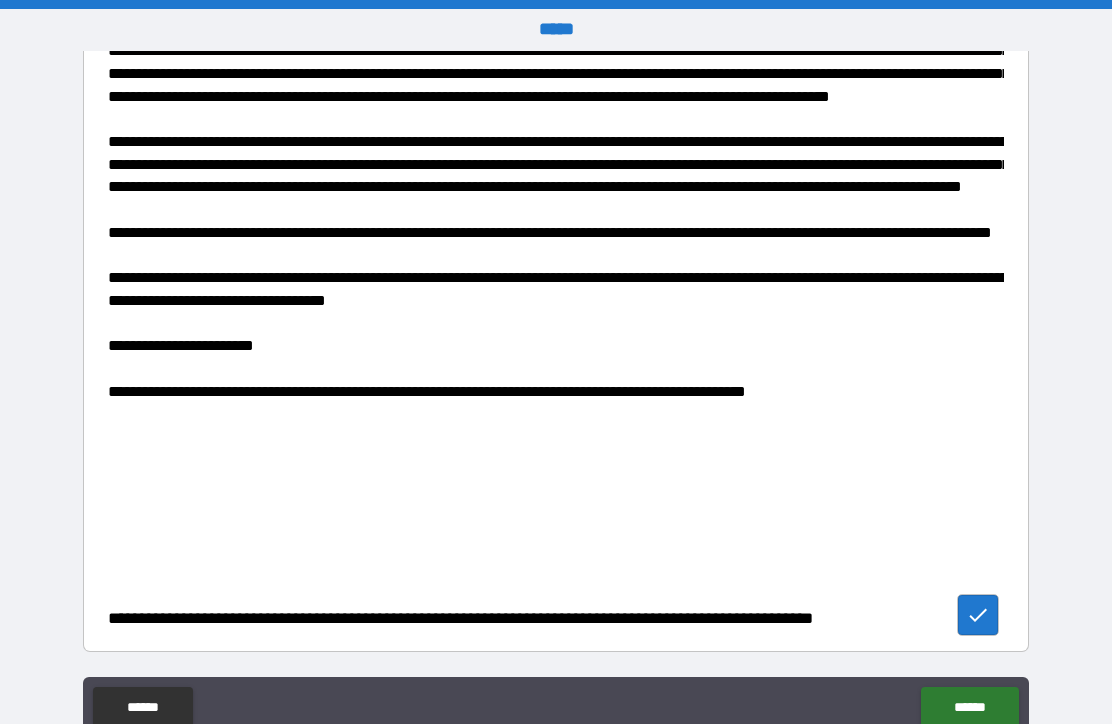 click on "******" at bounding box center [969, 708] 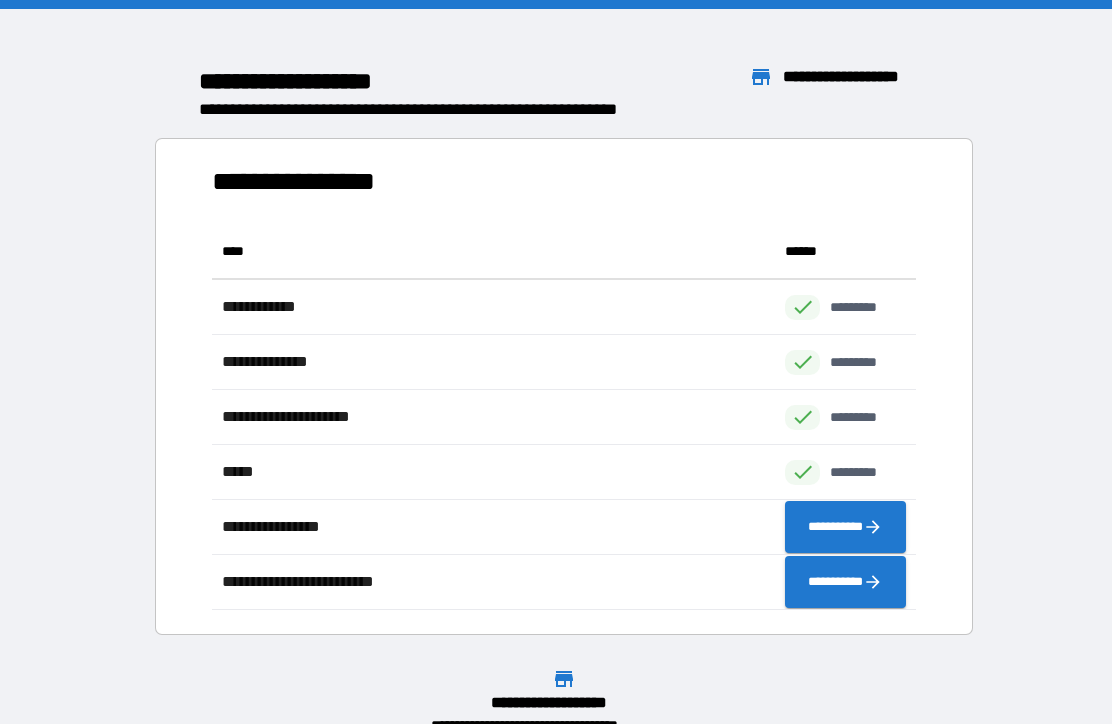scroll, scrollTop: 1, scrollLeft: 1, axis: both 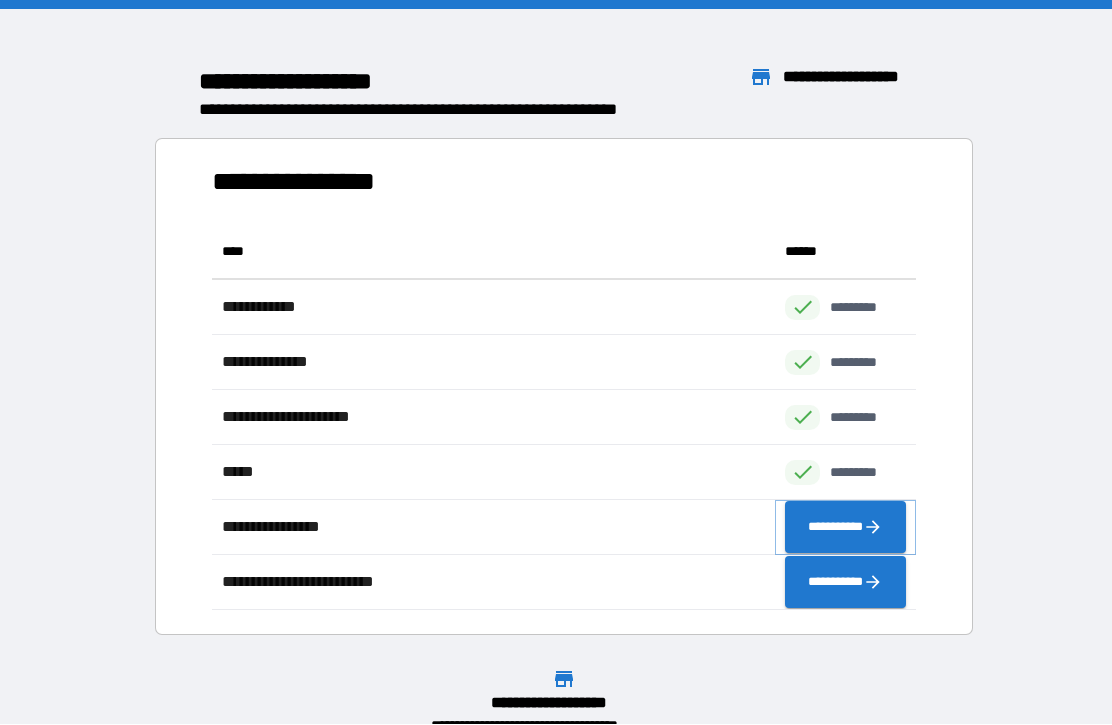 click on "**********" at bounding box center (845, 528) 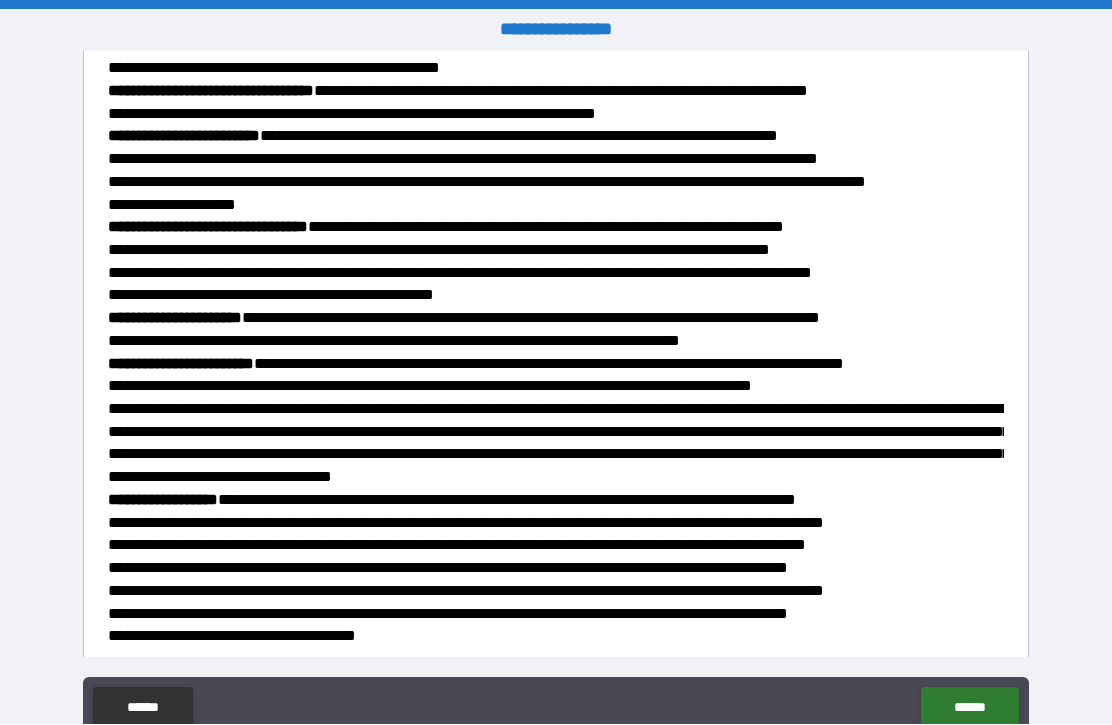 scroll, scrollTop: 857, scrollLeft: 0, axis: vertical 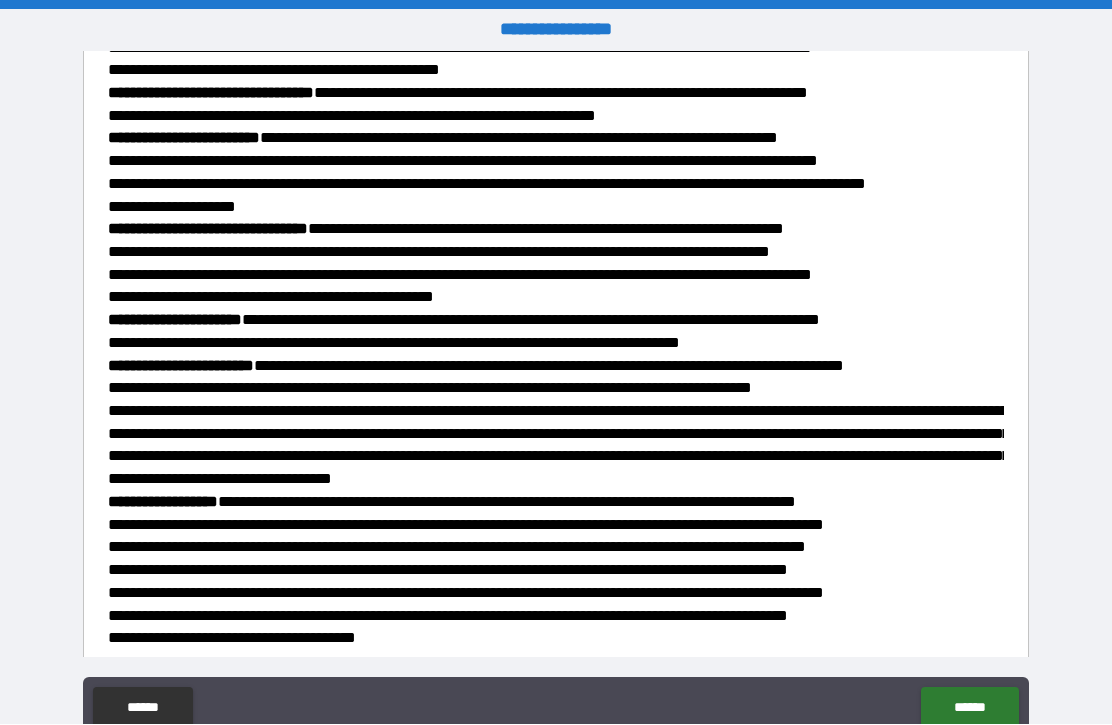 click on "******" at bounding box center [969, 708] 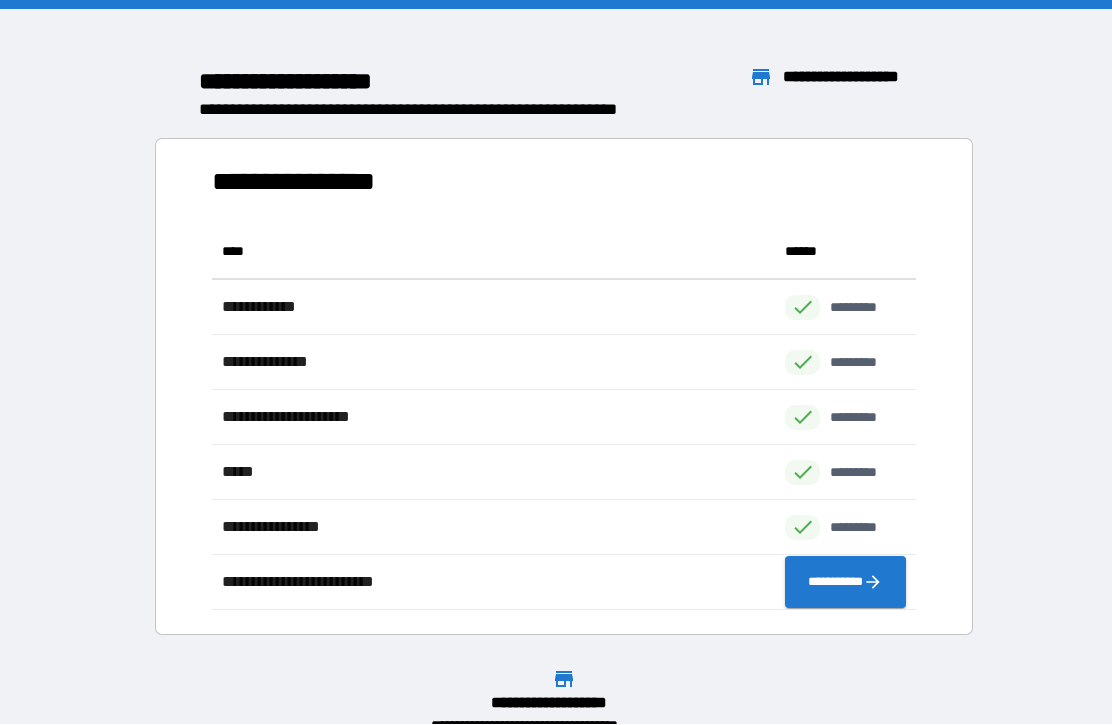 scroll, scrollTop: 1, scrollLeft: 1, axis: both 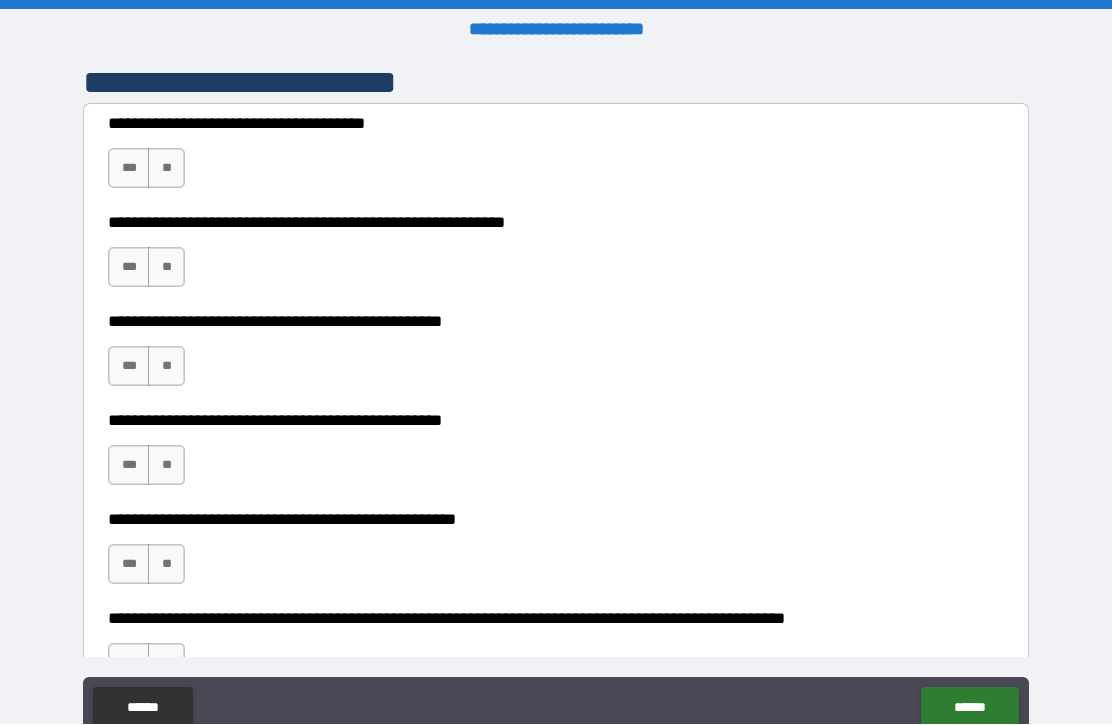 click on "**" at bounding box center [166, 169] 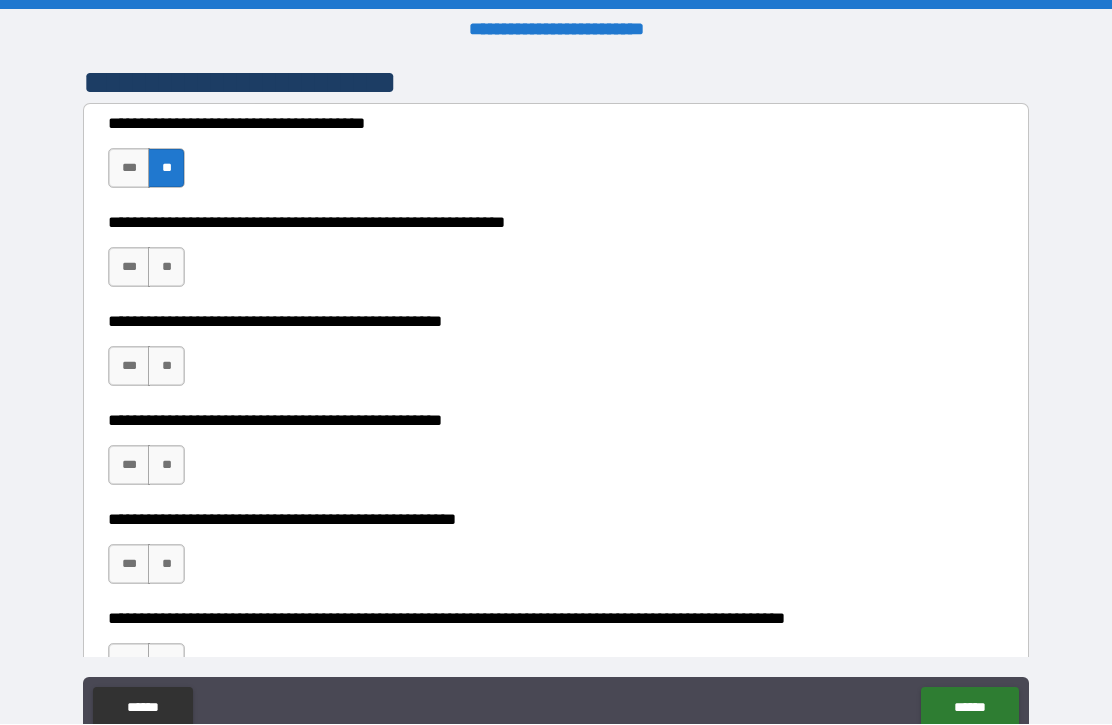 click on "***" at bounding box center [129, 268] 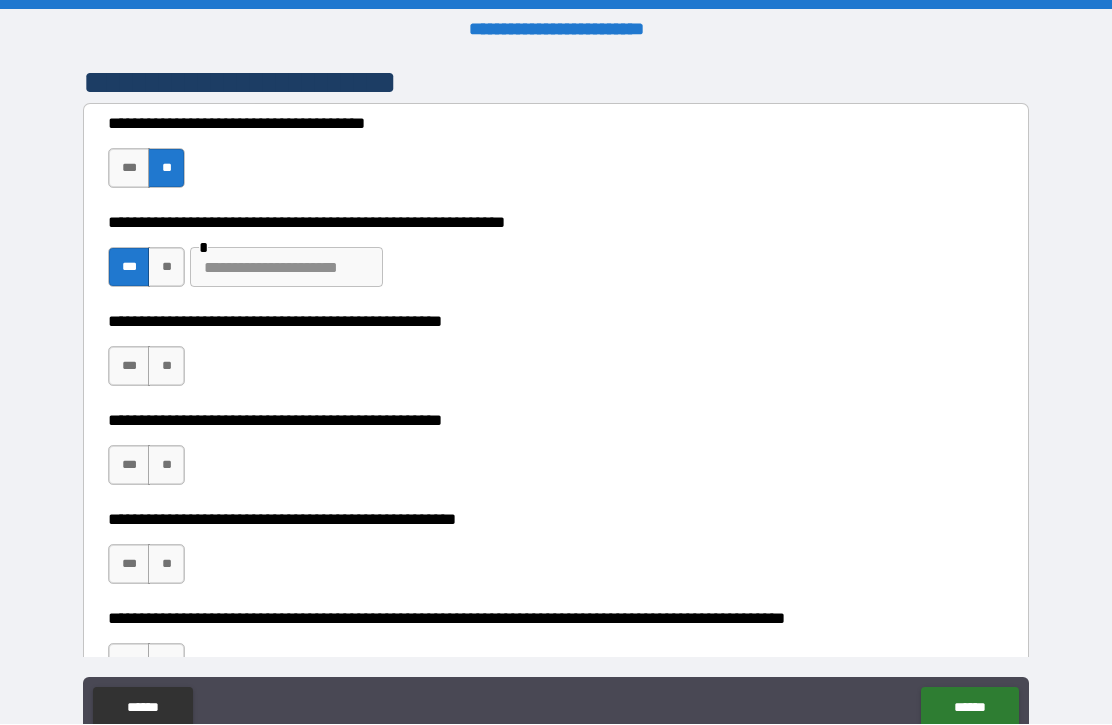 click at bounding box center [286, 268] 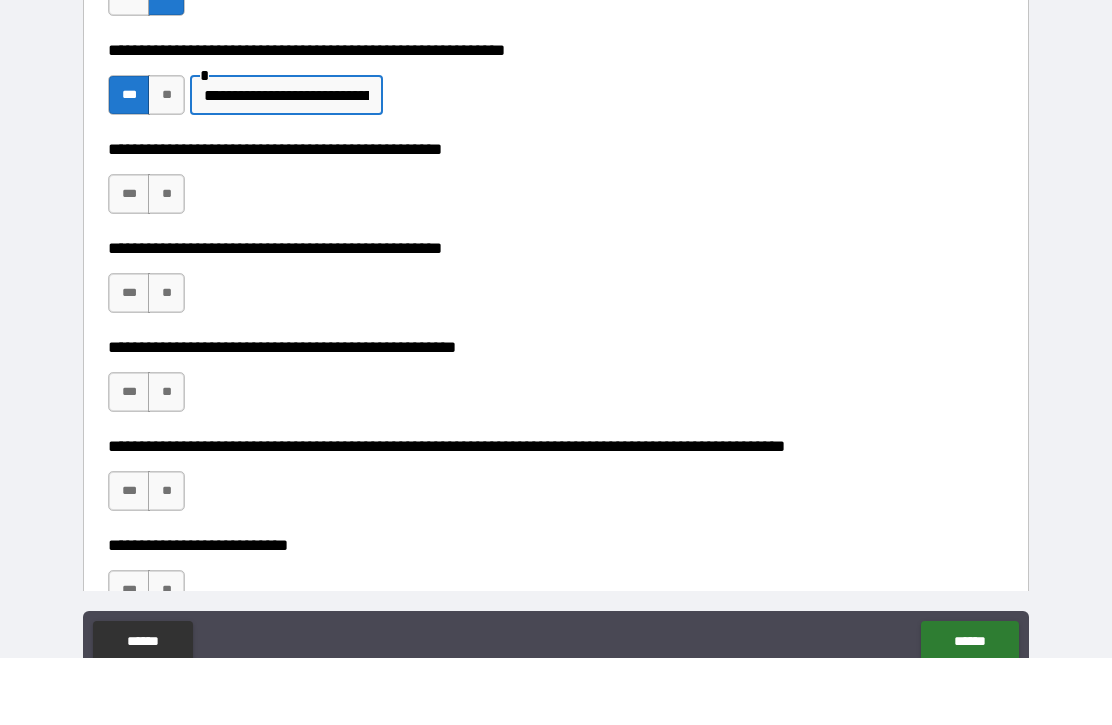 scroll, scrollTop: 522, scrollLeft: 0, axis: vertical 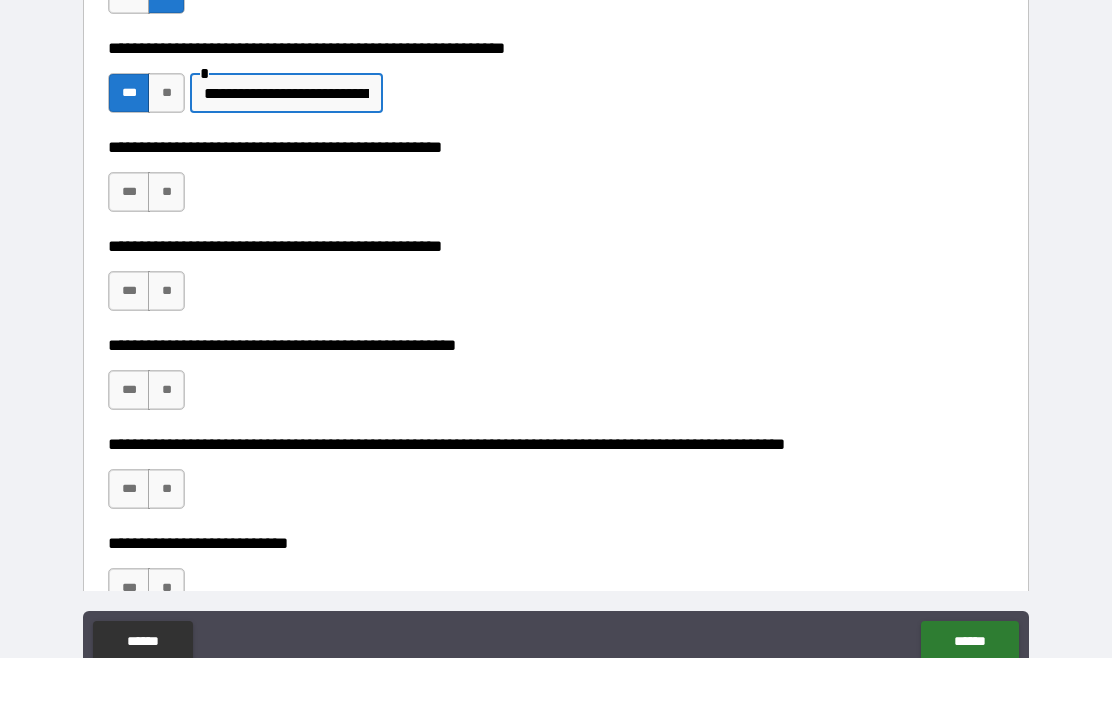 type on "**********" 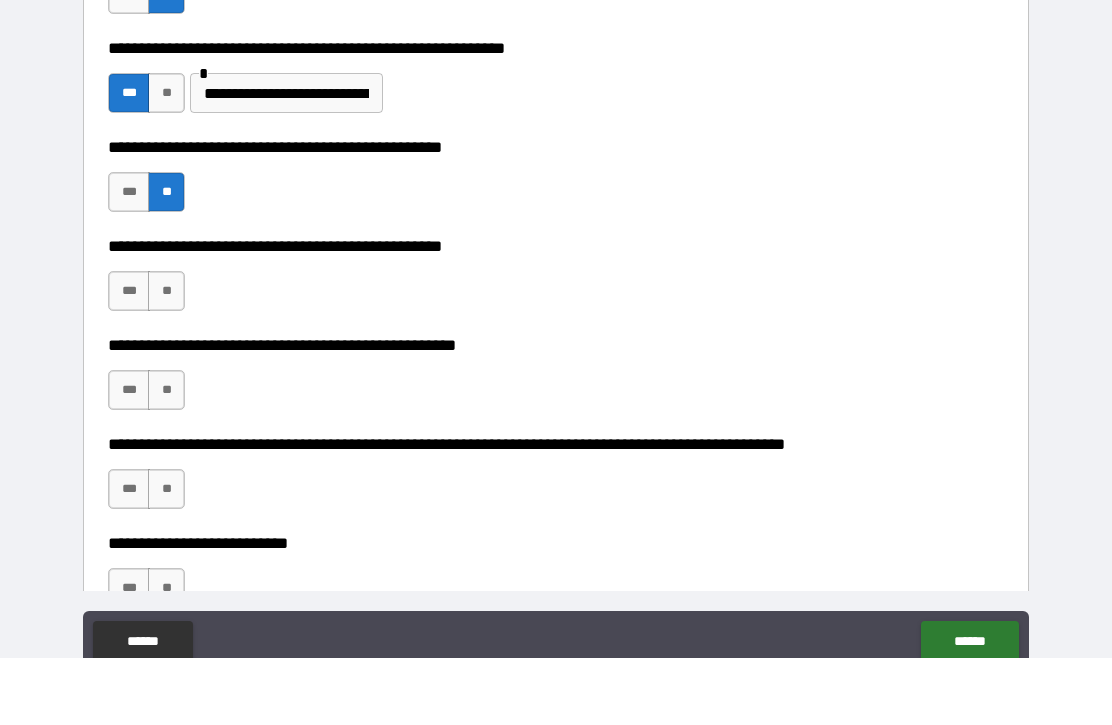 scroll, scrollTop: 67, scrollLeft: 0, axis: vertical 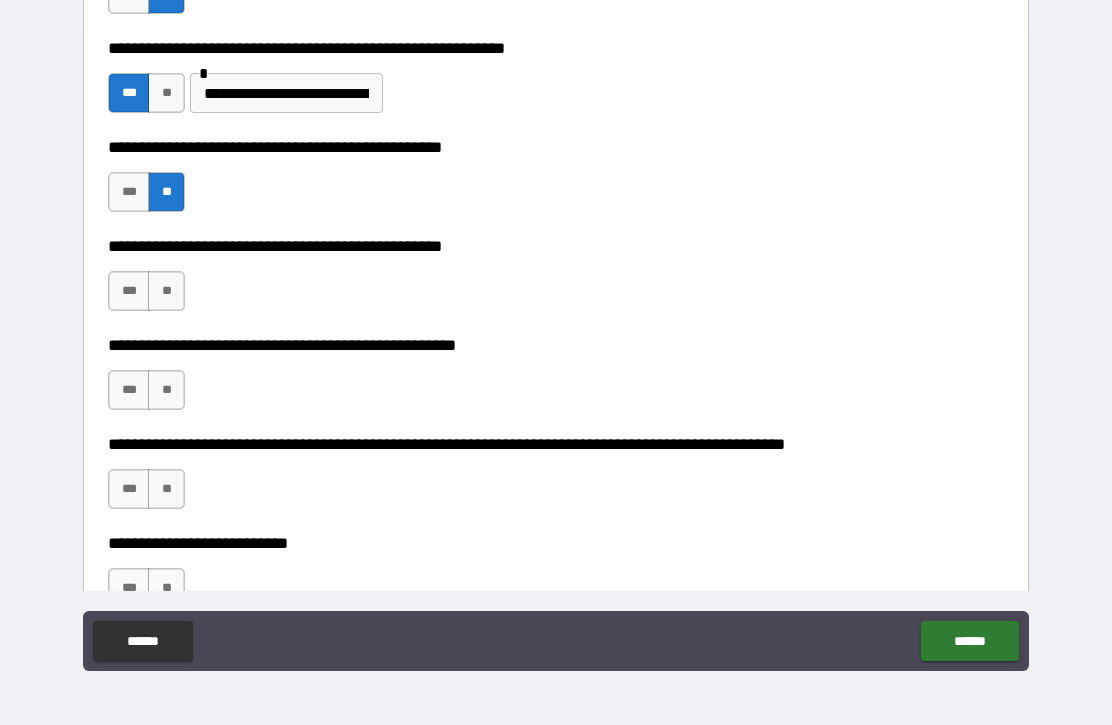 click on "**" at bounding box center (166, 291) 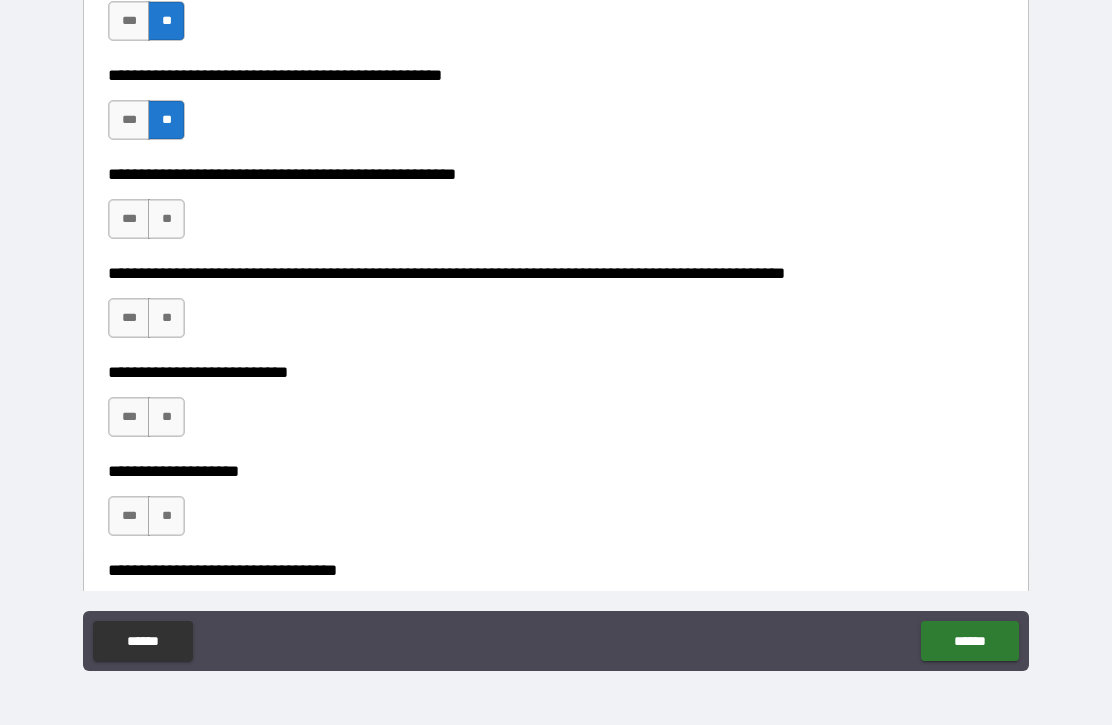 scroll, scrollTop: 696, scrollLeft: 0, axis: vertical 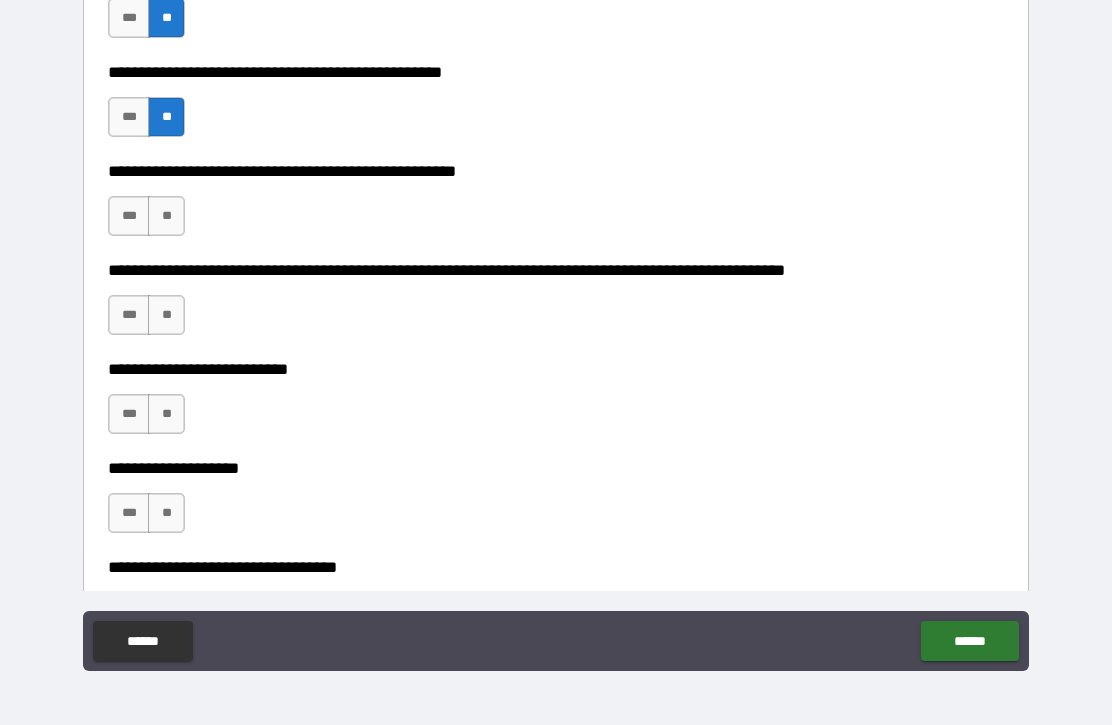 click on "**" at bounding box center (166, 216) 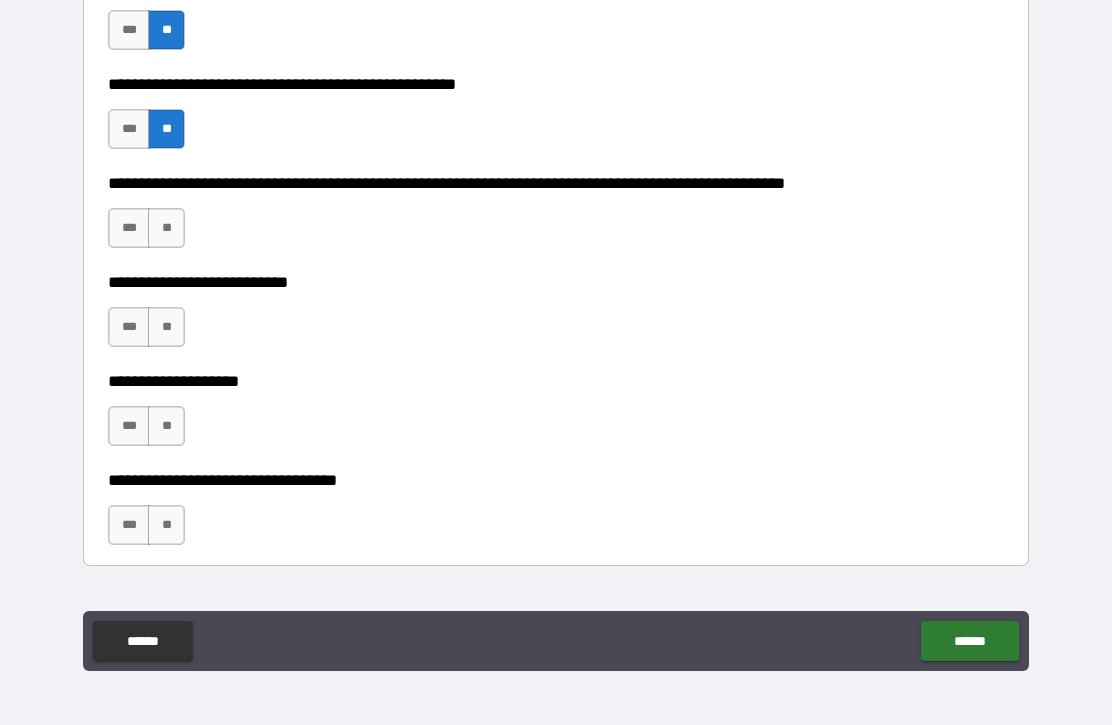 scroll, scrollTop: 786, scrollLeft: 0, axis: vertical 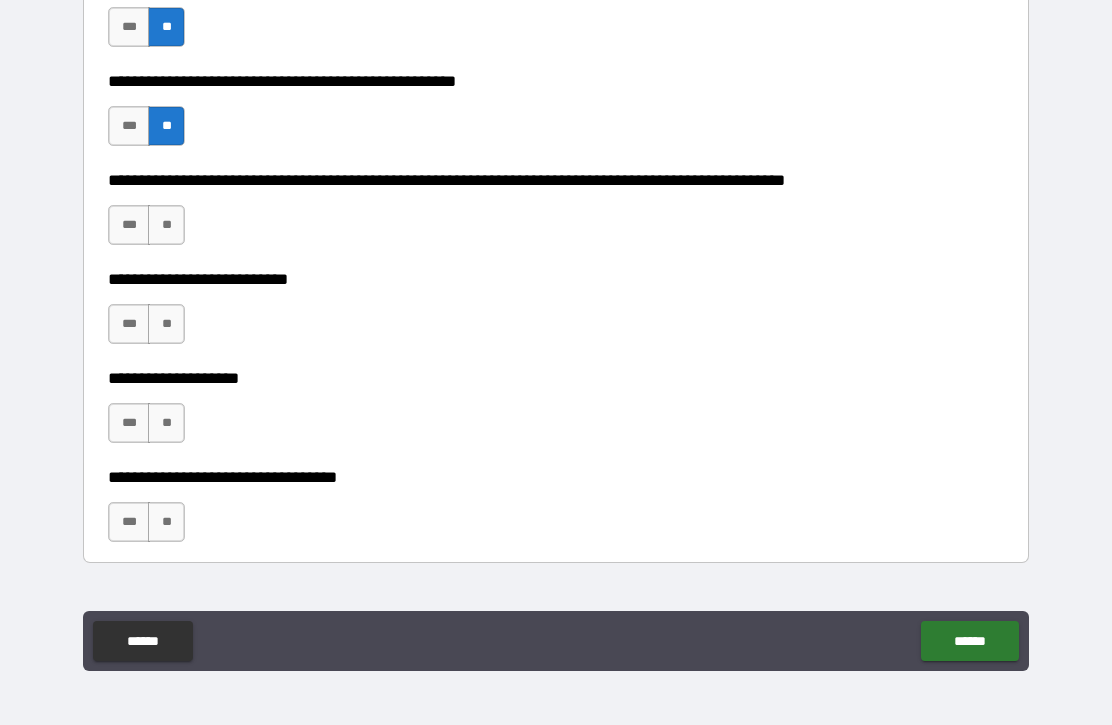 click on "**" at bounding box center [166, 225] 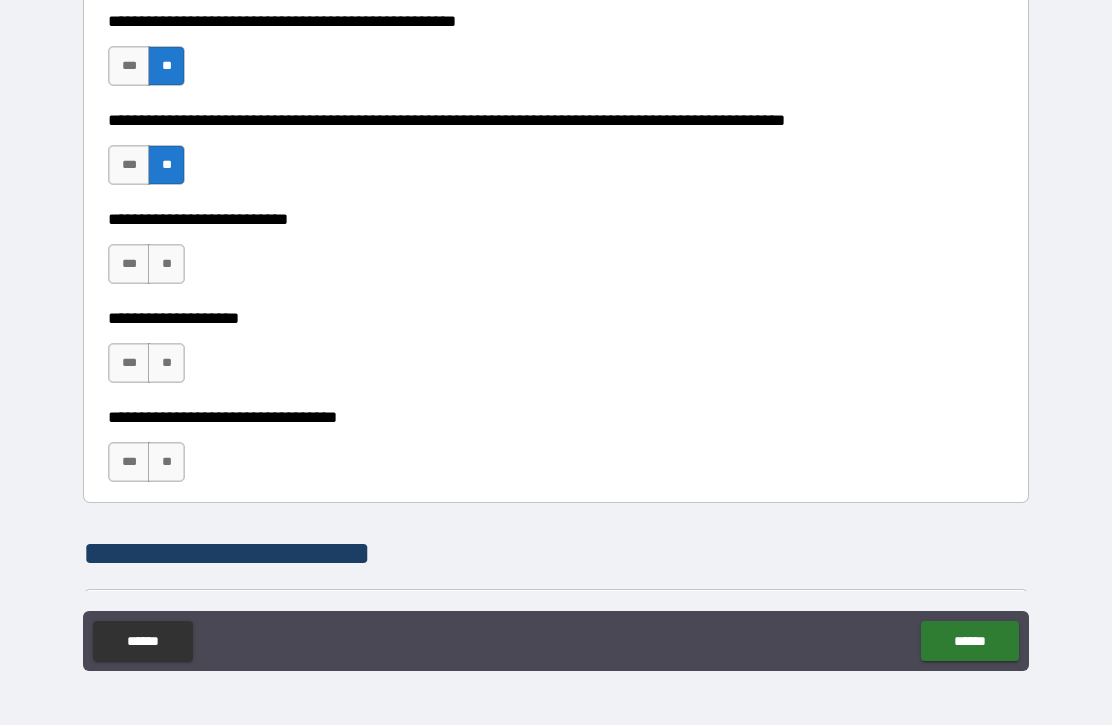scroll, scrollTop: 848, scrollLeft: 0, axis: vertical 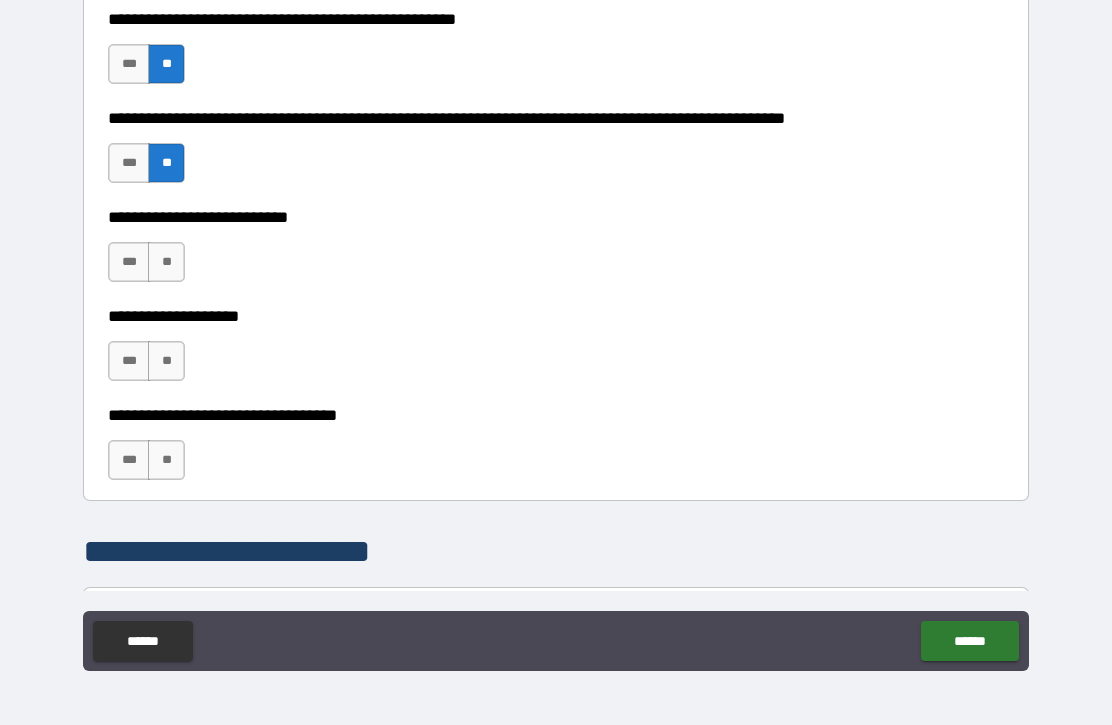 click on "**" at bounding box center (166, 262) 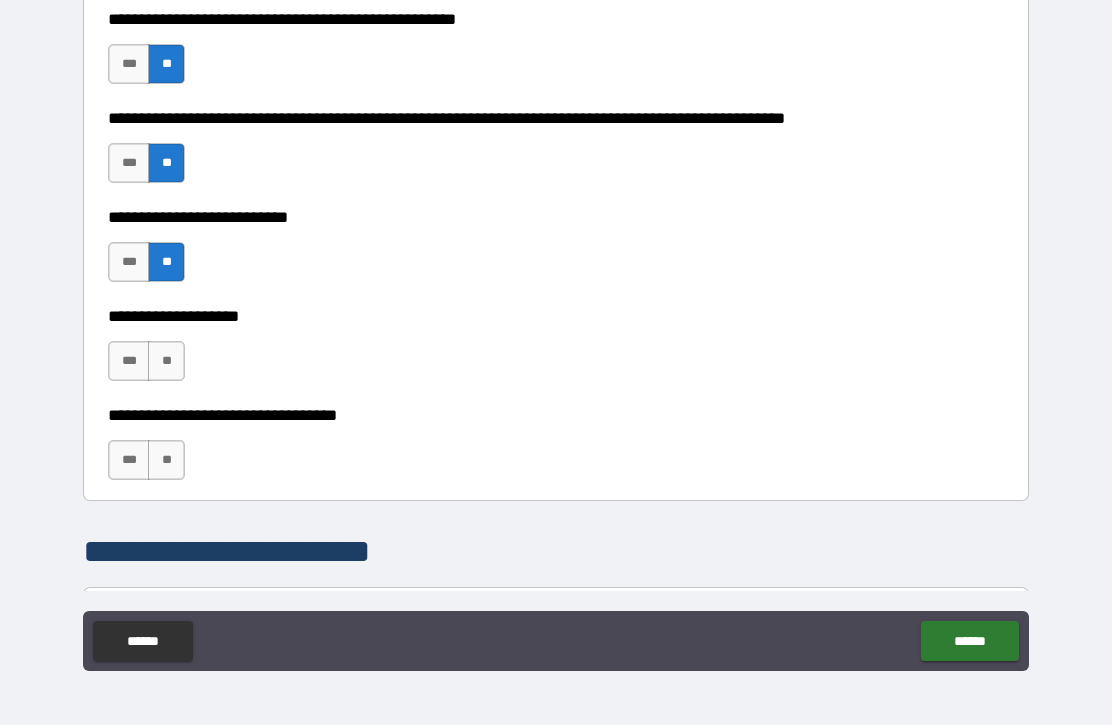 click on "**" at bounding box center [166, 361] 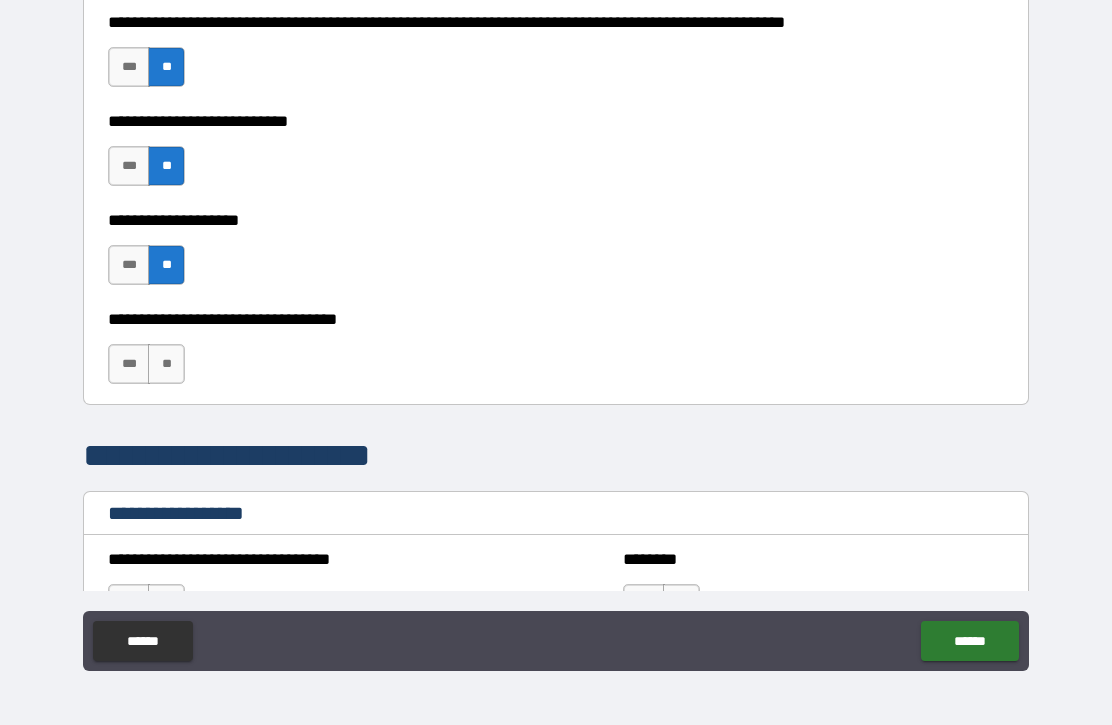 scroll, scrollTop: 953, scrollLeft: 0, axis: vertical 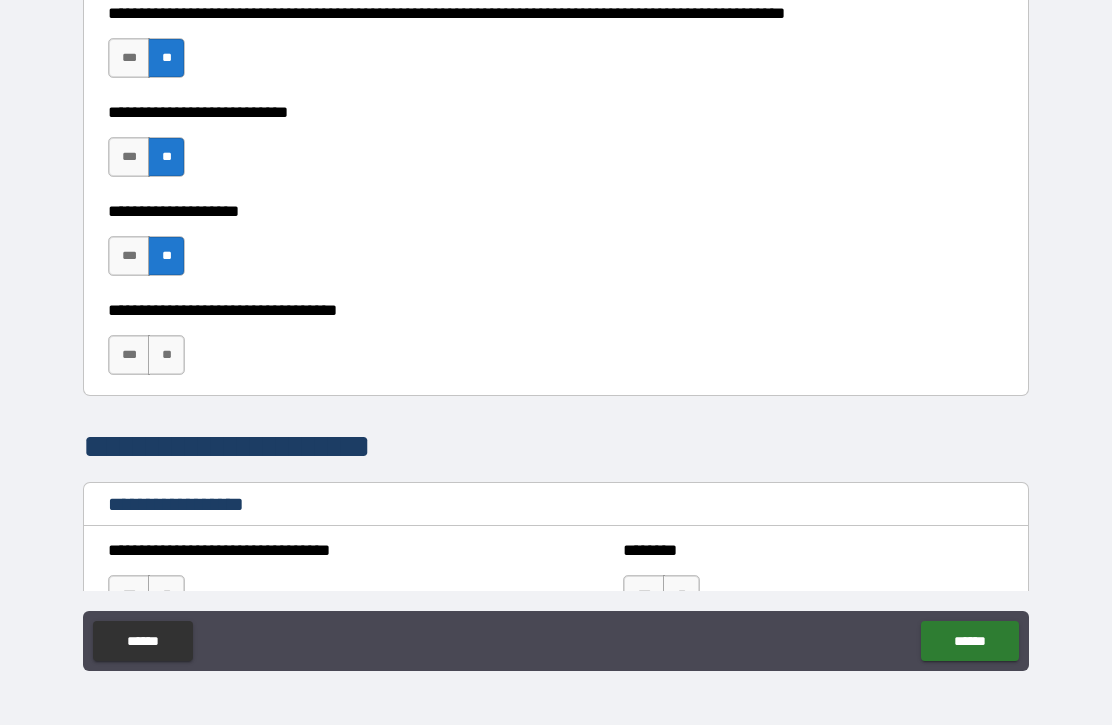 click on "**" at bounding box center [166, 355] 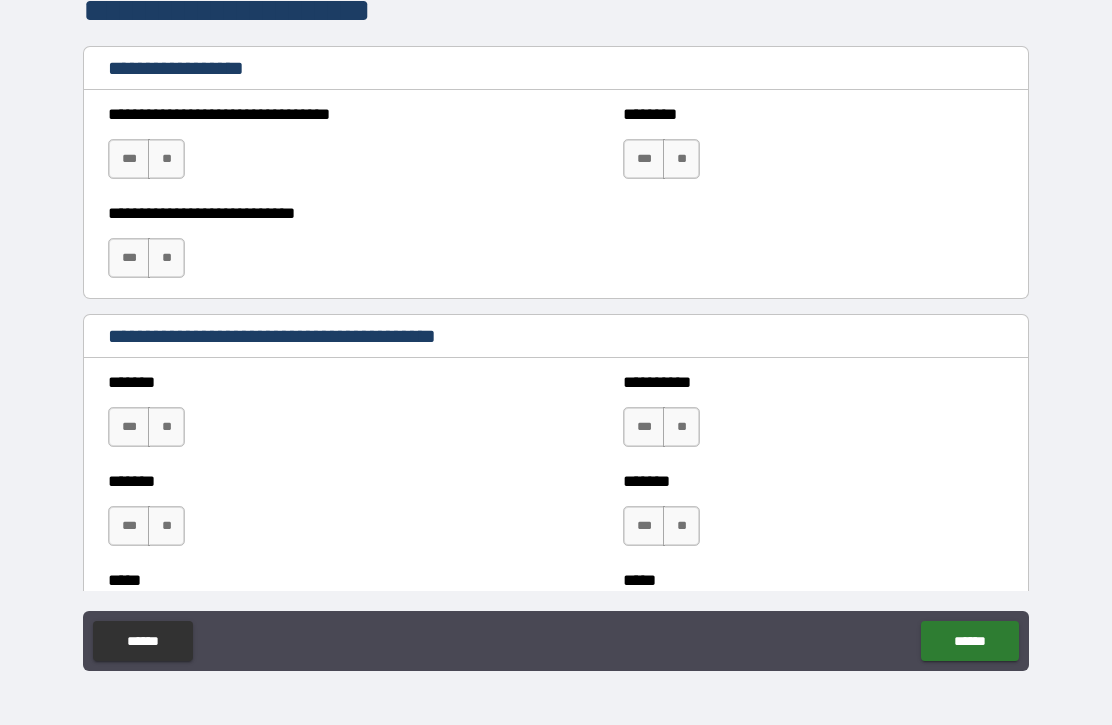 scroll, scrollTop: 1388, scrollLeft: 0, axis: vertical 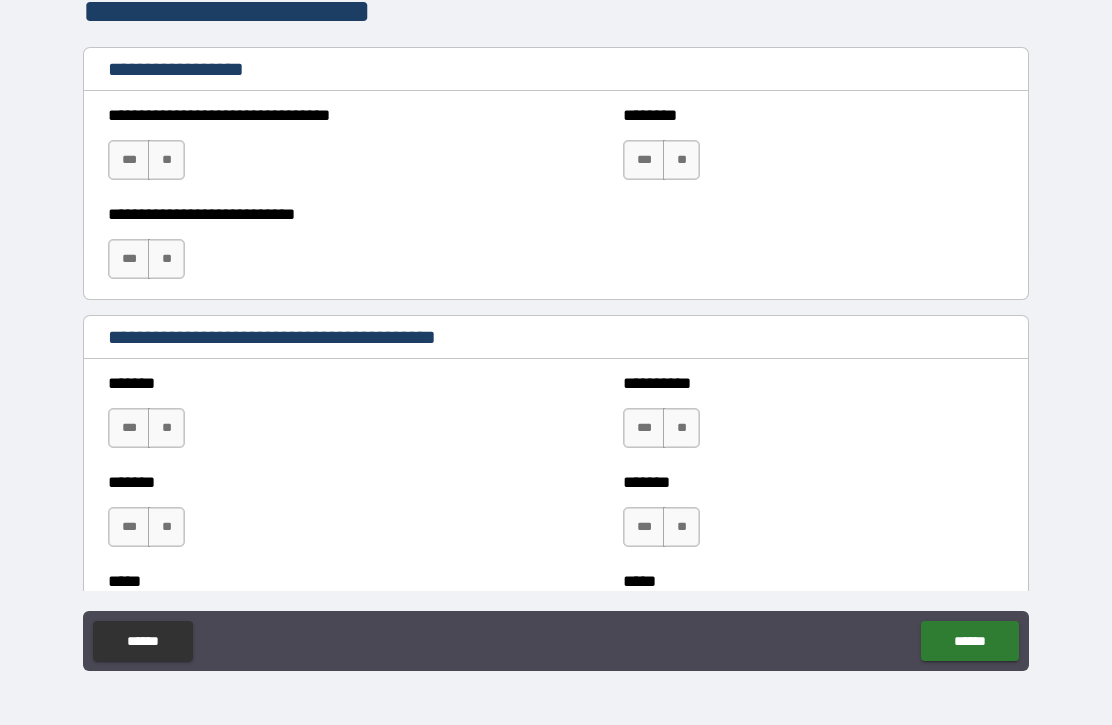 click on "**" at bounding box center (166, 160) 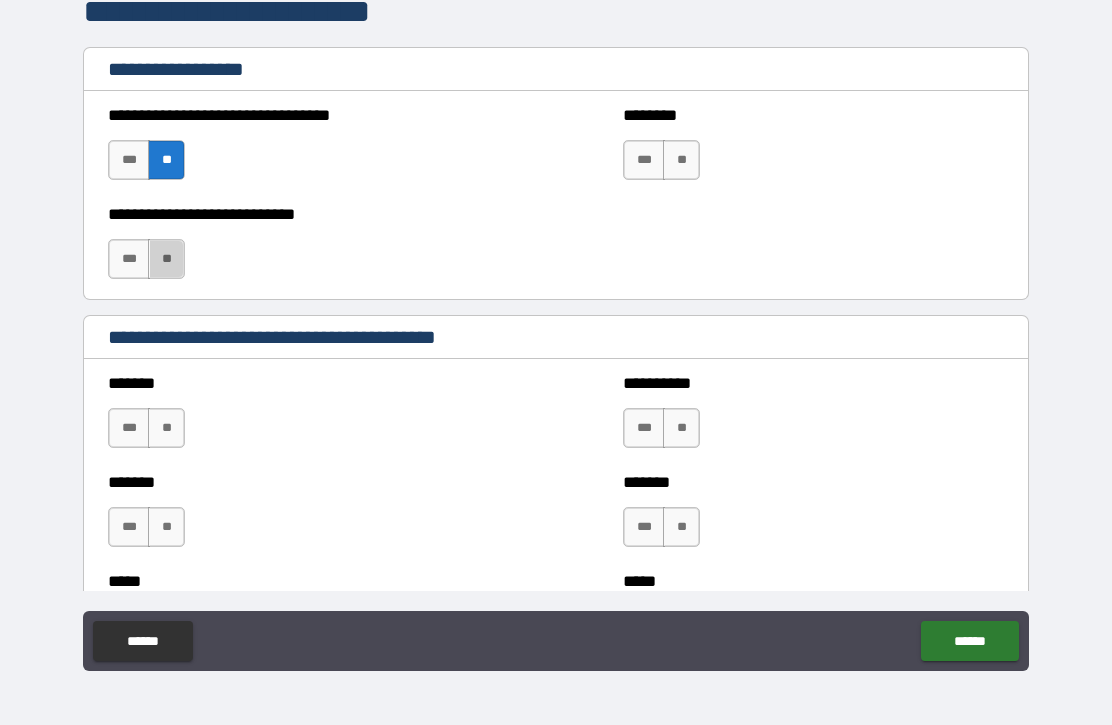 click on "**" at bounding box center [166, 259] 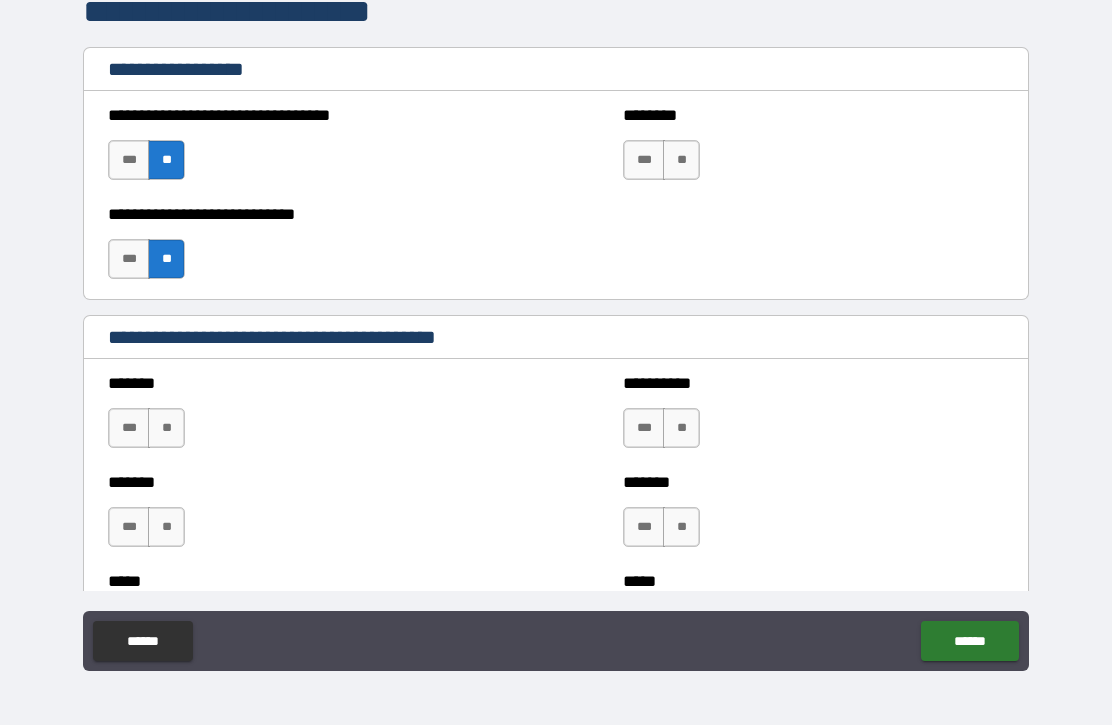 click on "**" at bounding box center [681, 160] 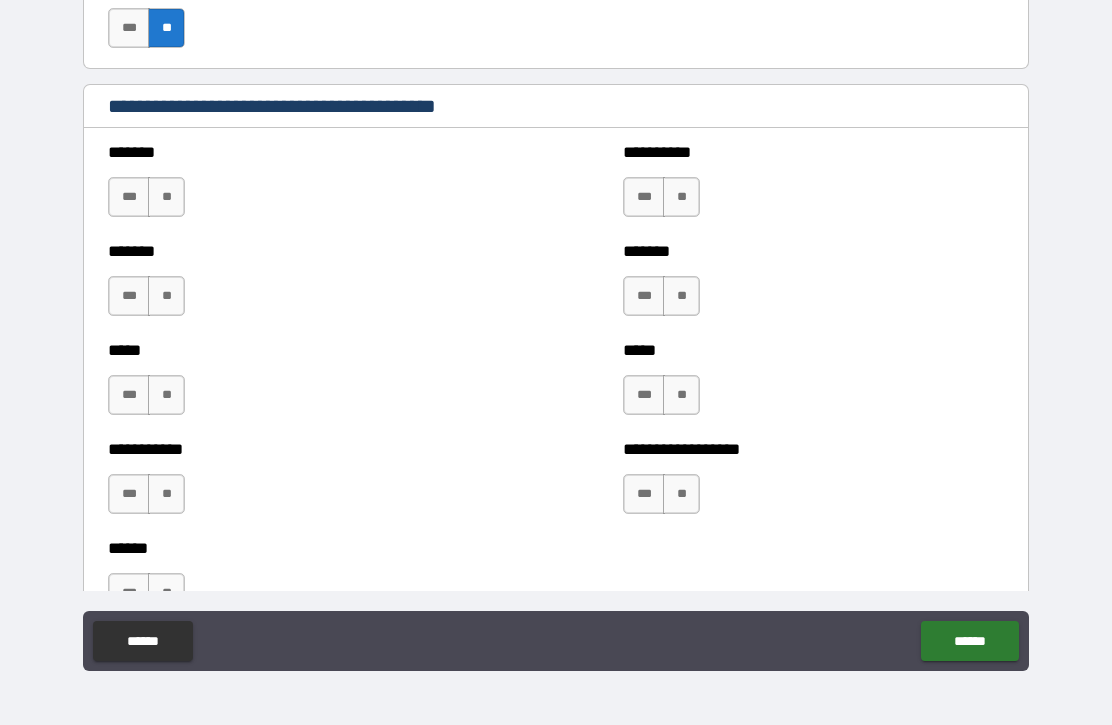 scroll, scrollTop: 1620, scrollLeft: 0, axis: vertical 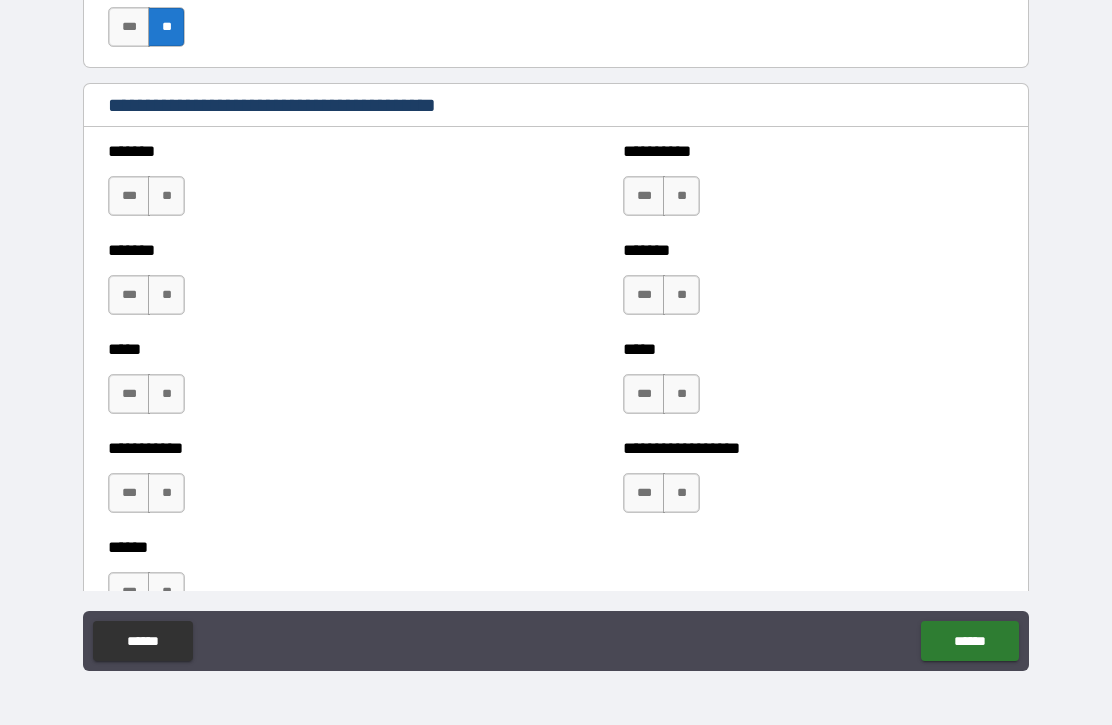 click on "**" at bounding box center [166, 196] 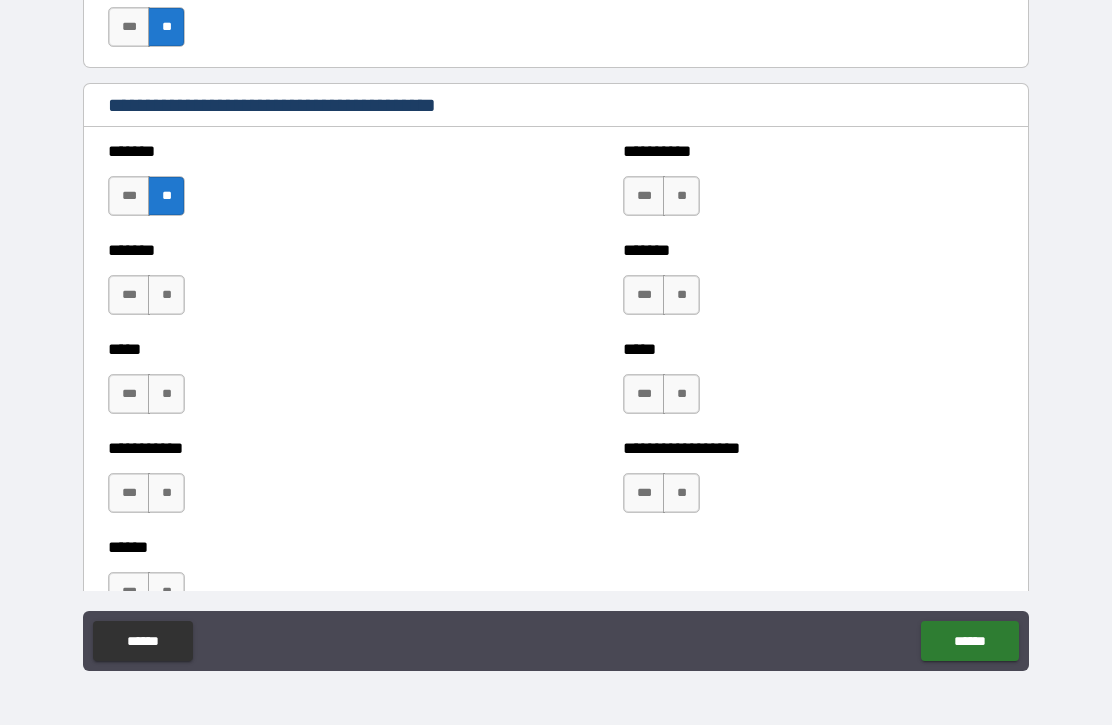 click on "**" at bounding box center (166, 295) 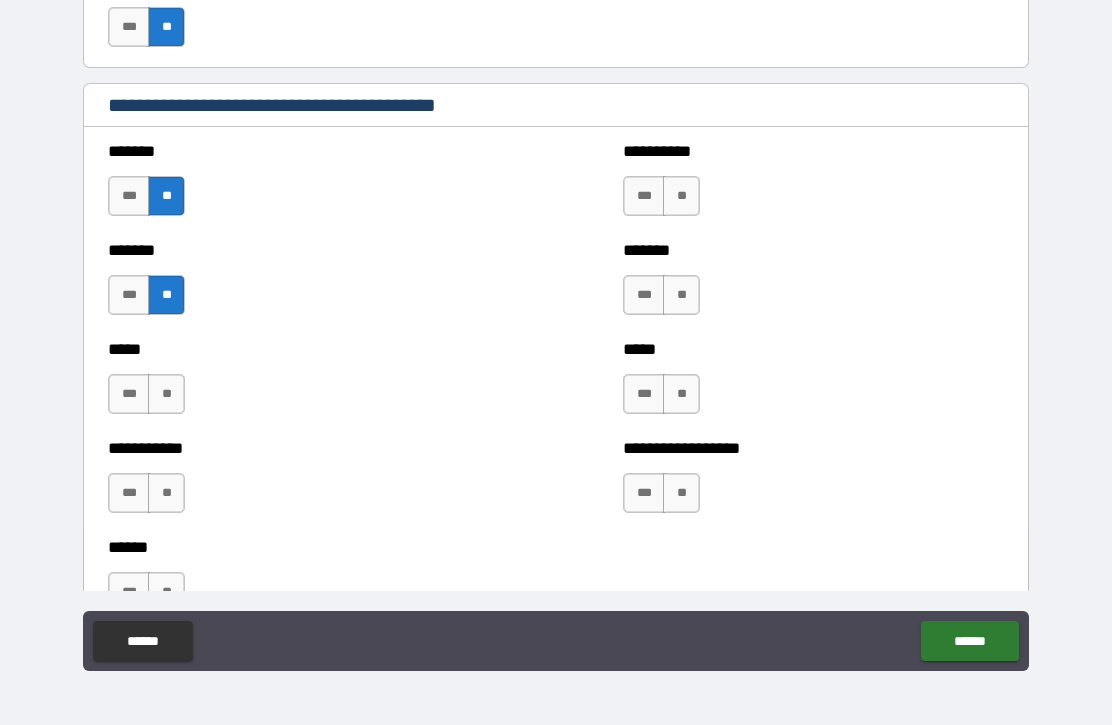 click on "**" at bounding box center (166, 394) 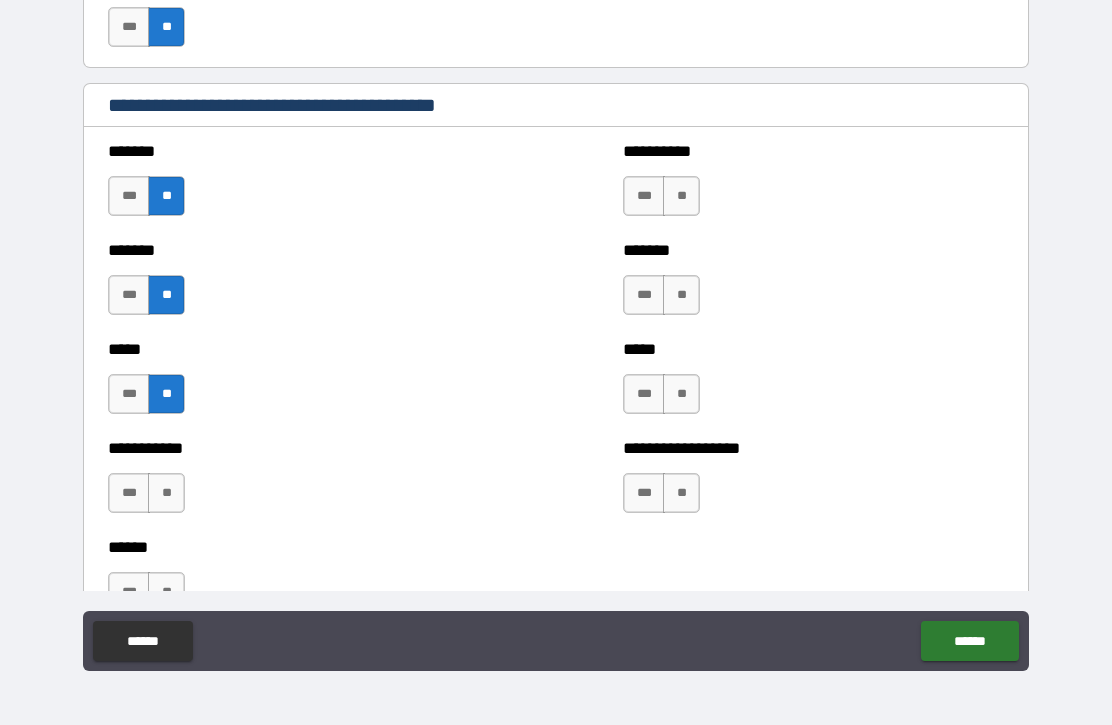 click on "**" at bounding box center [166, 493] 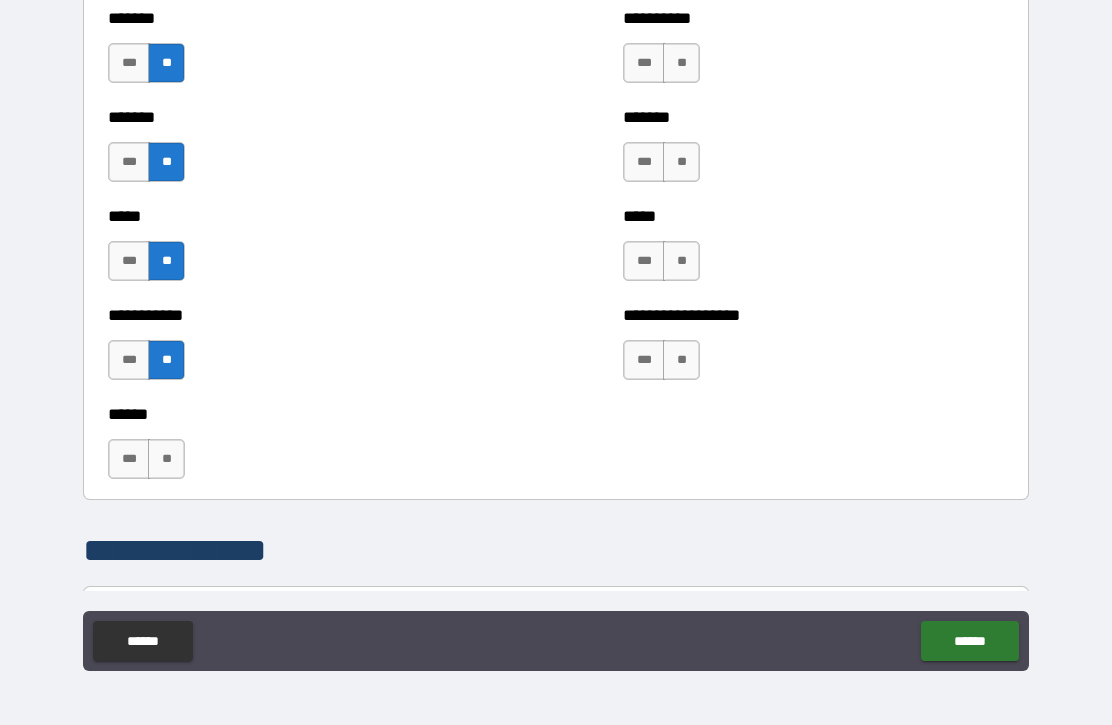 scroll, scrollTop: 1754, scrollLeft: 0, axis: vertical 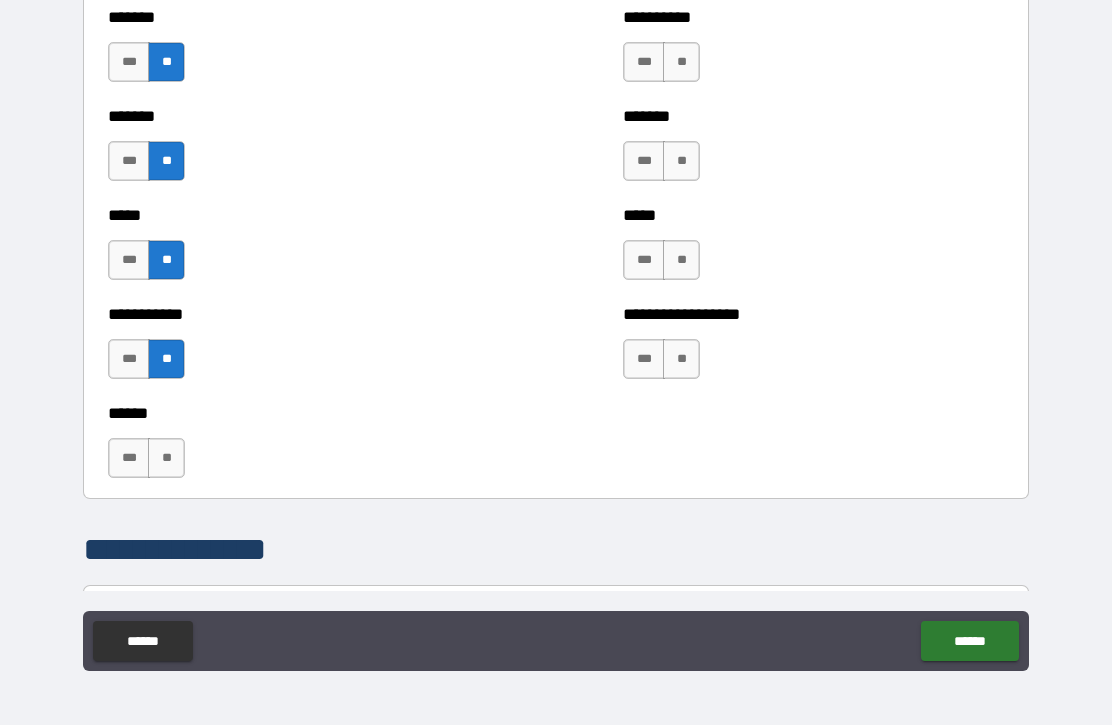 click on "**" at bounding box center [166, 458] 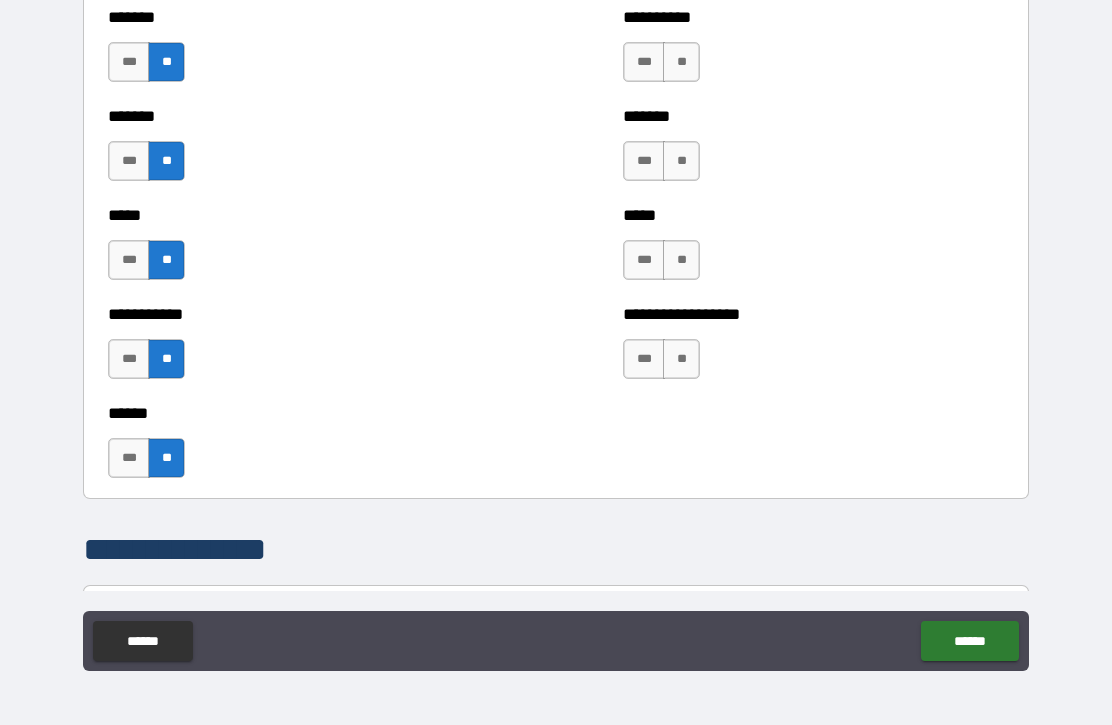 click on "**" at bounding box center [681, 359] 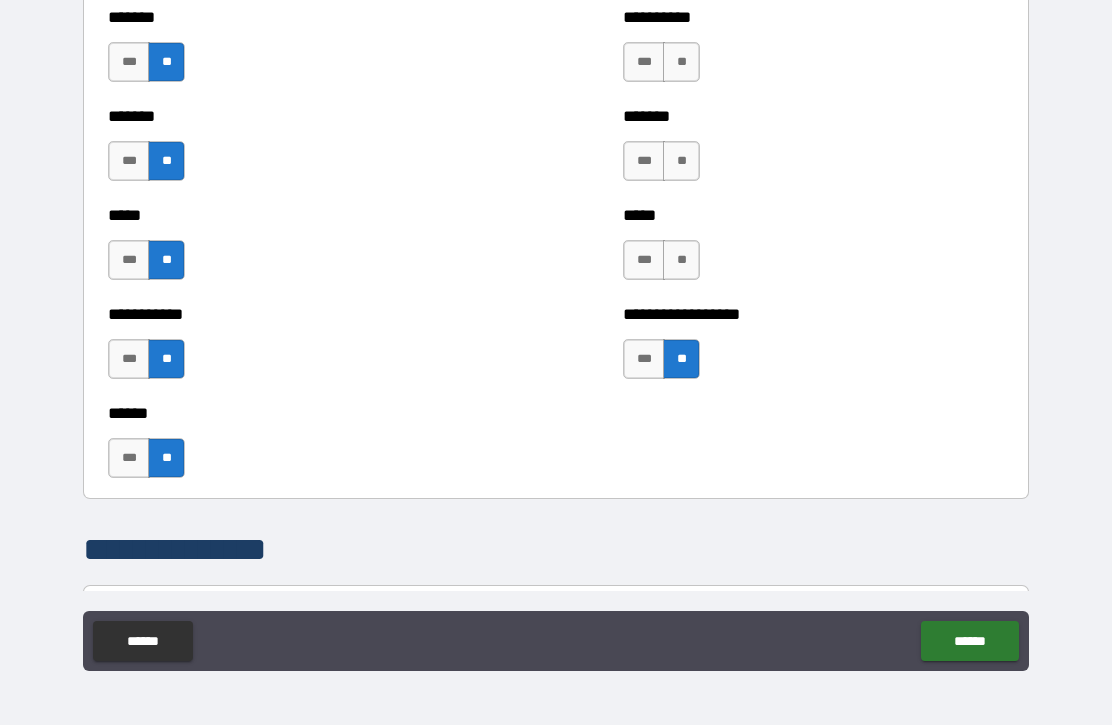 click on "**" at bounding box center [681, 260] 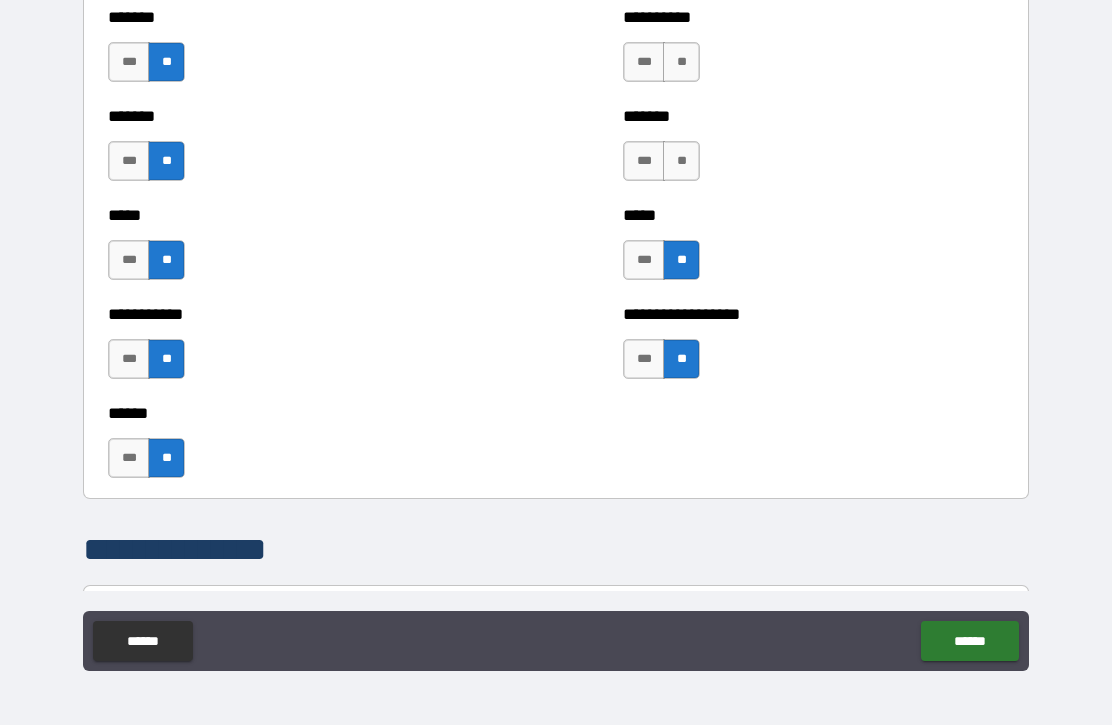 click on "**" at bounding box center (681, 161) 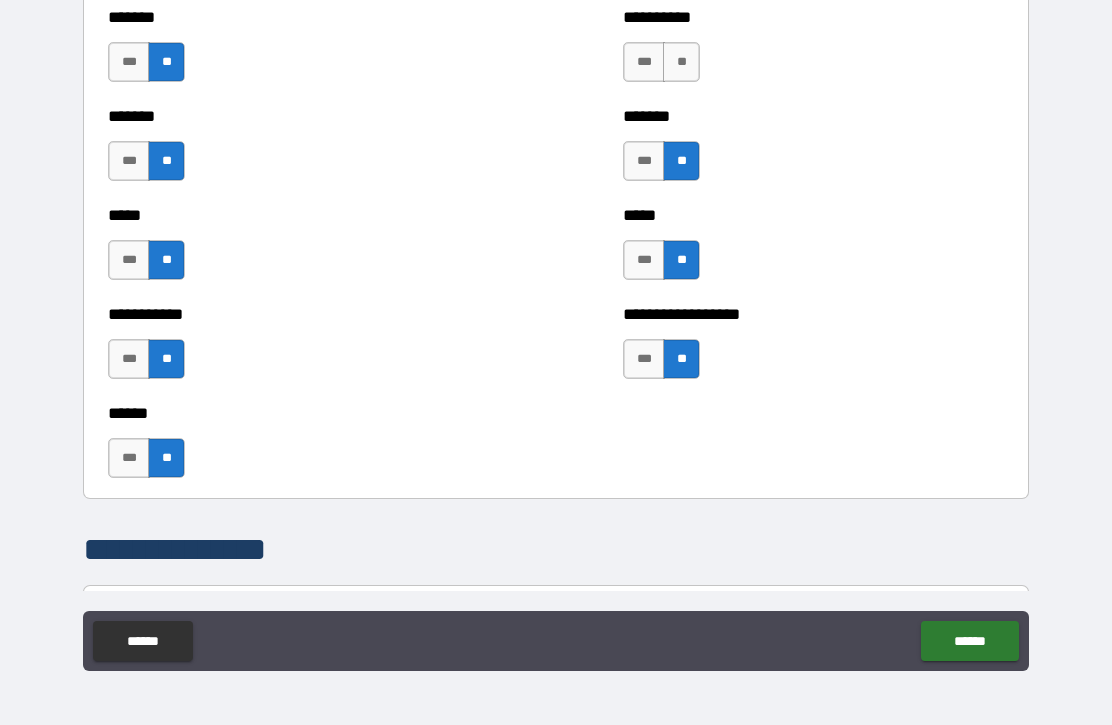 click on "**" at bounding box center [681, 62] 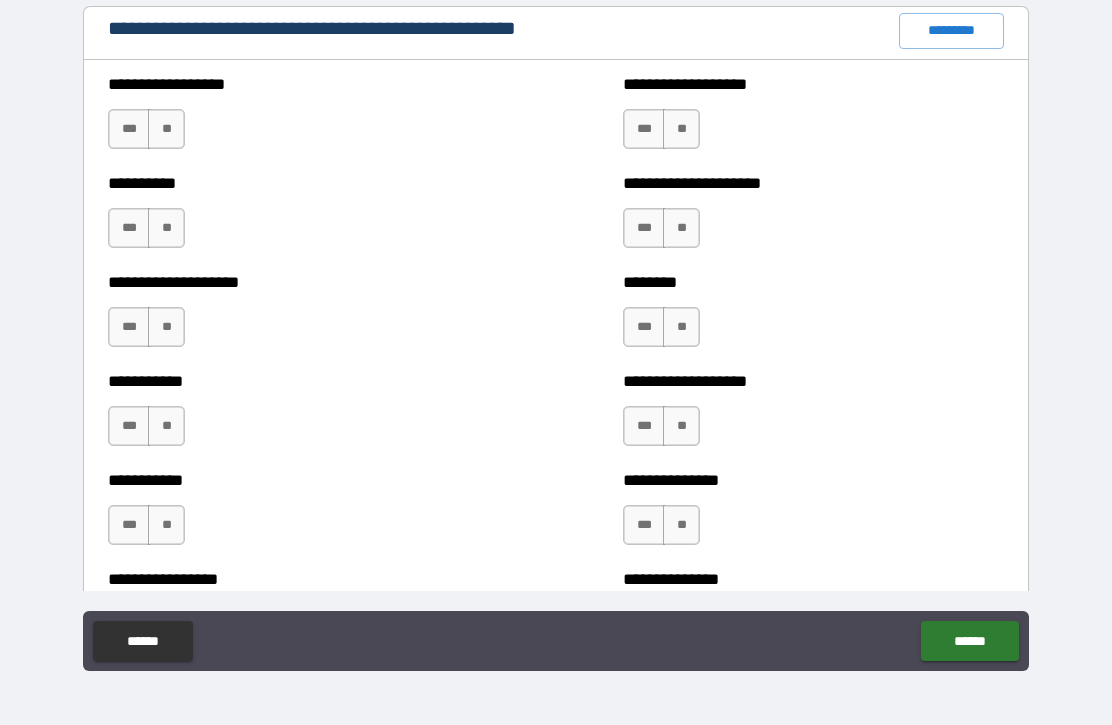 scroll, scrollTop: 2367, scrollLeft: 0, axis: vertical 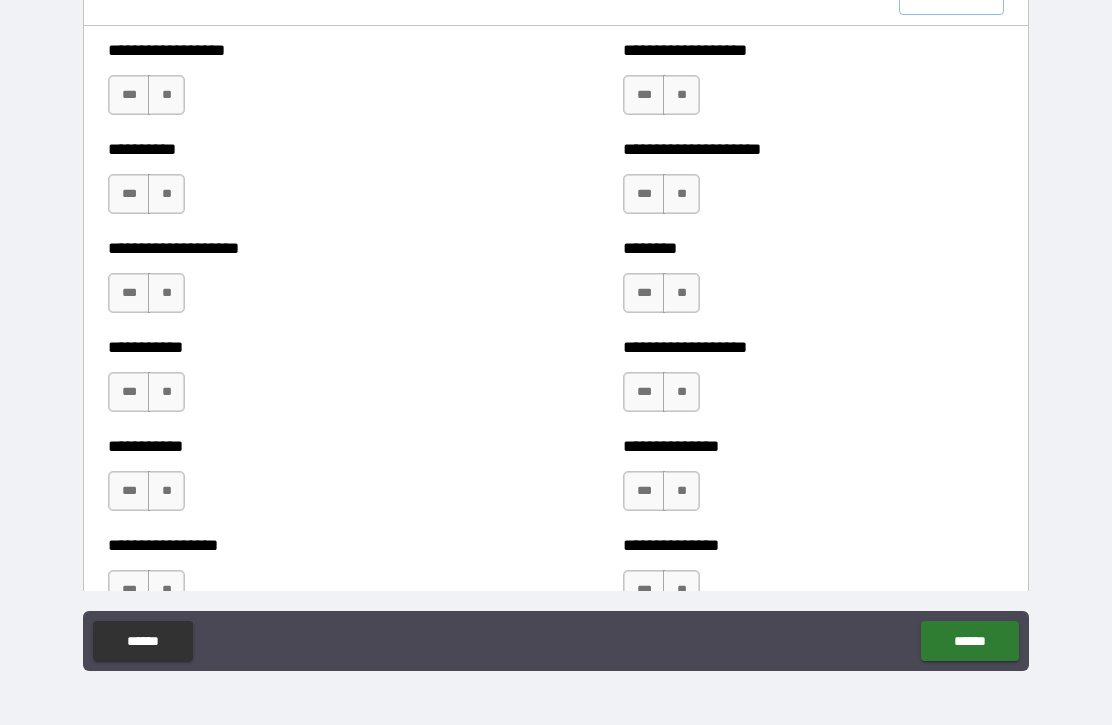 click on "**" at bounding box center (166, 95) 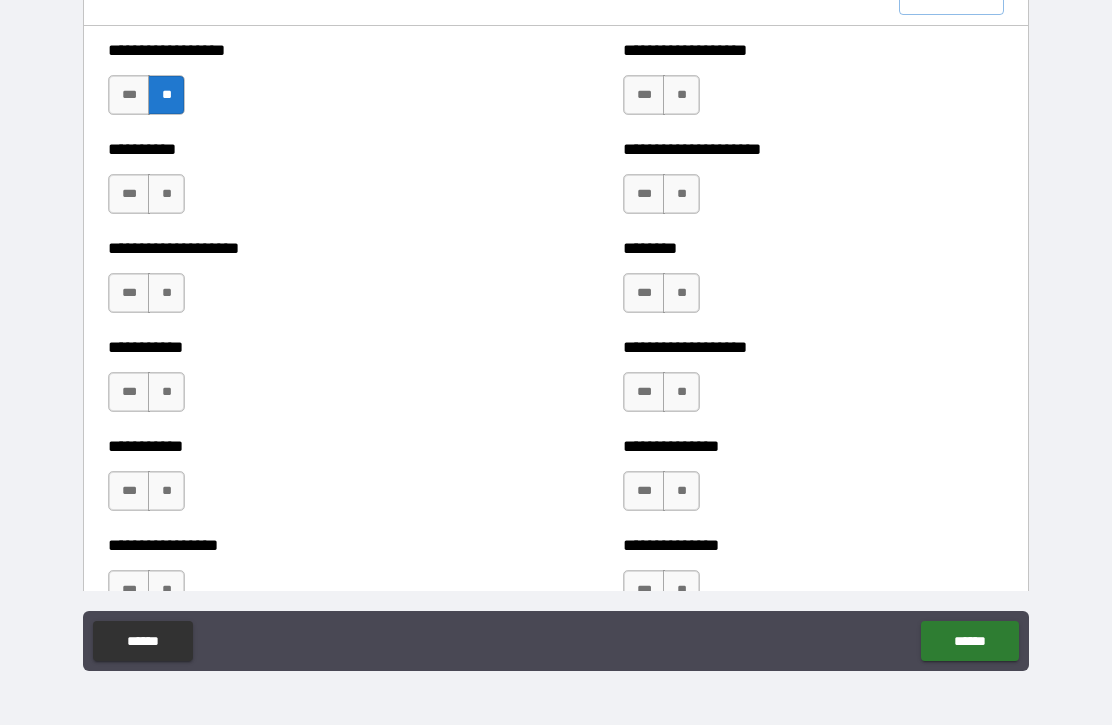 click on "**" at bounding box center [166, 194] 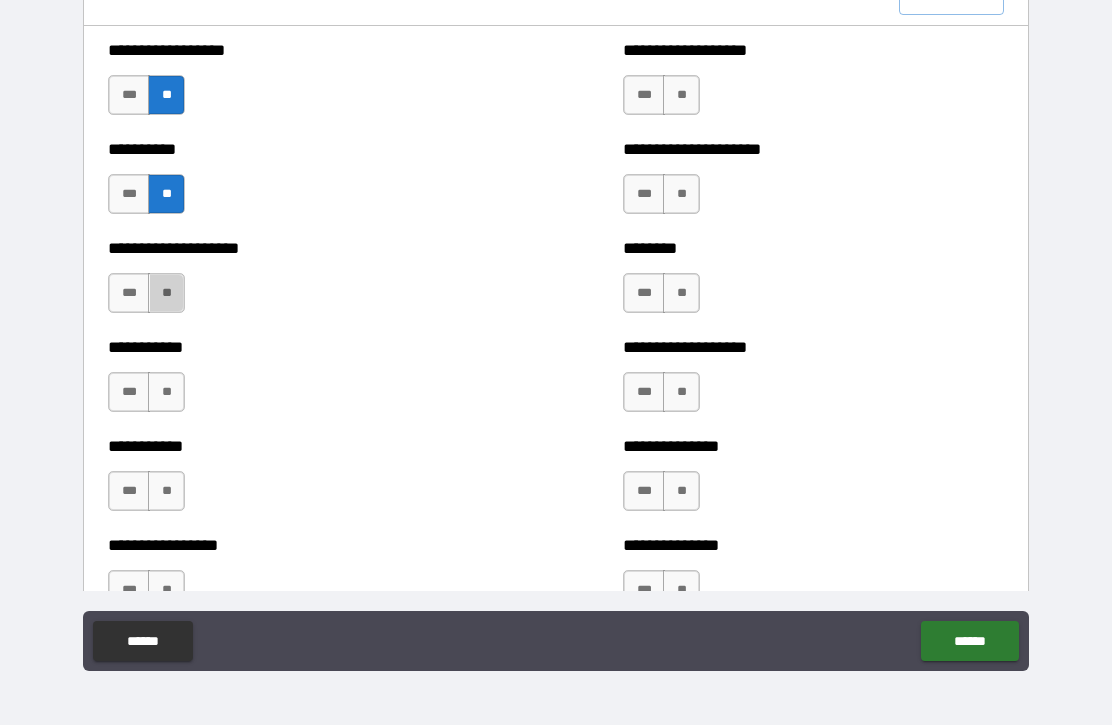 click on "**" at bounding box center [166, 293] 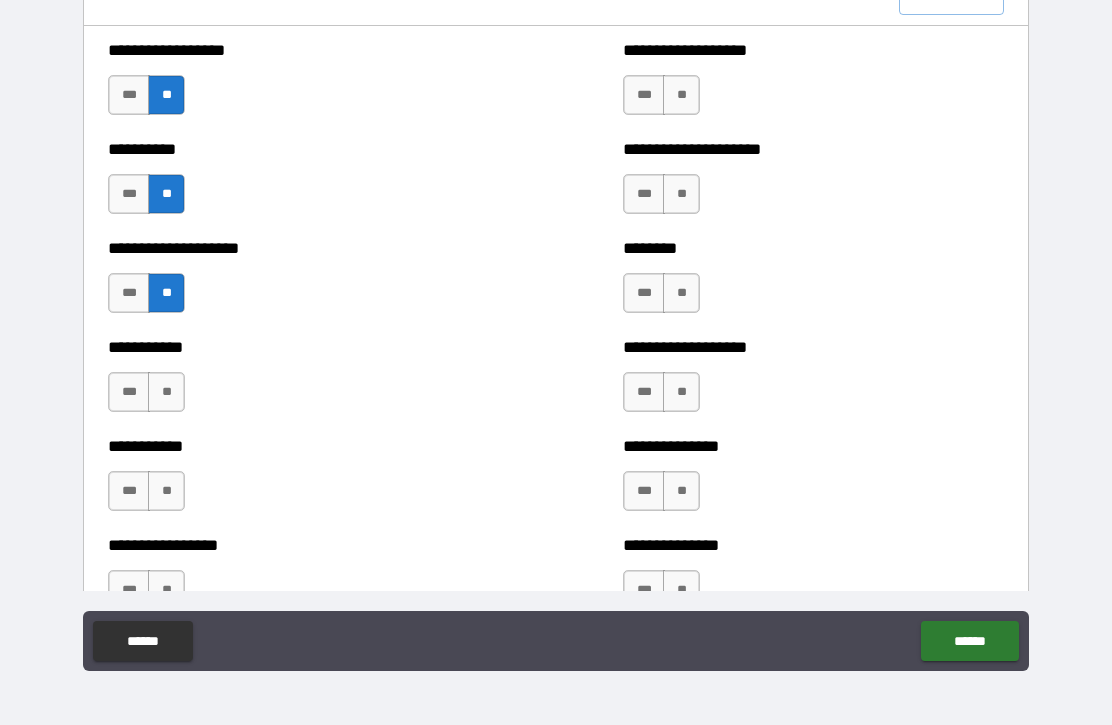 click on "**" at bounding box center [166, 392] 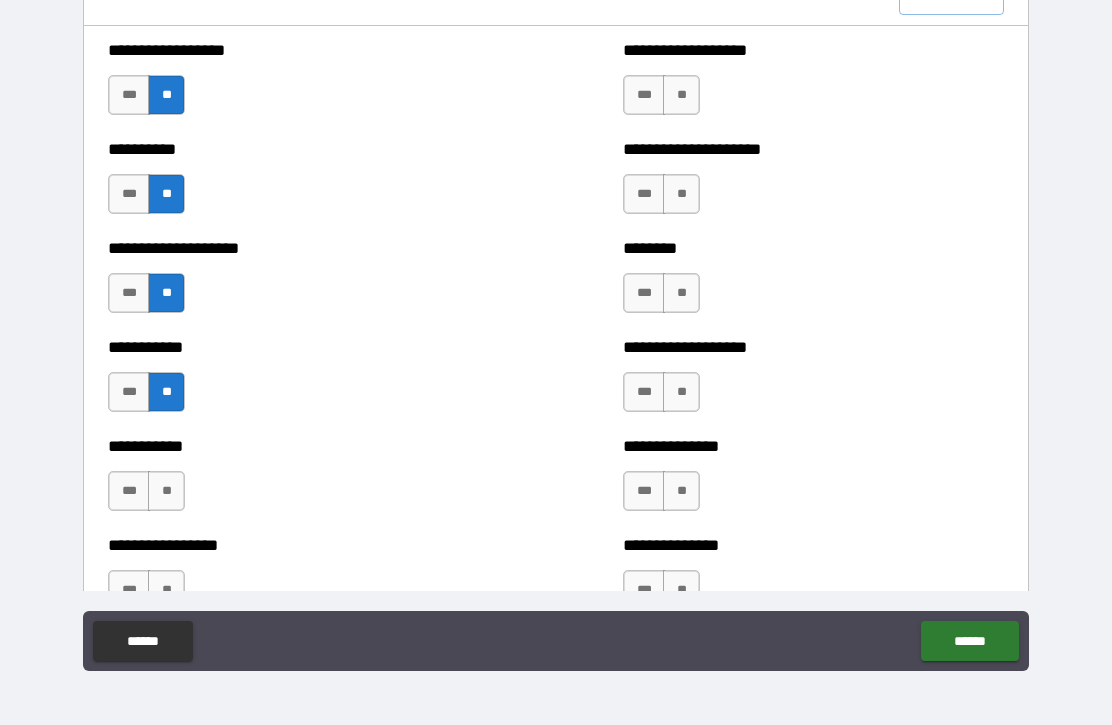 click on "**" at bounding box center (166, 491) 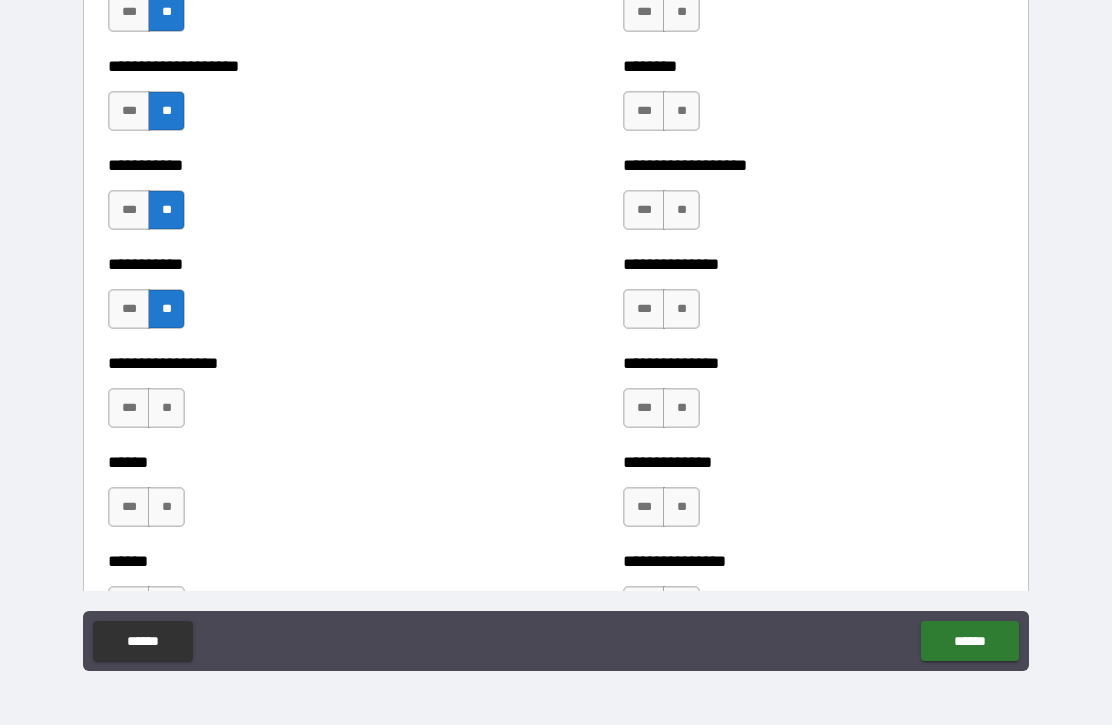 scroll, scrollTop: 2545, scrollLeft: 0, axis: vertical 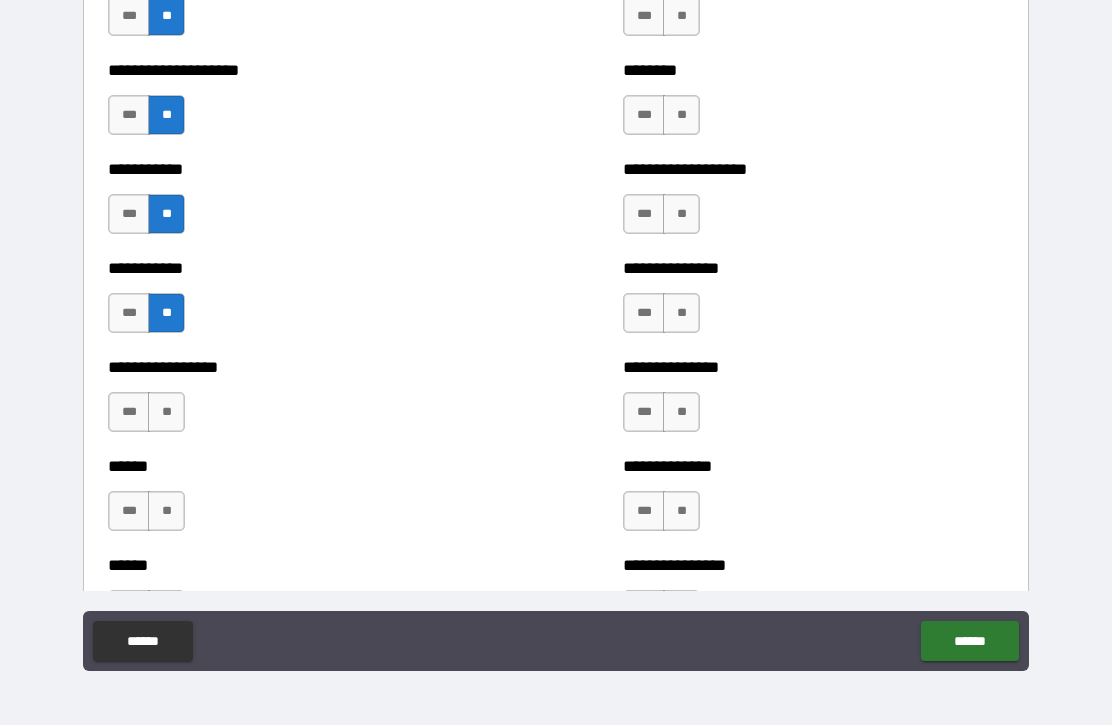 click on "**" at bounding box center [166, 412] 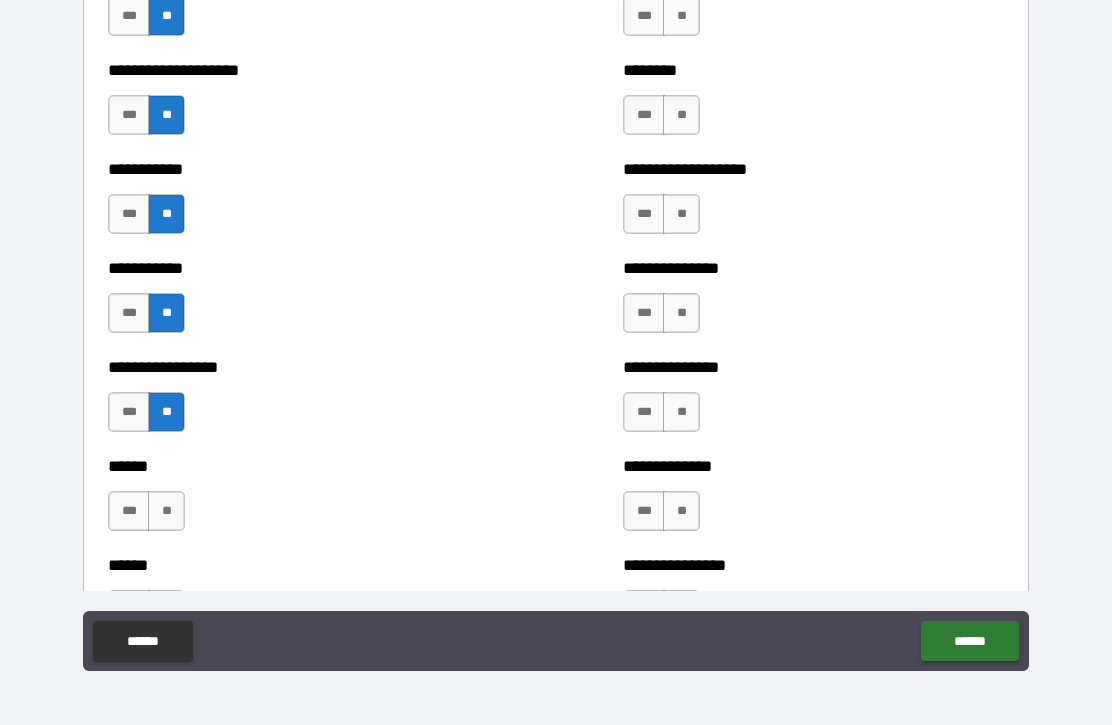 click on "****** *** **" at bounding box center [298, 501] 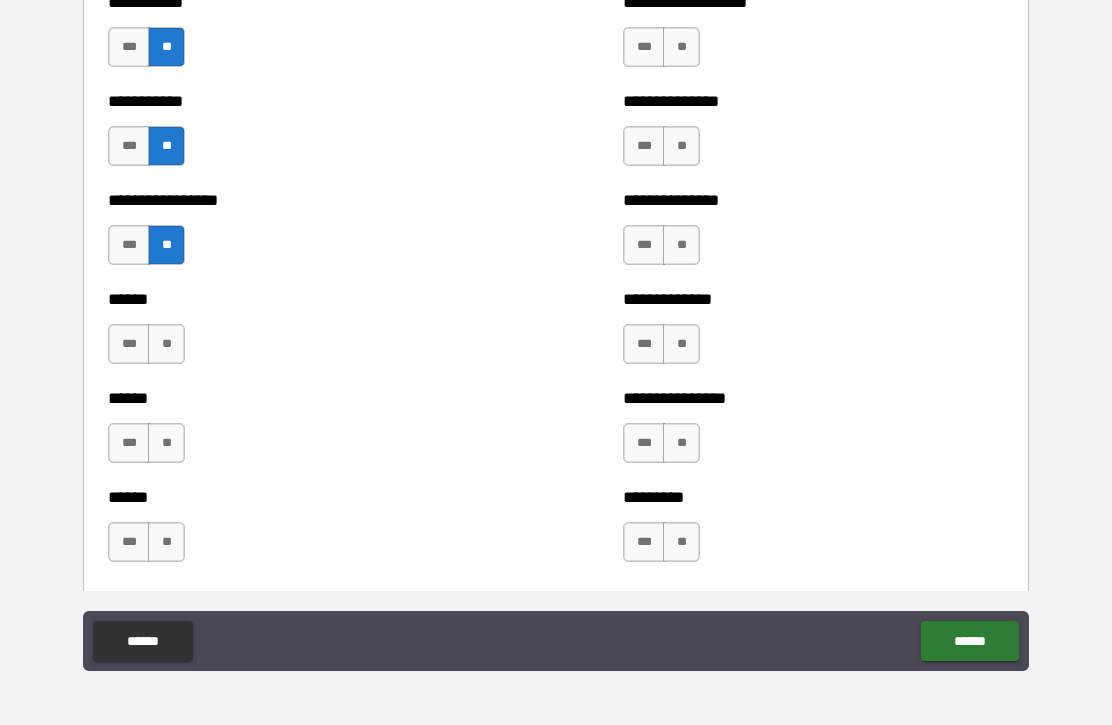 scroll, scrollTop: 2713, scrollLeft: 0, axis: vertical 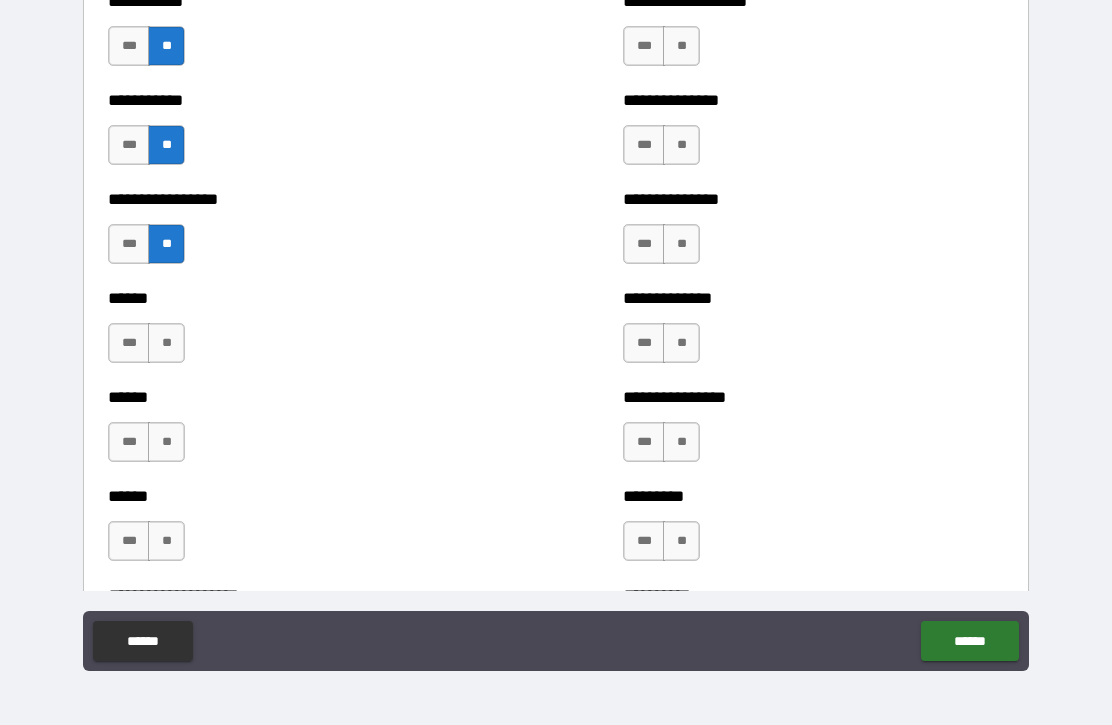 click on "**" at bounding box center [166, 343] 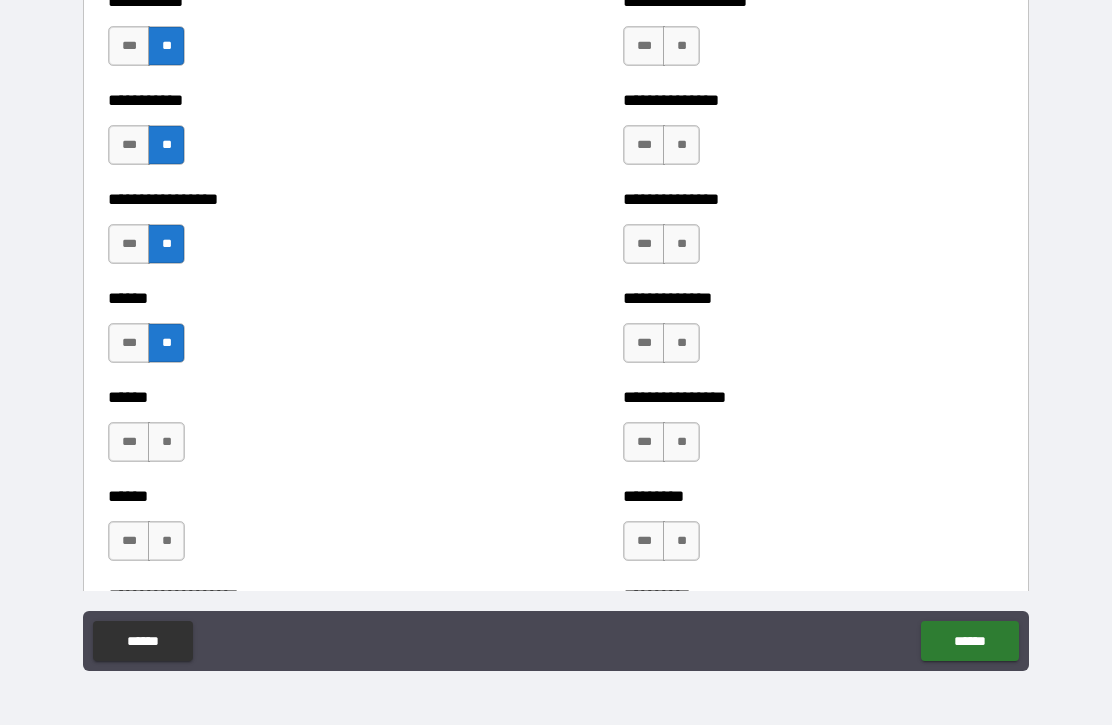 click on "**" at bounding box center (166, 442) 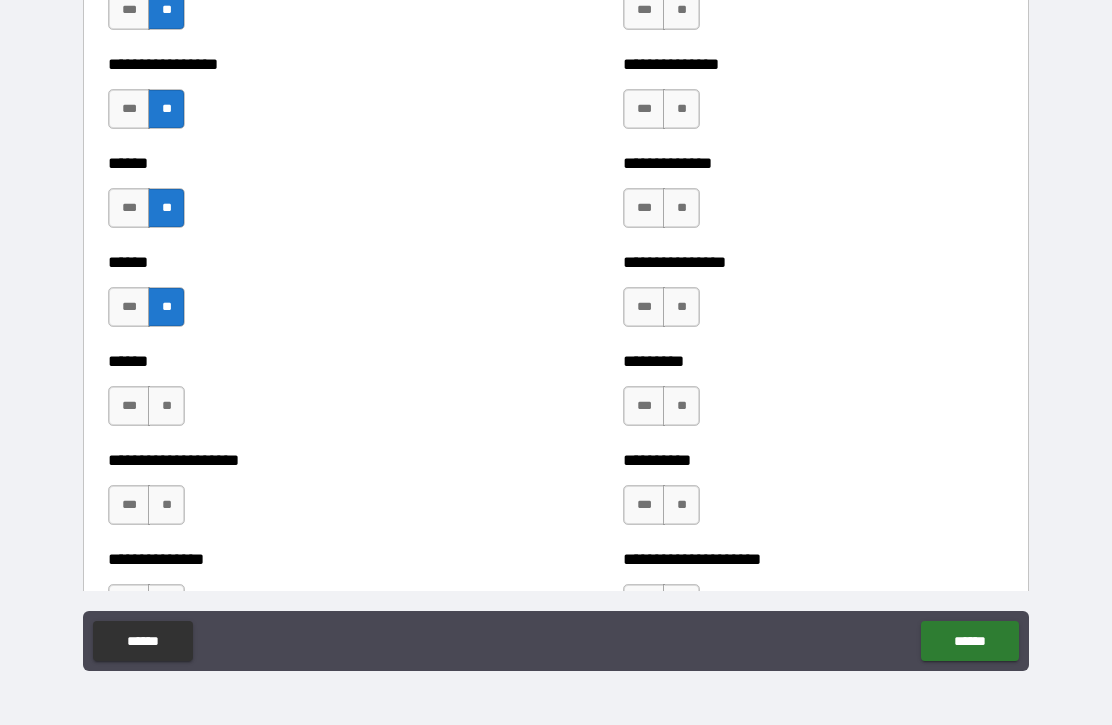 scroll, scrollTop: 2854, scrollLeft: 0, axis: vertical 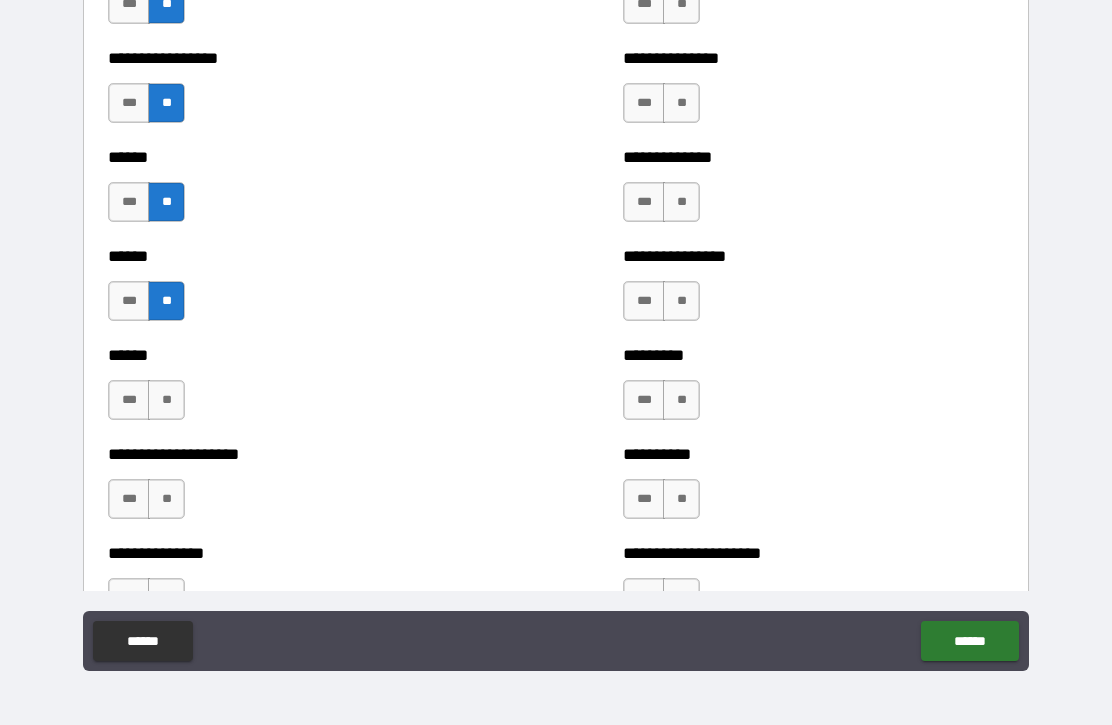 click on "**" at bounding box center [166, 400] 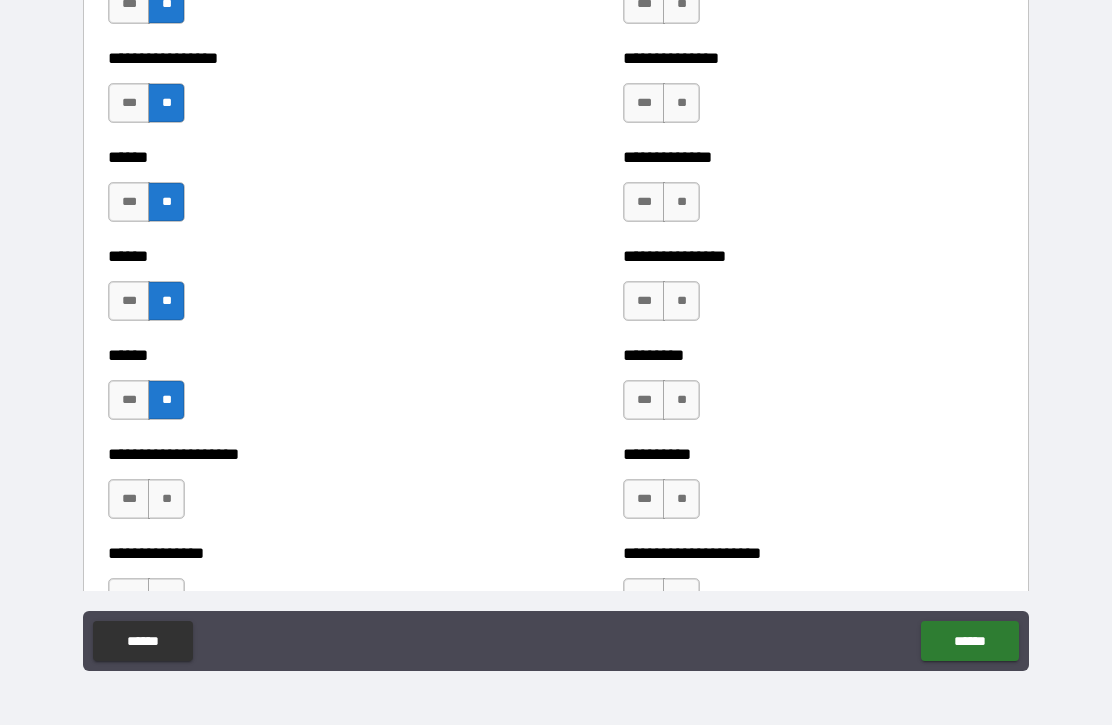 click on "**" at bounding box center (166, 499) 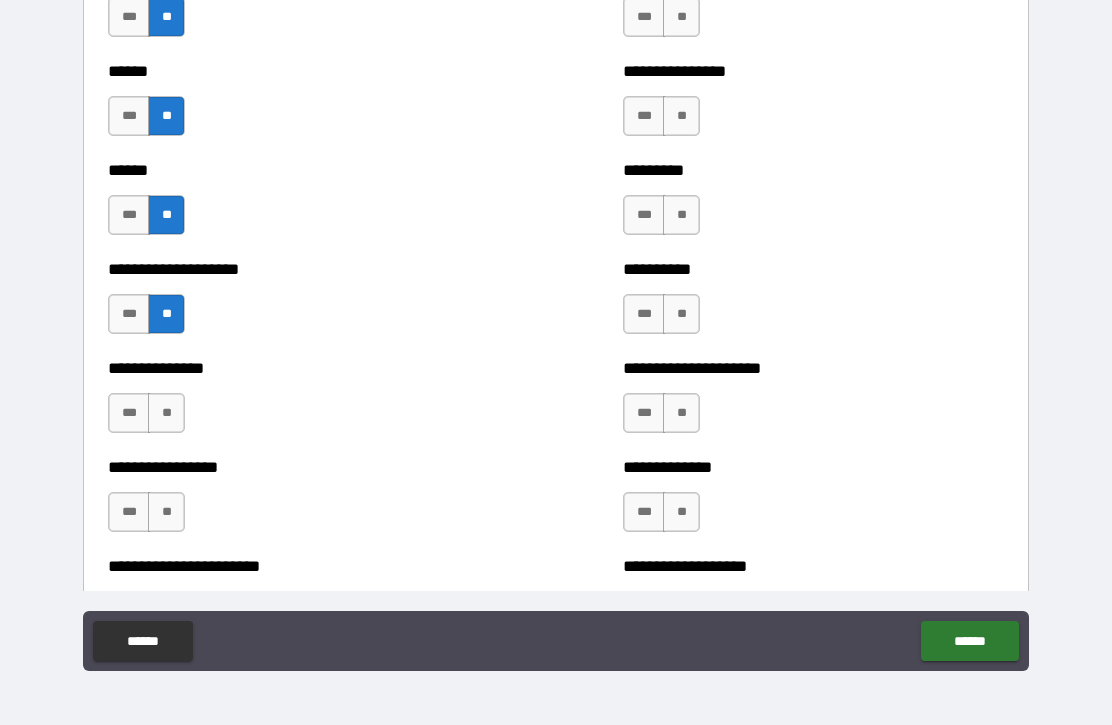 scroll, scrollTop: 3039, scrollLeft: 0, axis: vertical 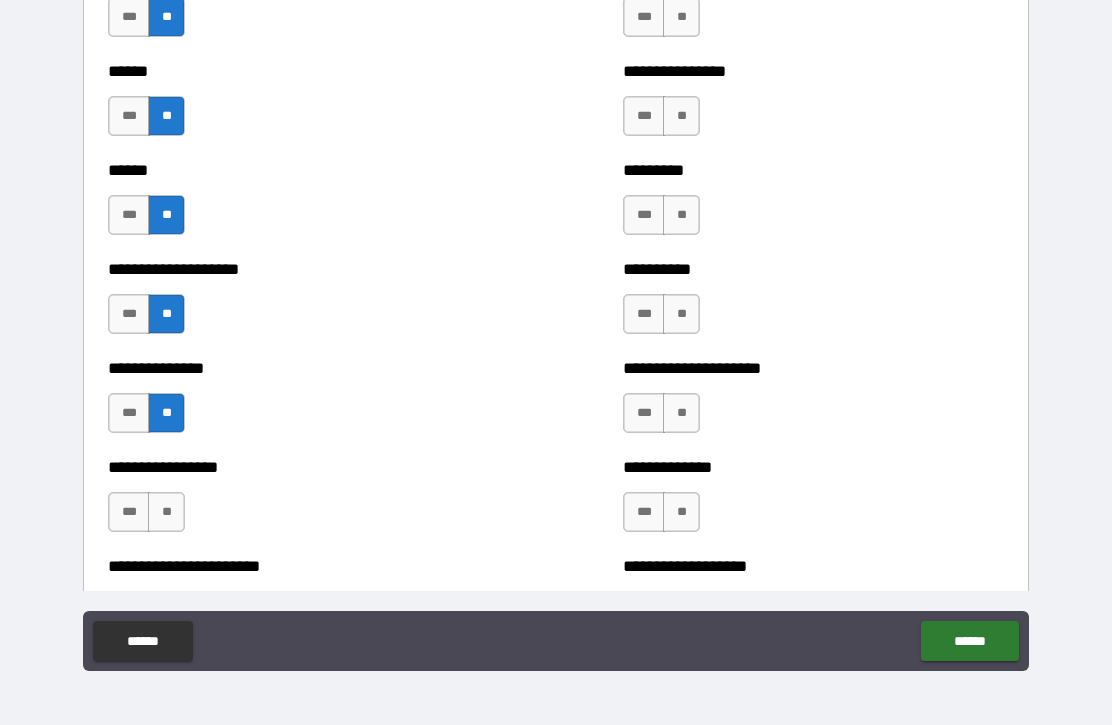 click on "**" at bounding box center [166, 512] 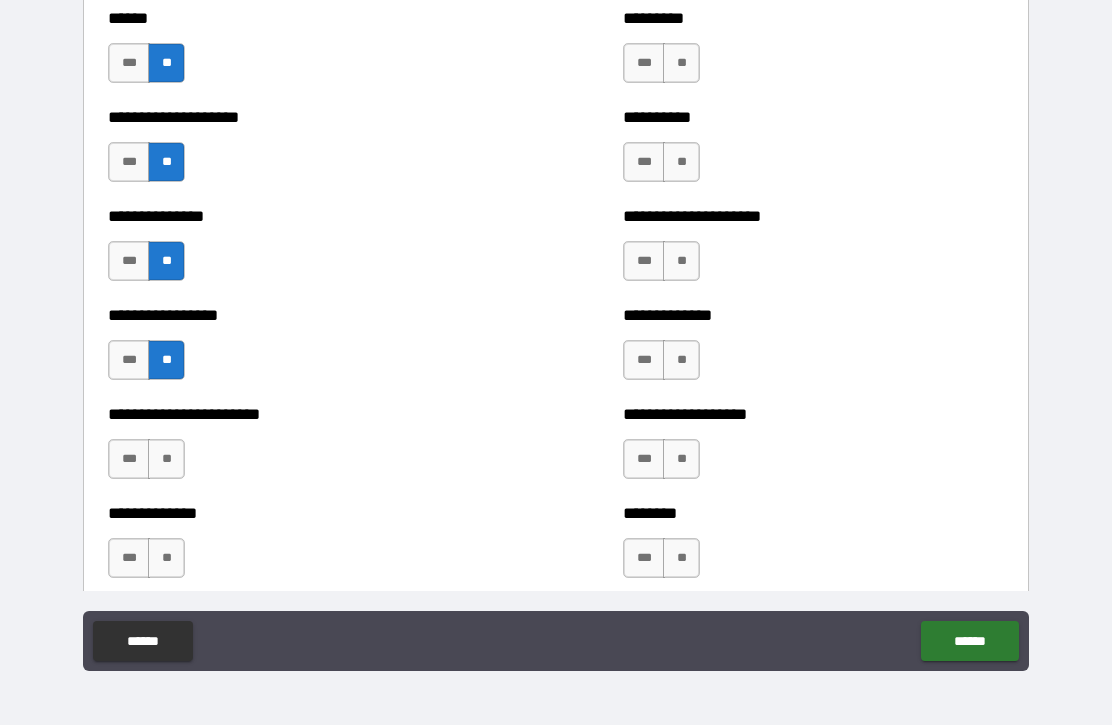 scroll, scrollTop: 3225, scrollLeft: 0, axis: vertical 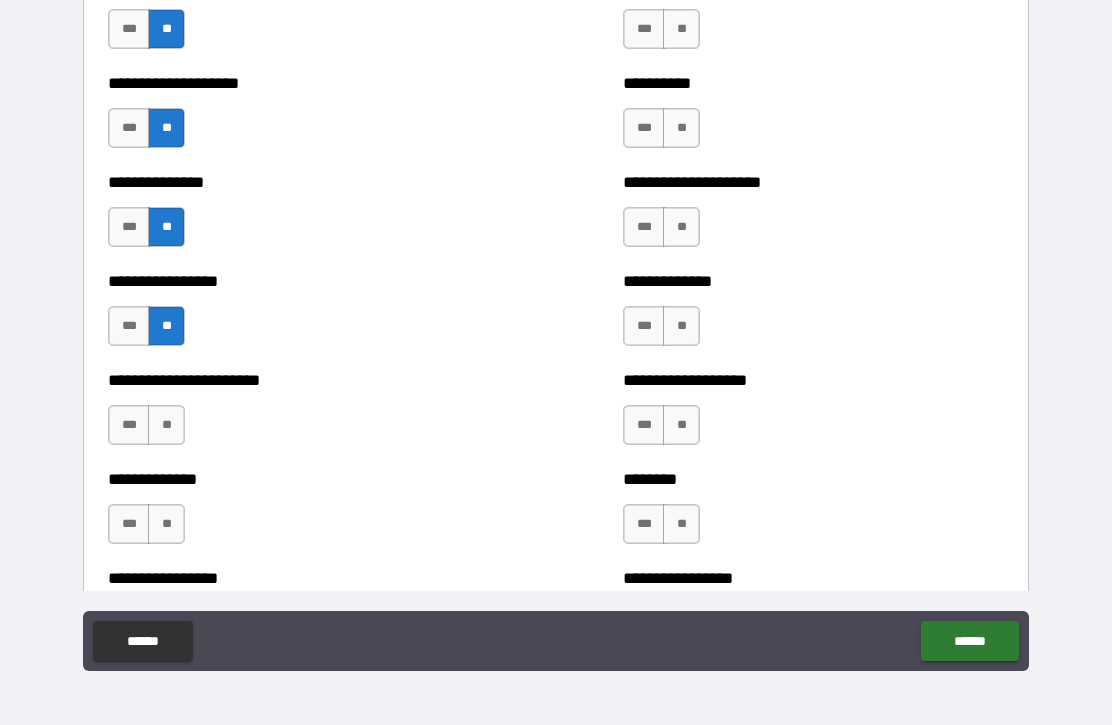 click on "**" at bounding box center [166, 425] 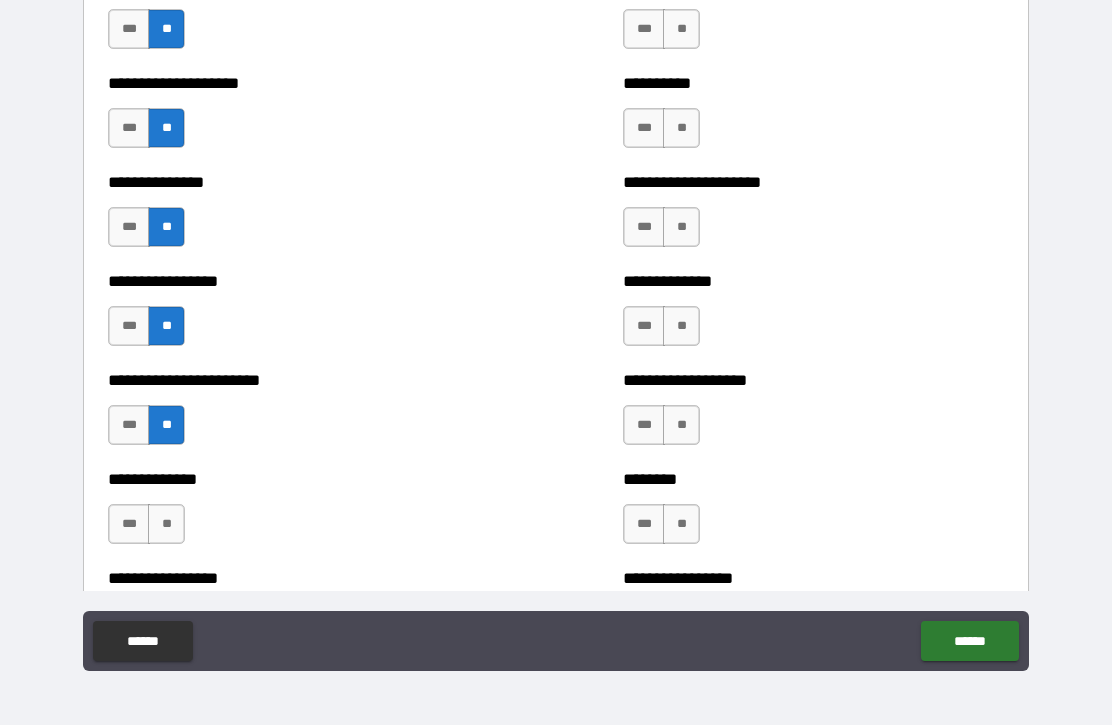 click on "**" at bounding box center [166, 524] 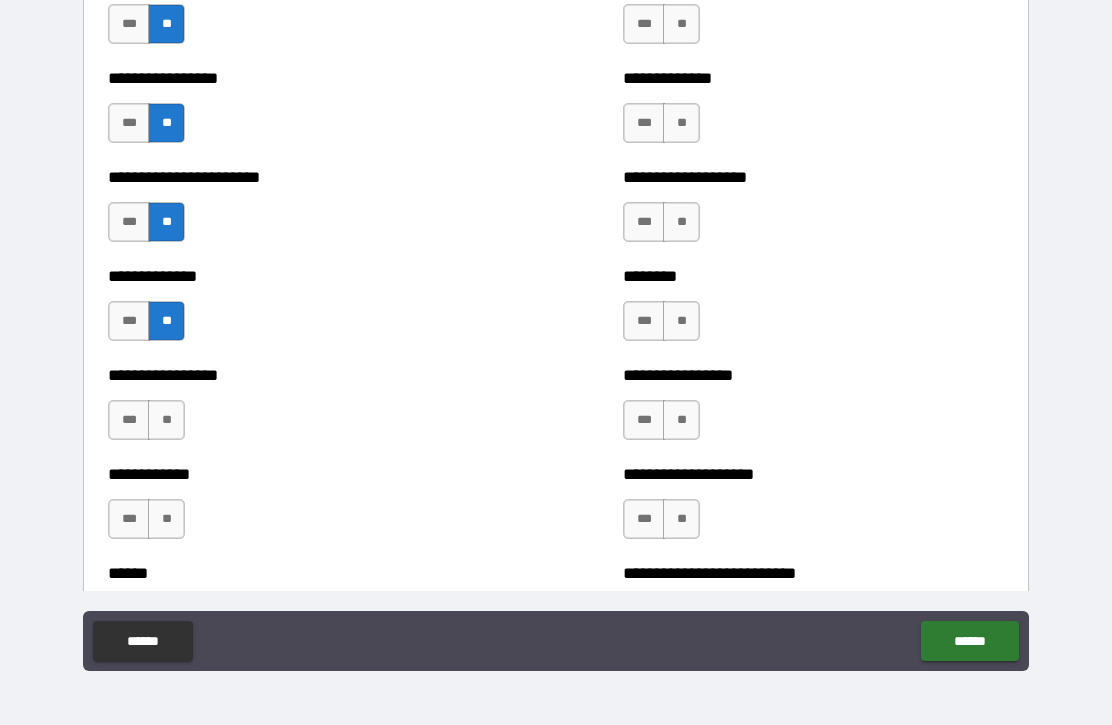 scroll, scrollTop: 3435, scrollLeft: 0, axis: vertical 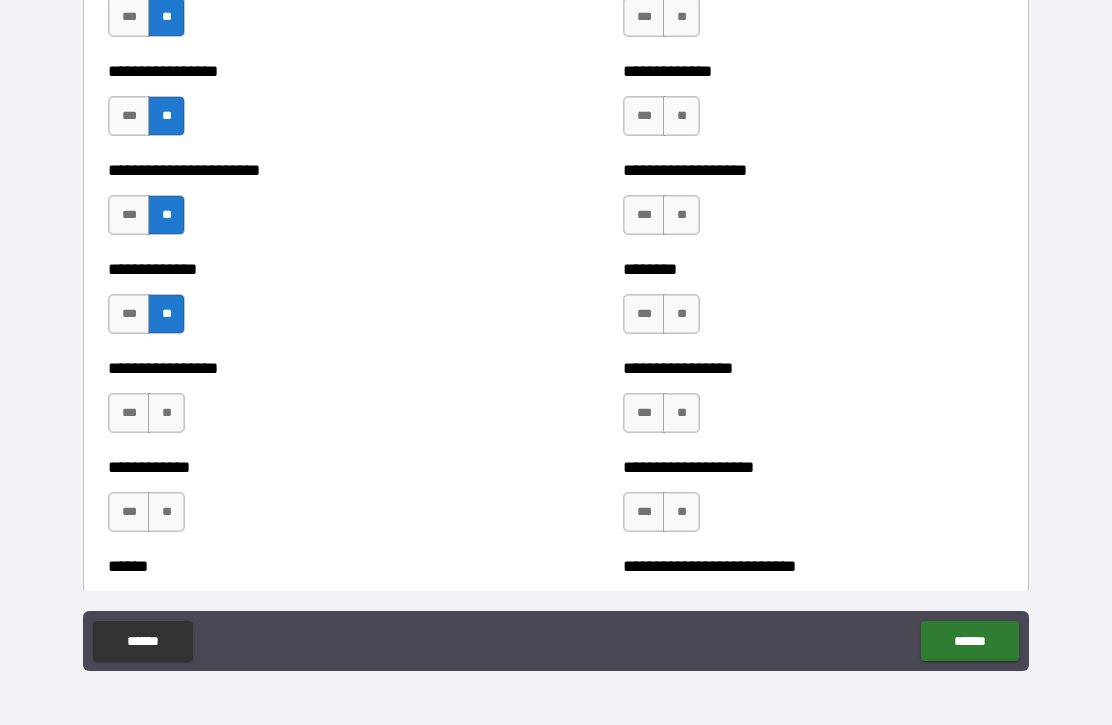 click on "**" at bounding box center (166, 413) 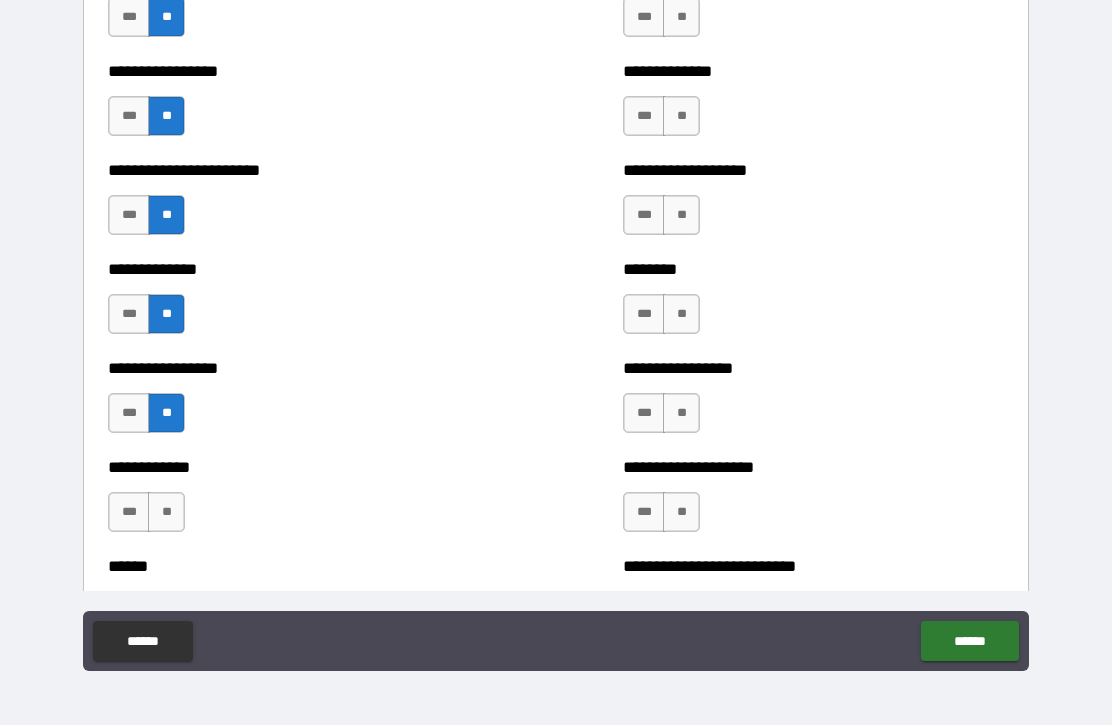 click on "**" at bounding box center [166, 512] 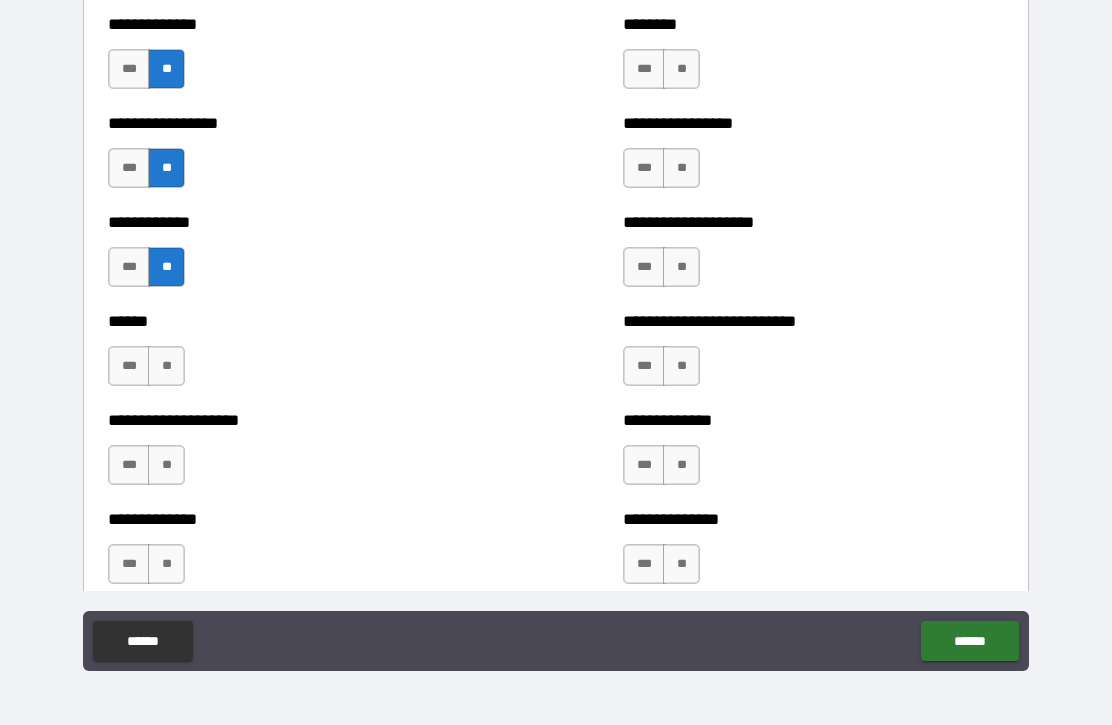 scroll, scrollTop: 3681, scrollLeft: 0, axis: vertical 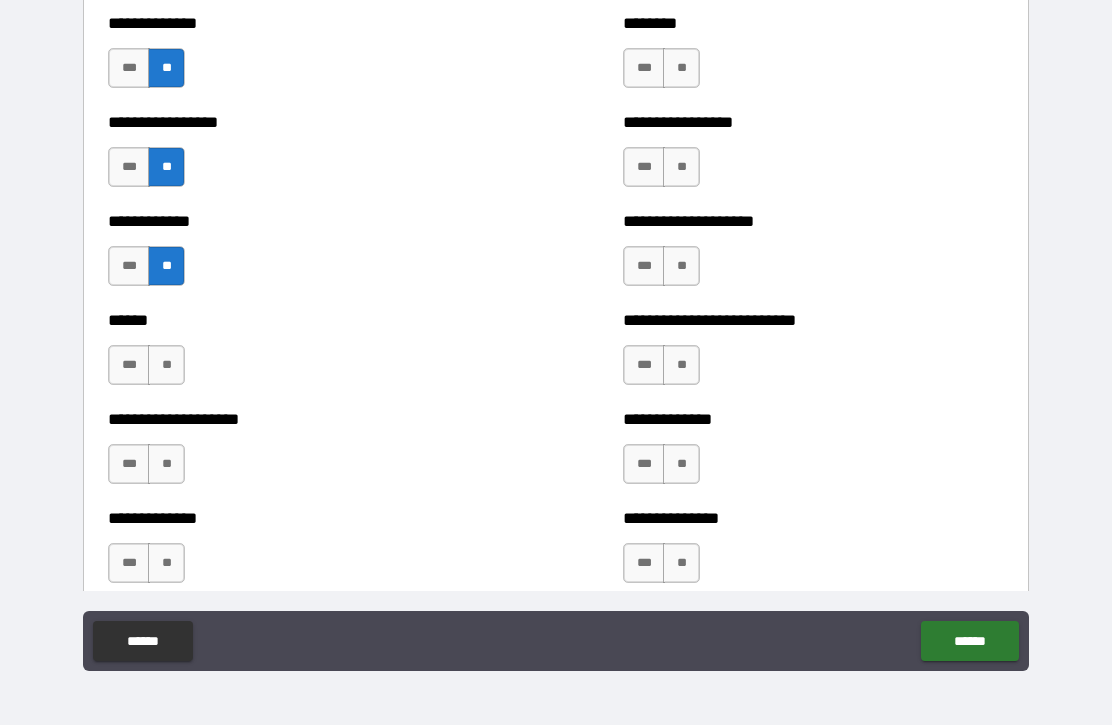 click on "**" at bounding box center [166, 365] 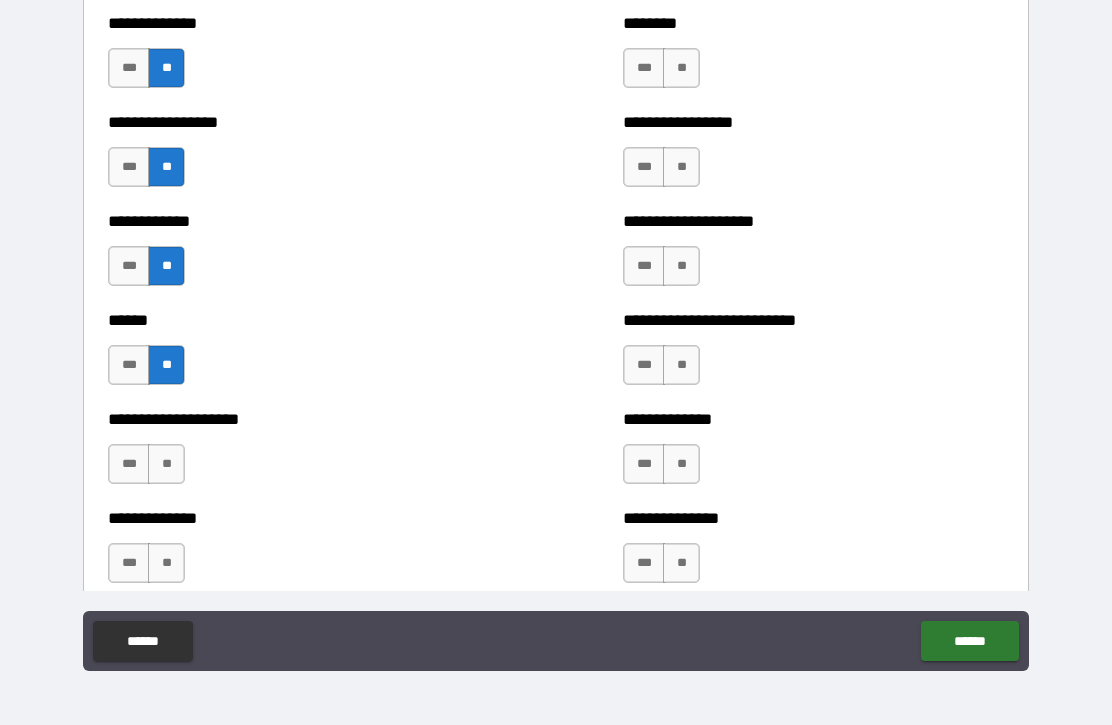 click on "**" at bounding box center (166, 464) 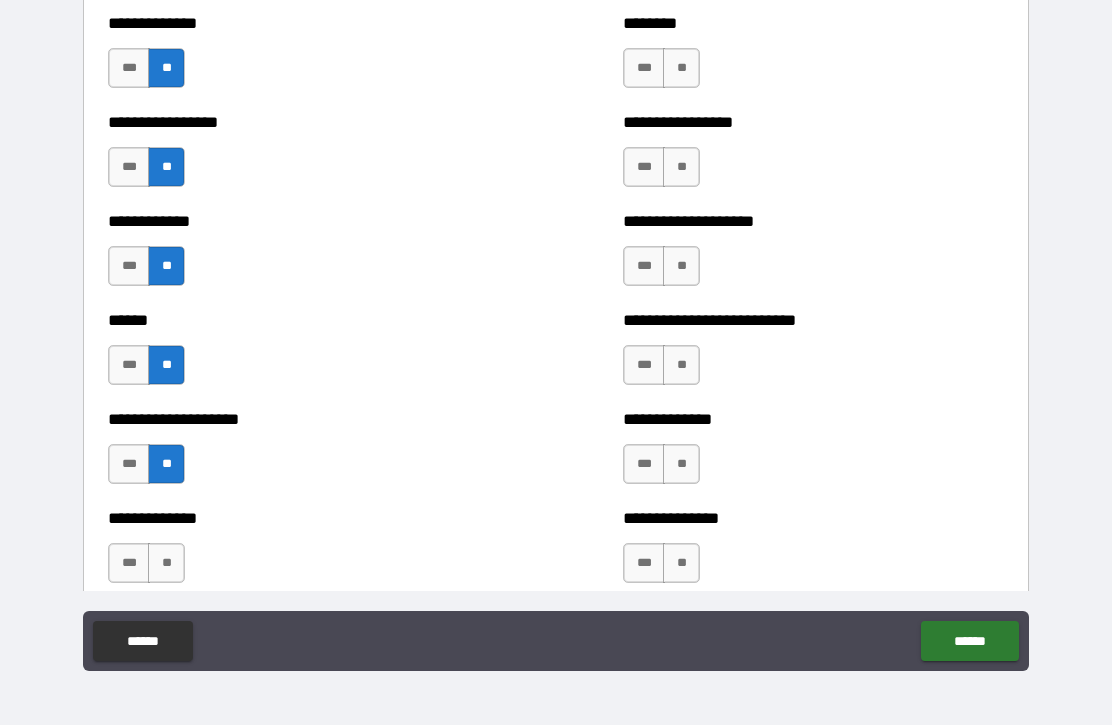 click on "**" at bounding box center [166, 563] 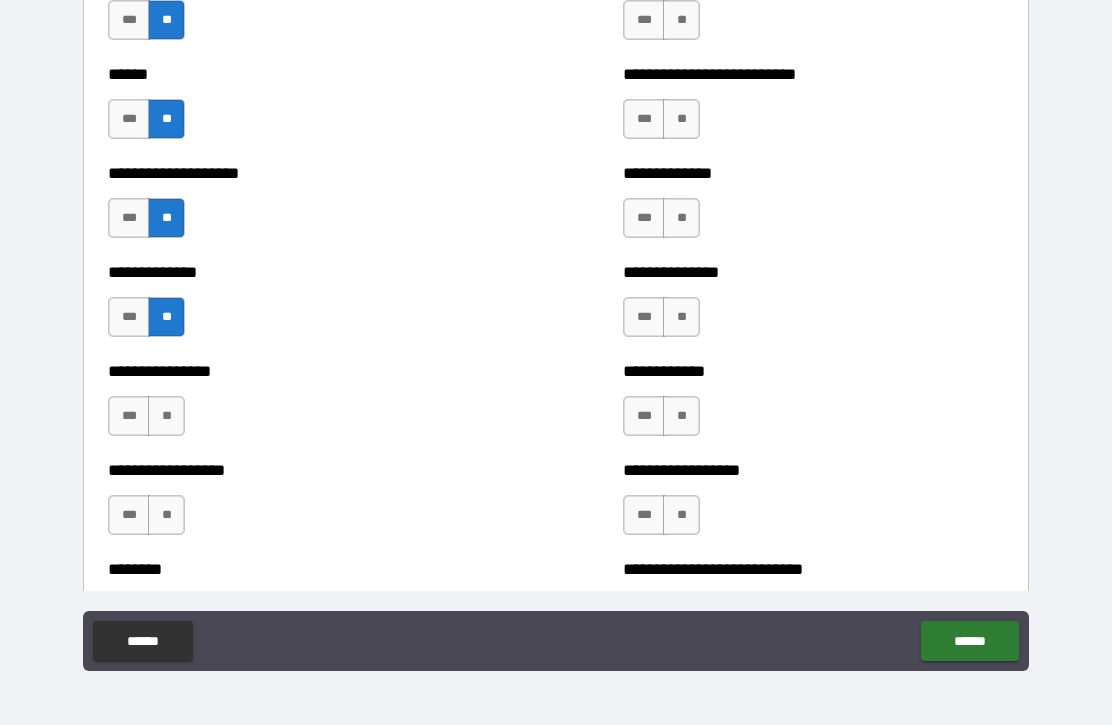 scroll, scrollTop: 3931, scrollLeft: 0, axis: vertical 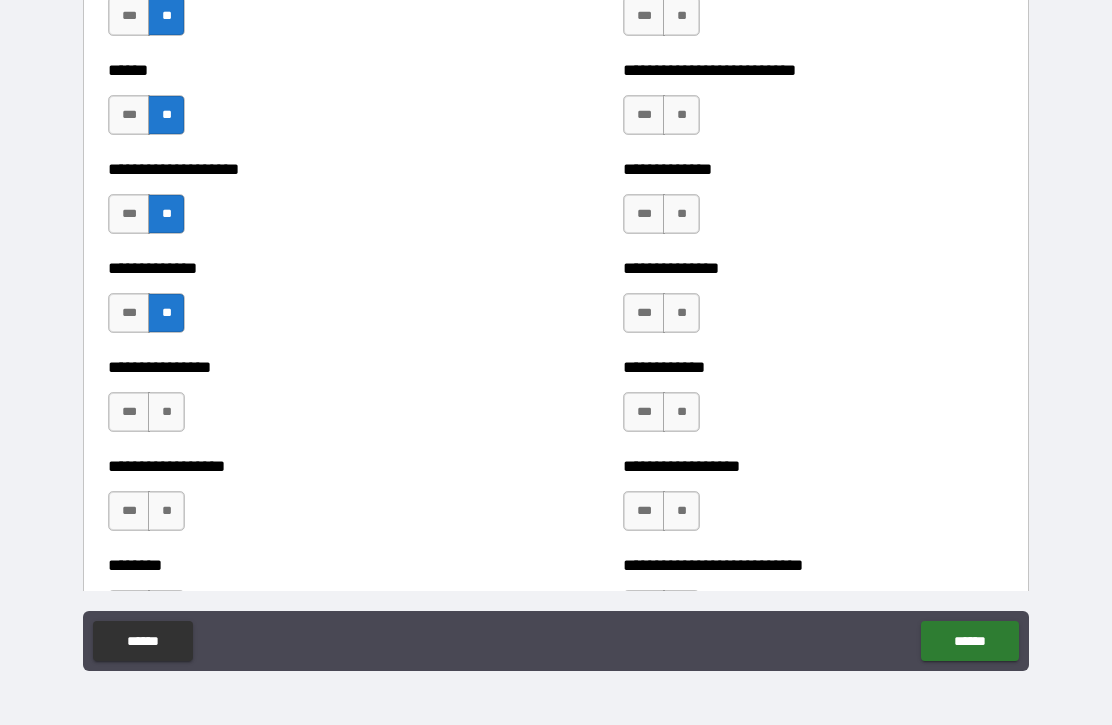 click on "**" at bounding box center [166, 412] 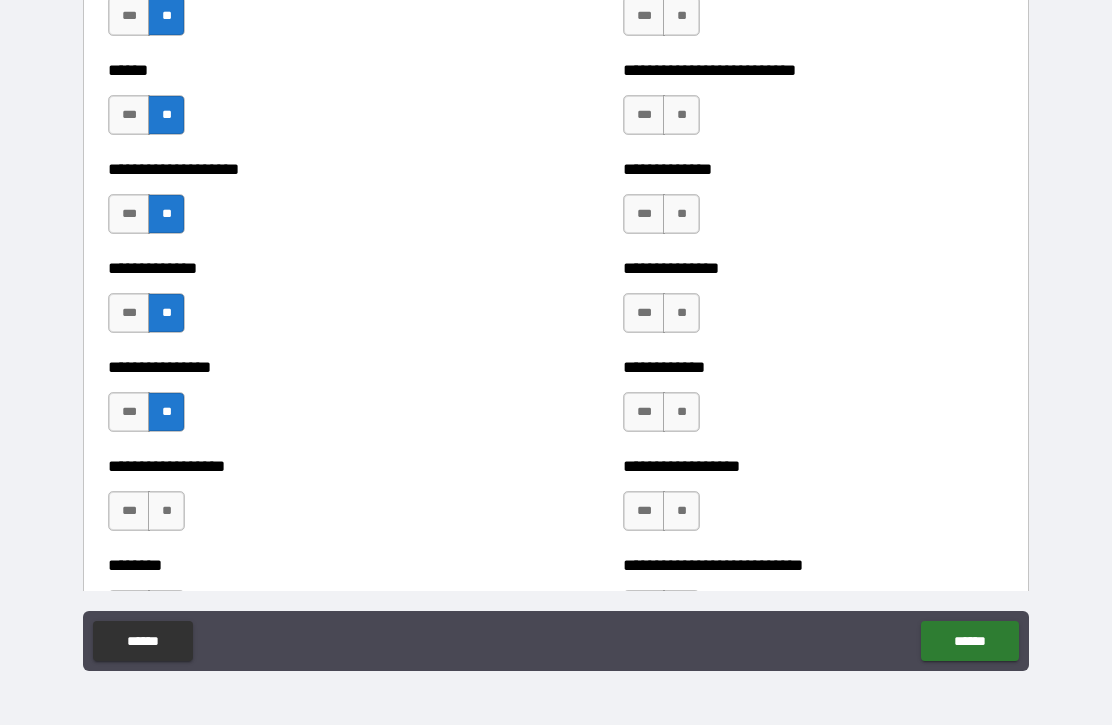 click on "**" at bounding box center [166, 511] 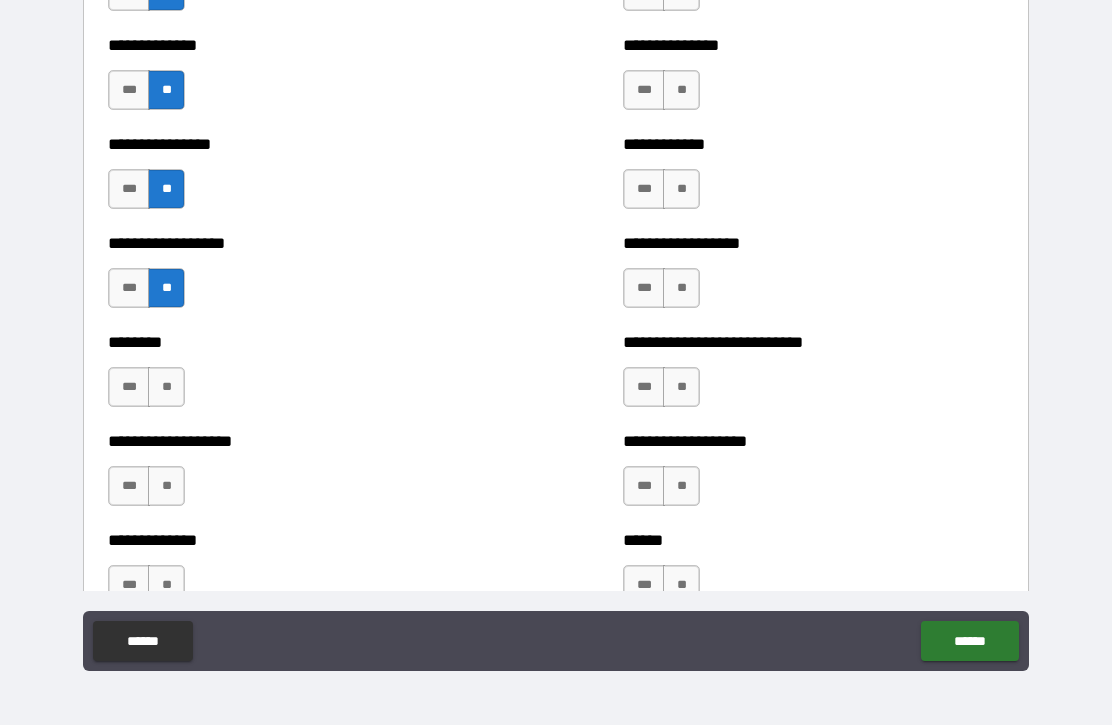 scroll, scrollTop: 4169, scrollLeft: 0, axis: vertical 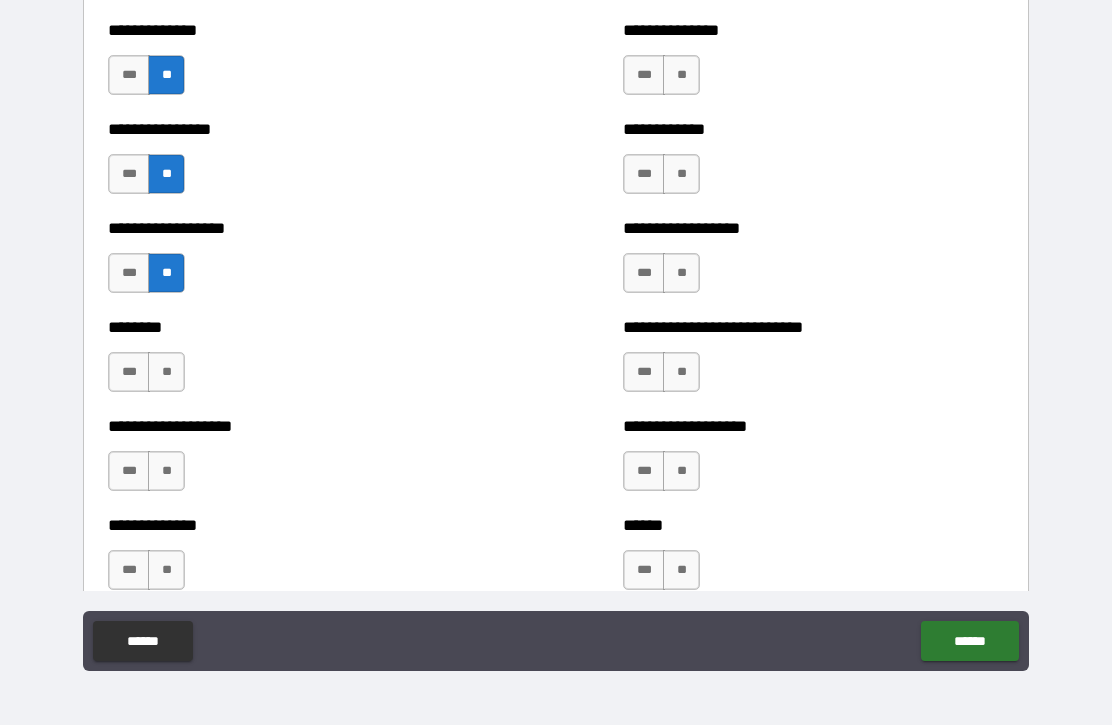 click on "**" at bounding box center (166, 372) 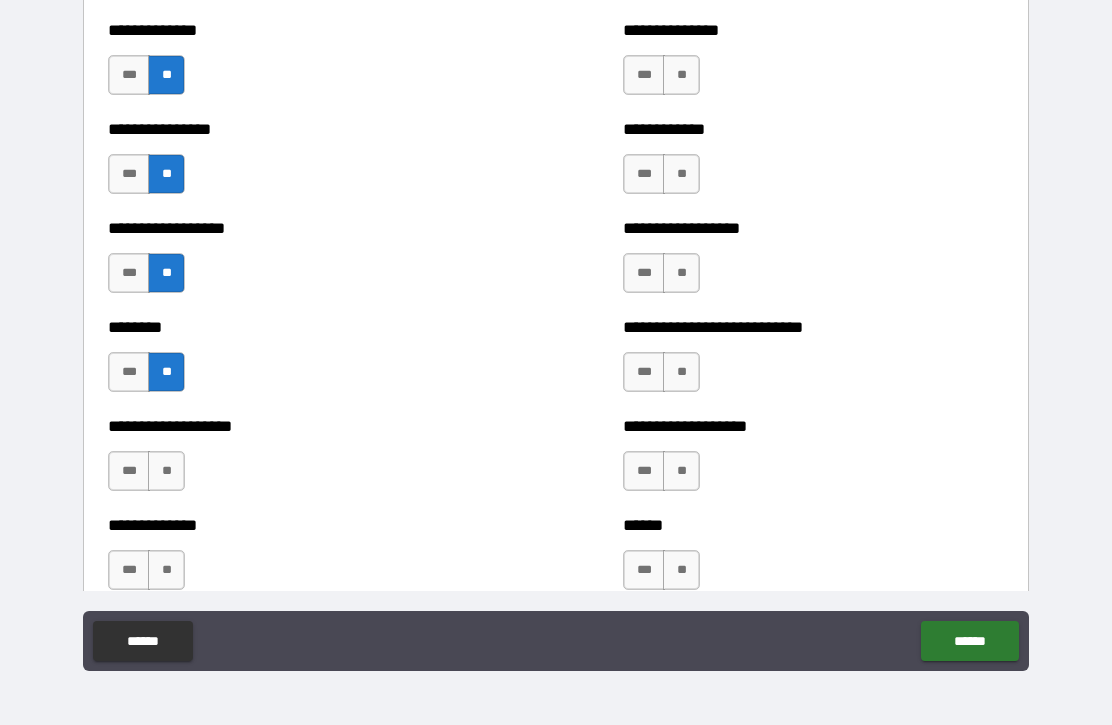 click on "**" at bounding box center [166, 471] 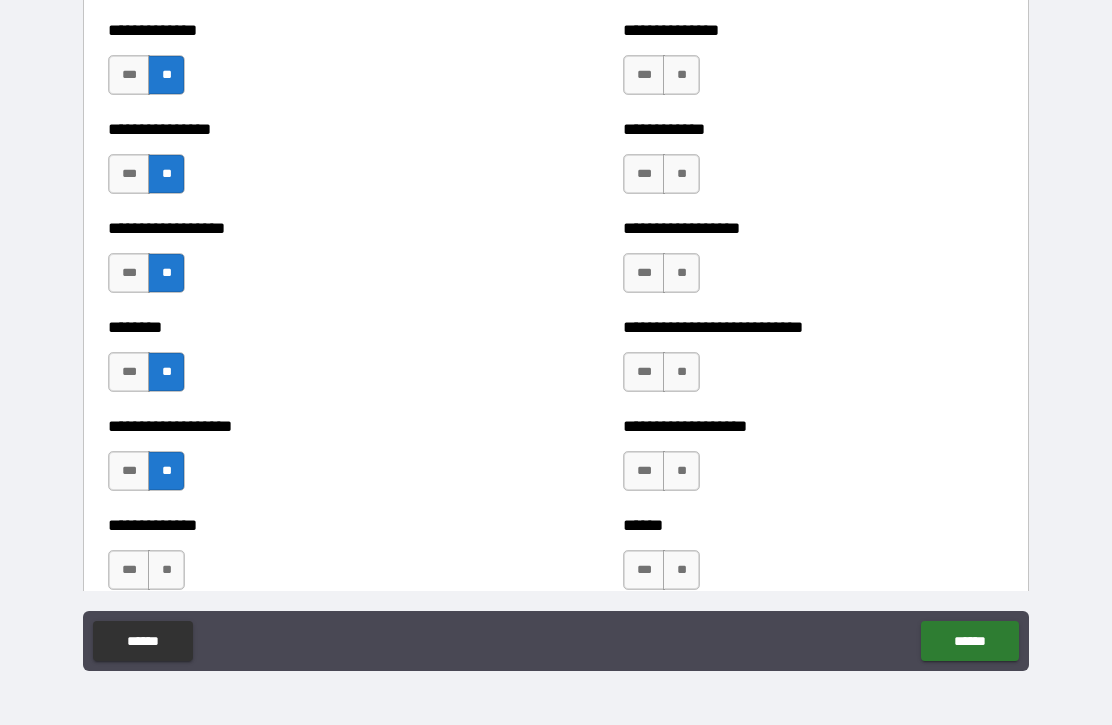 click on "**" at bounding box center [166, 570] 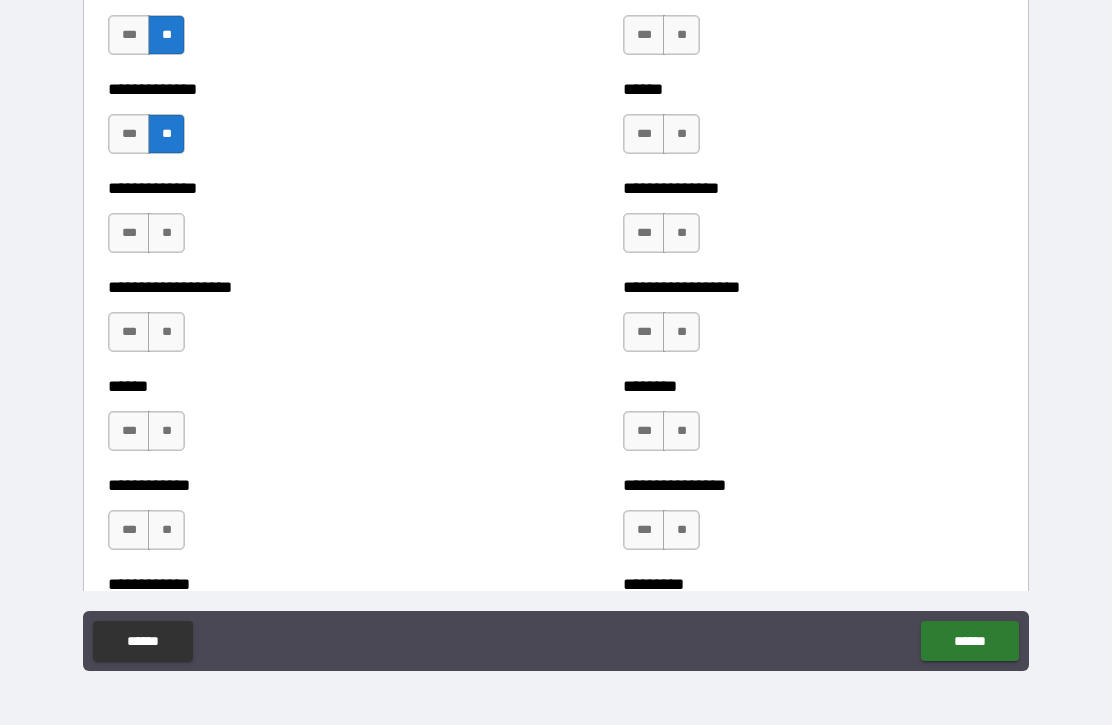 scroll, scrollTop: 4609, scrollLeft: 0, axis: vertical 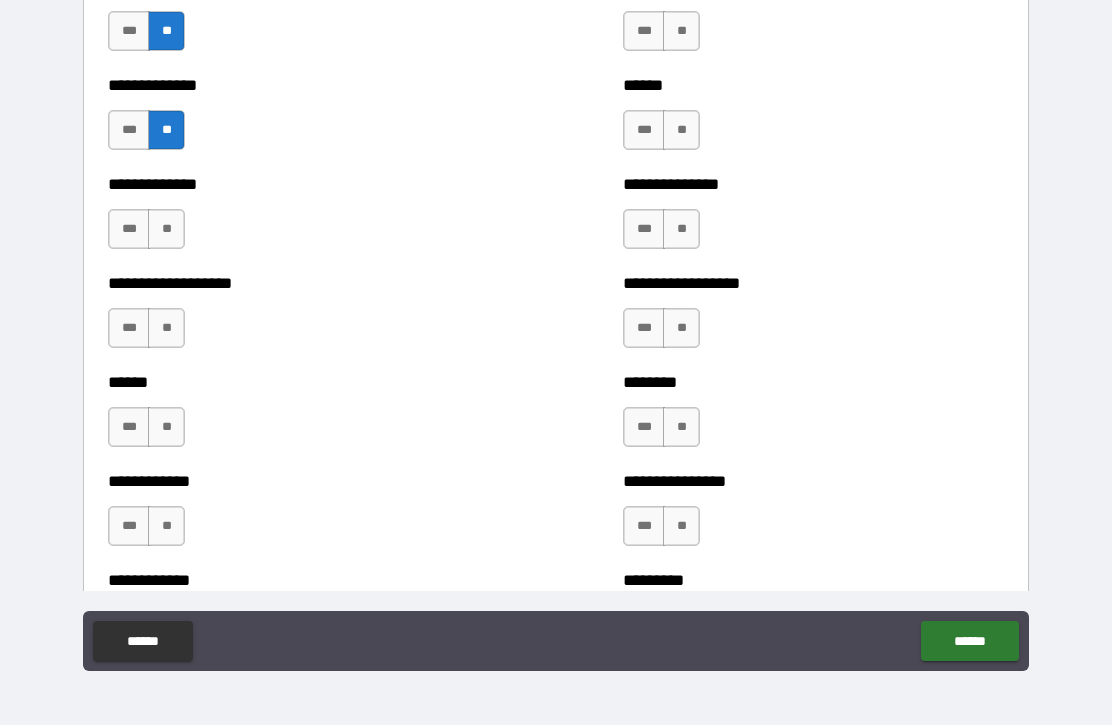 click on "**" at bounding box center [166, 229] 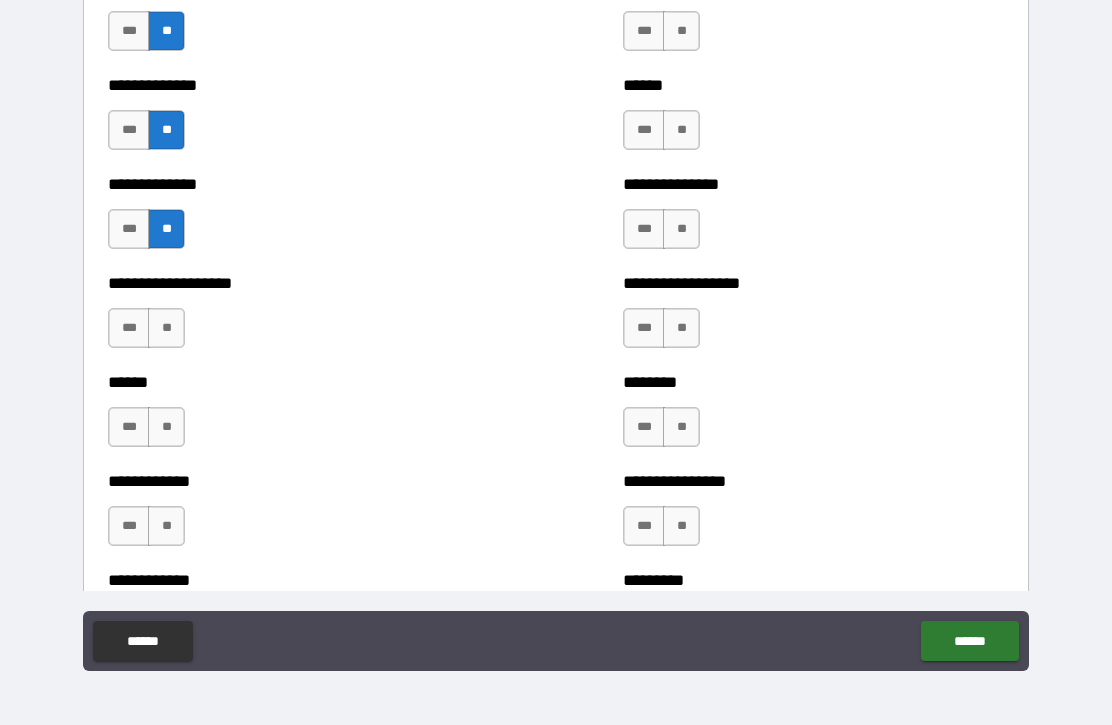 click on "**" at bounding box center (166, 328) 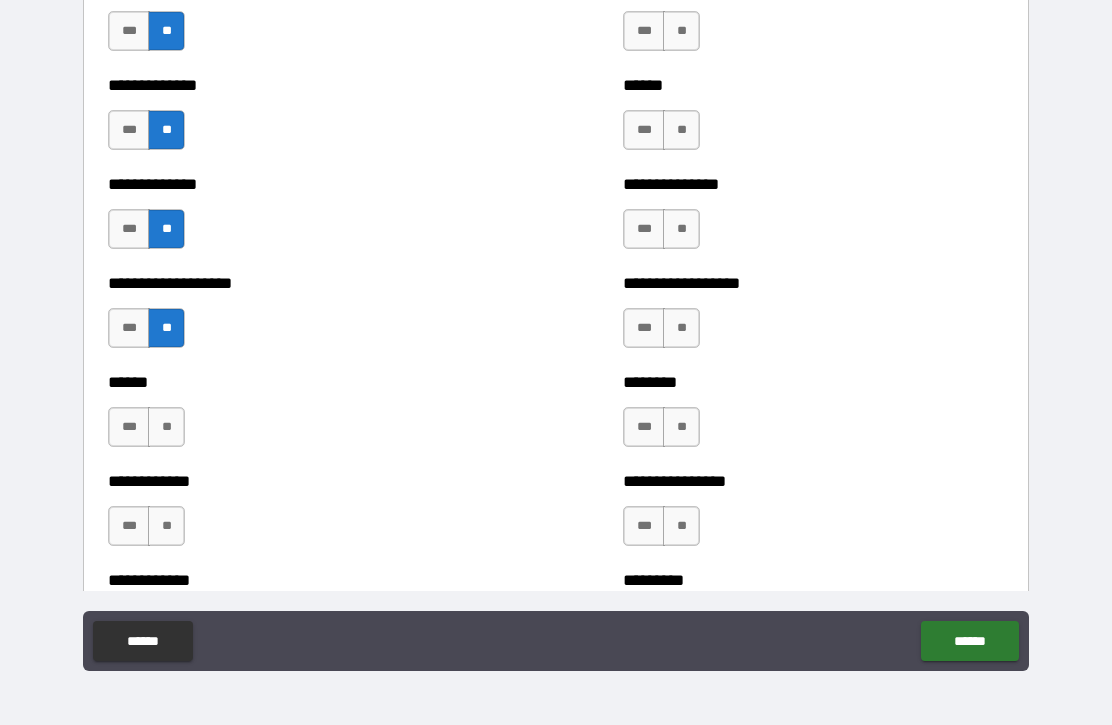 click on "**" at bounding box center [166, 427] 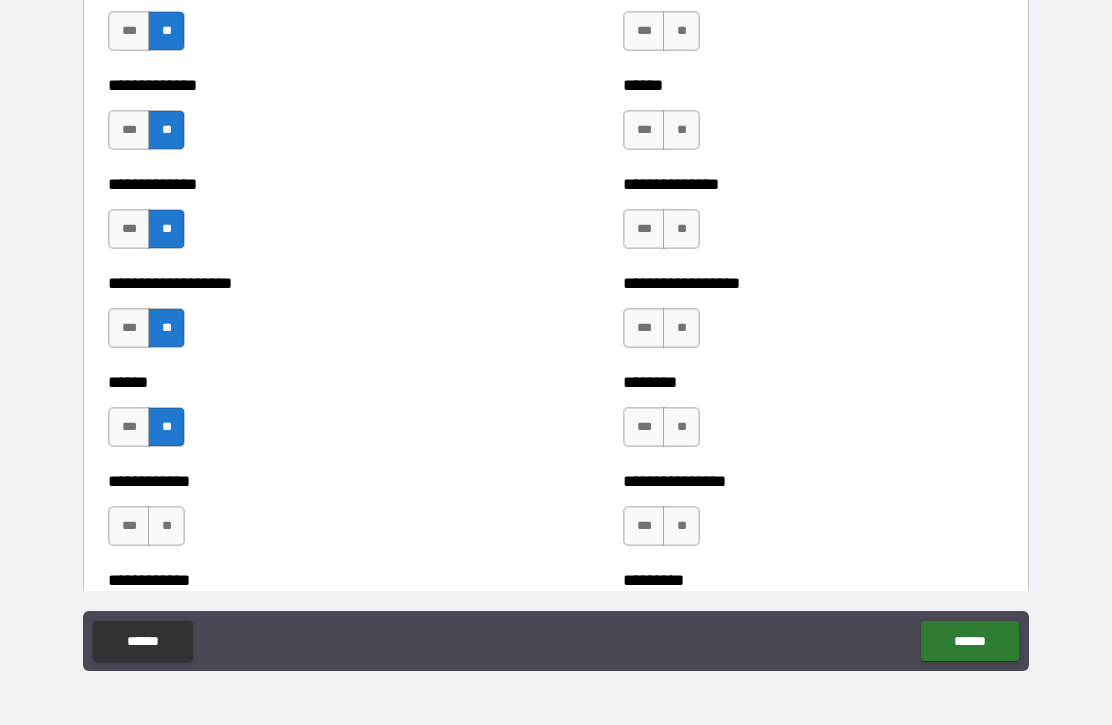 click on "**" at bounding box center (166, 526) 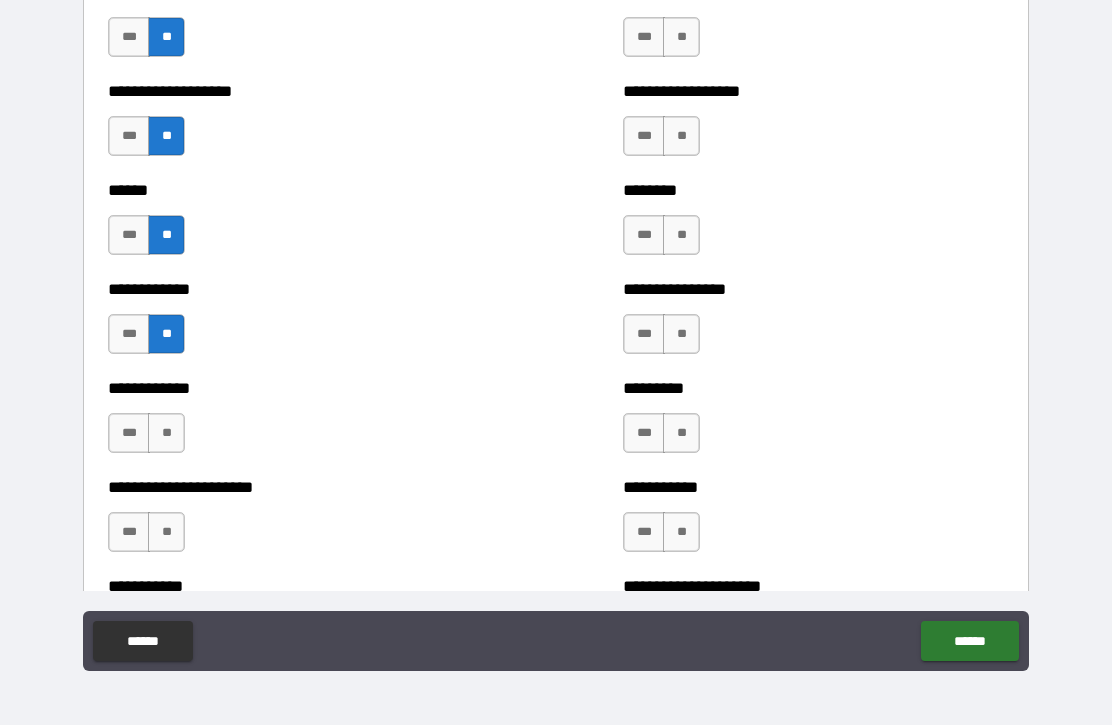 scroll, scrollTop: 4818, scrollLeft: 0, axis: vertical 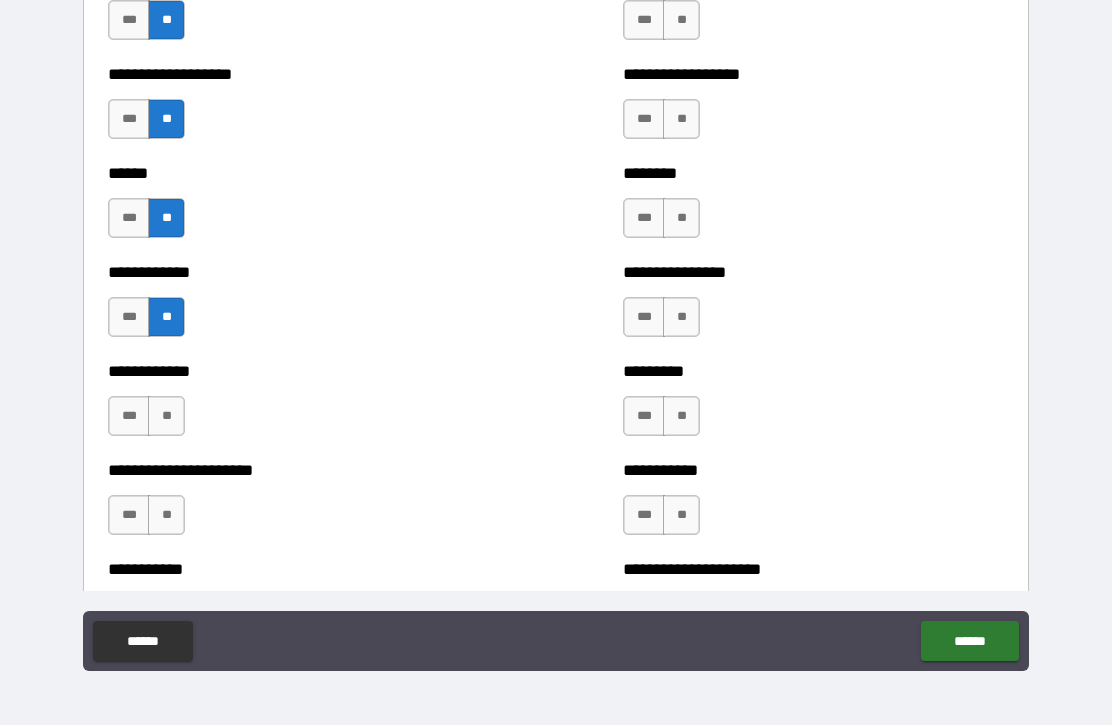 click on "**" at bounding box center (166, 416) 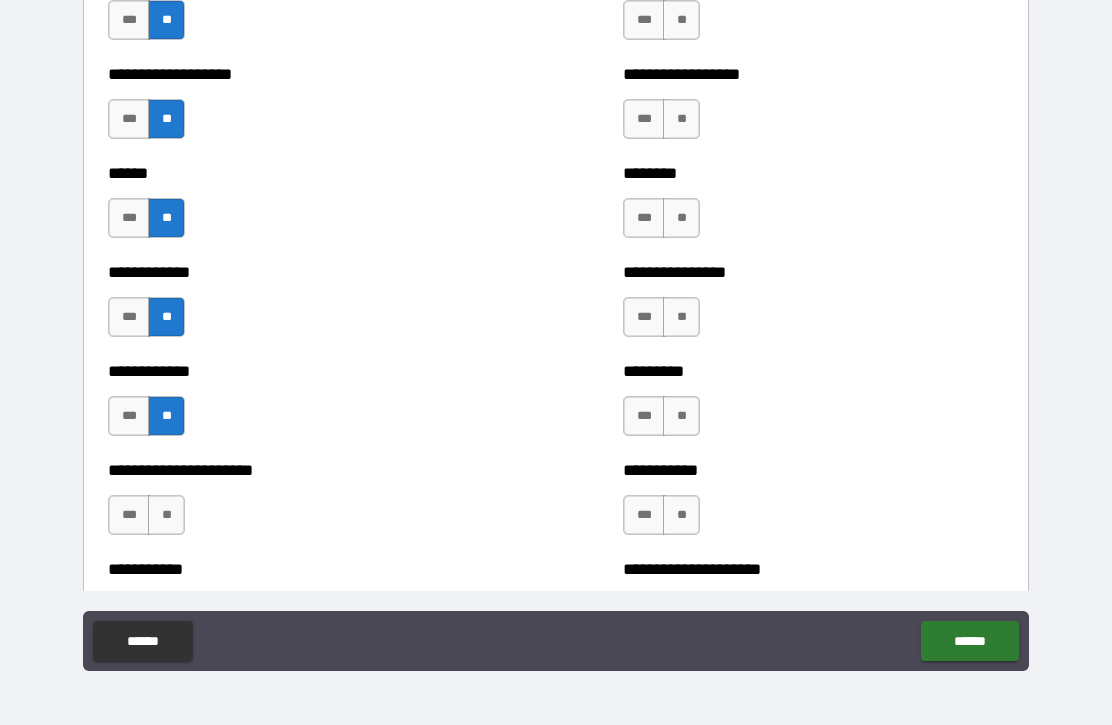 click on "**" at bounding box center (166, 515) 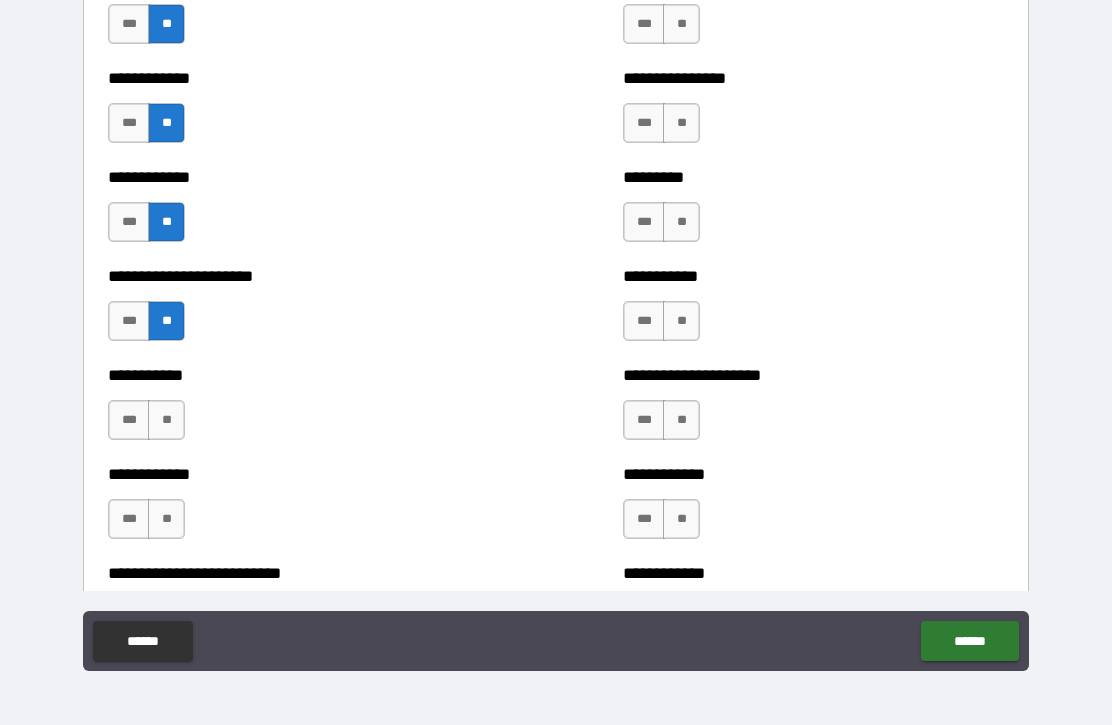 scroll, scrollTop: 5016, scrollLeft: 0, axis: vertical 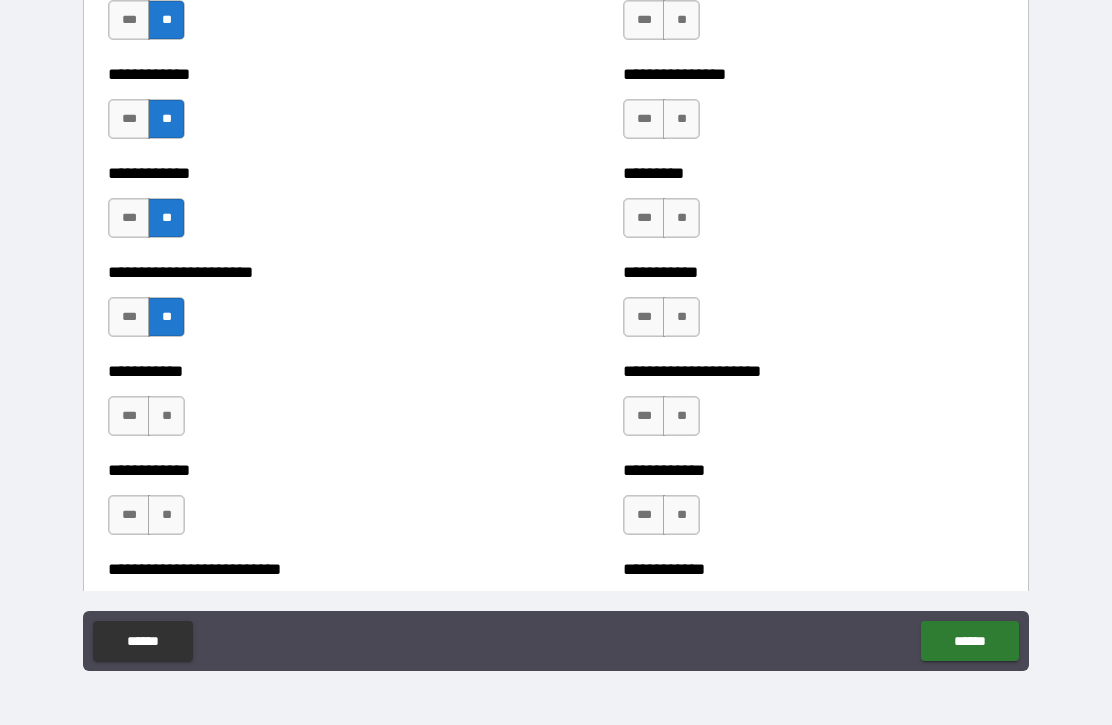 click on "**" at bounding box center (166, 416) 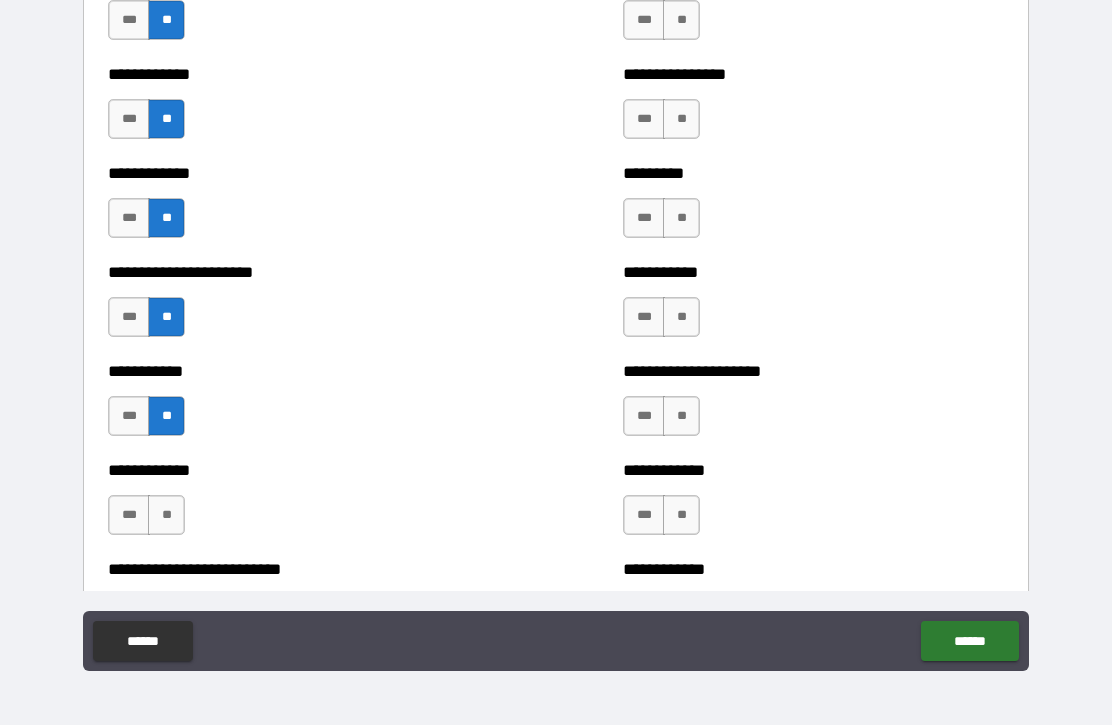 click on "**" at bounding box center [166, 515] 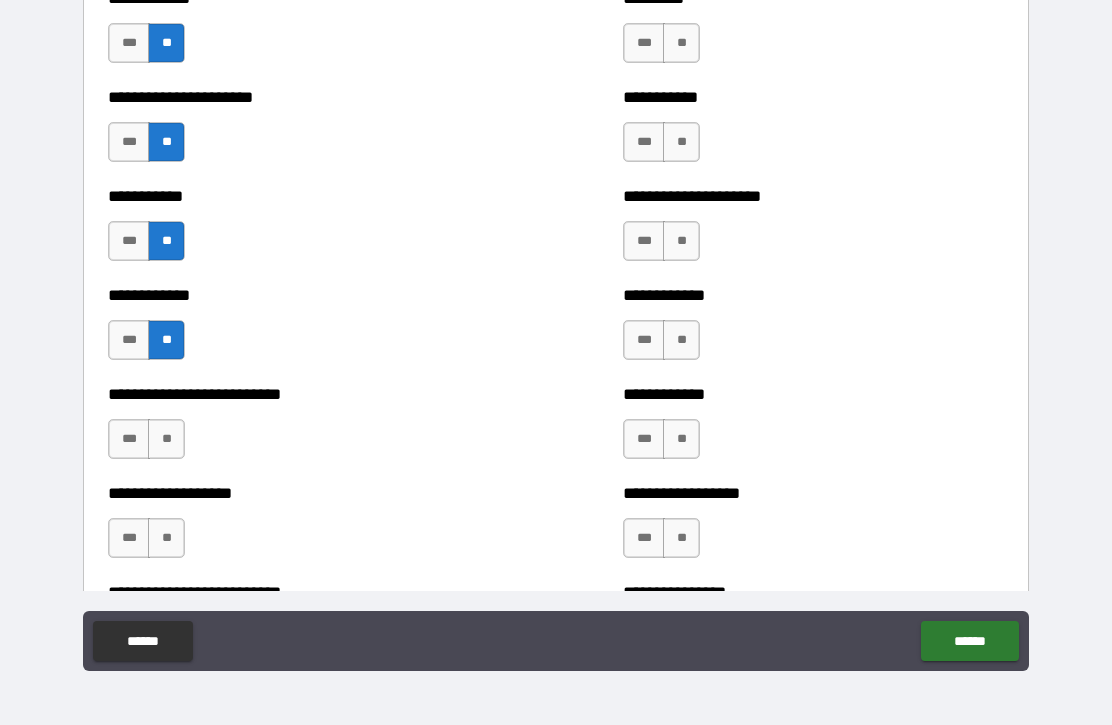 scroll, scrollTop: 5218, scrollLeft: 0, axis: vertical 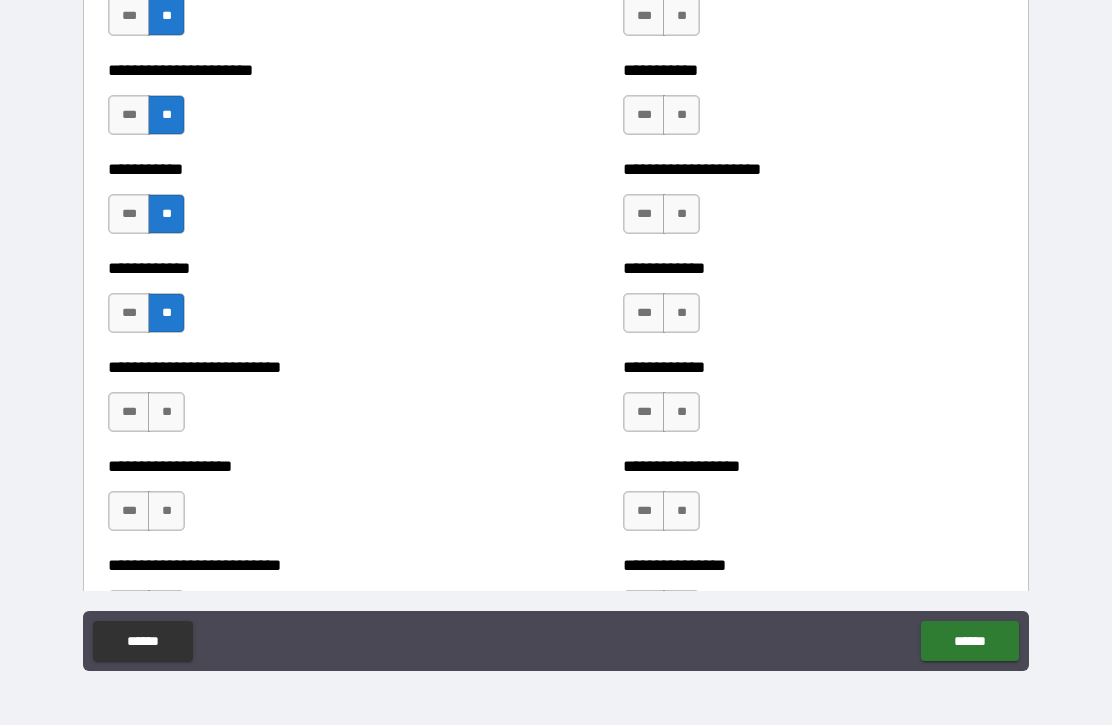 click on "**" at bounding box center (166, 412) 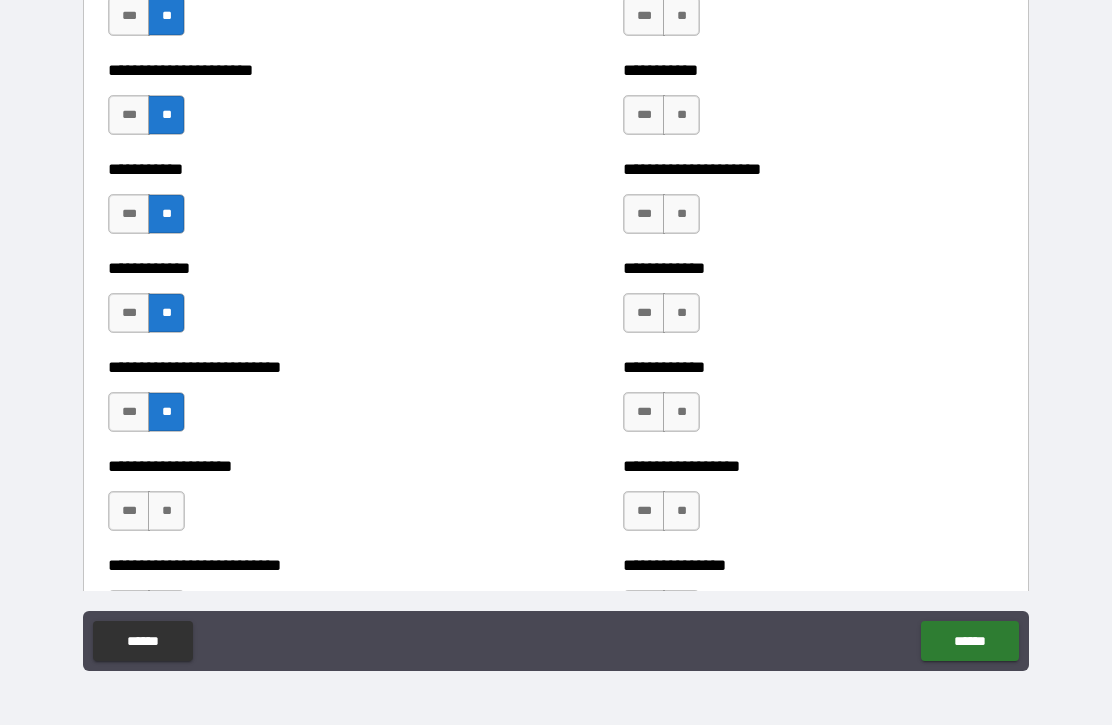 click on "**" at bounding box center (166, 511) 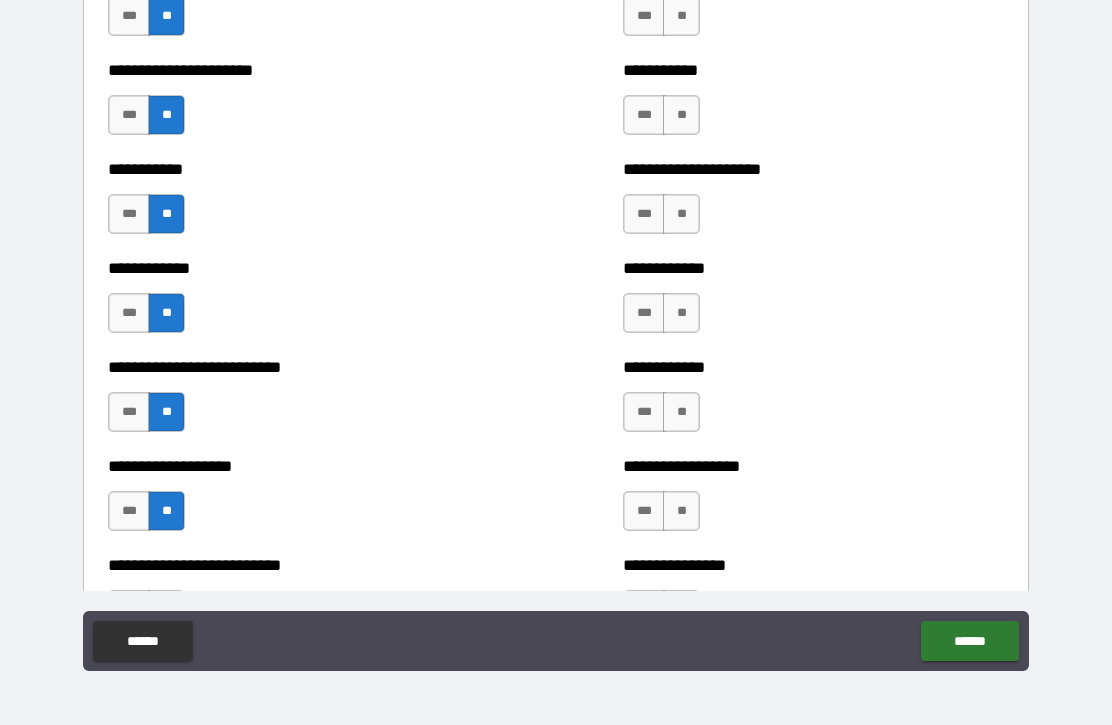 click on "**" at bounding box center [166, 511] 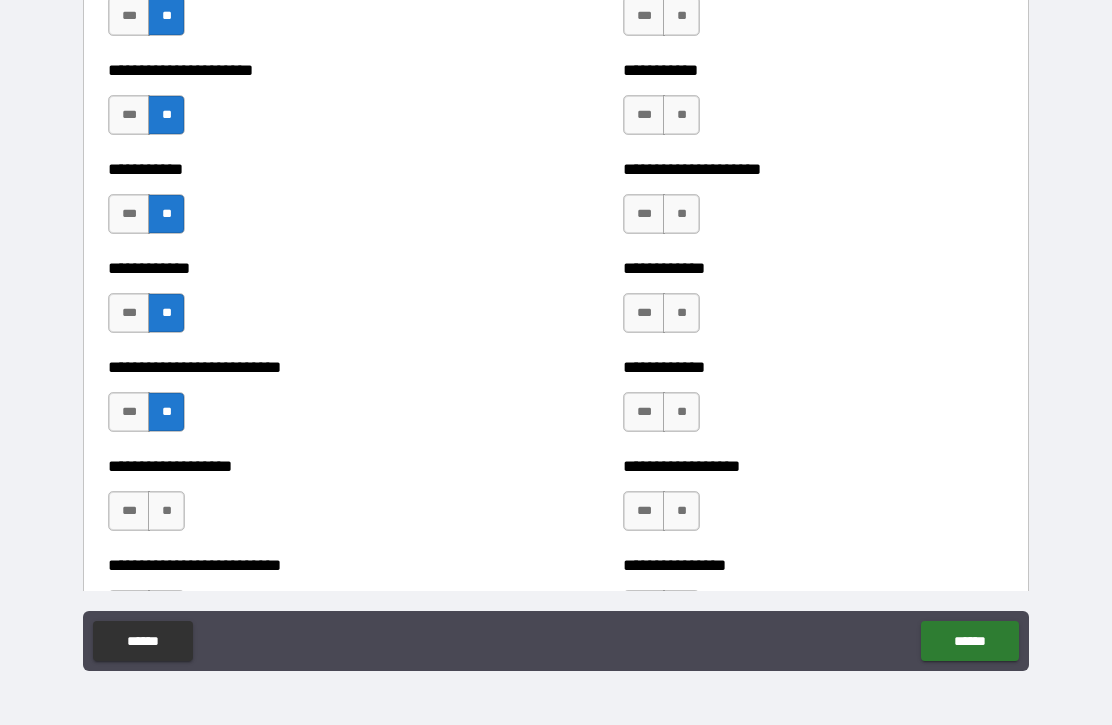click on "**" at bounding box center [166, 511] 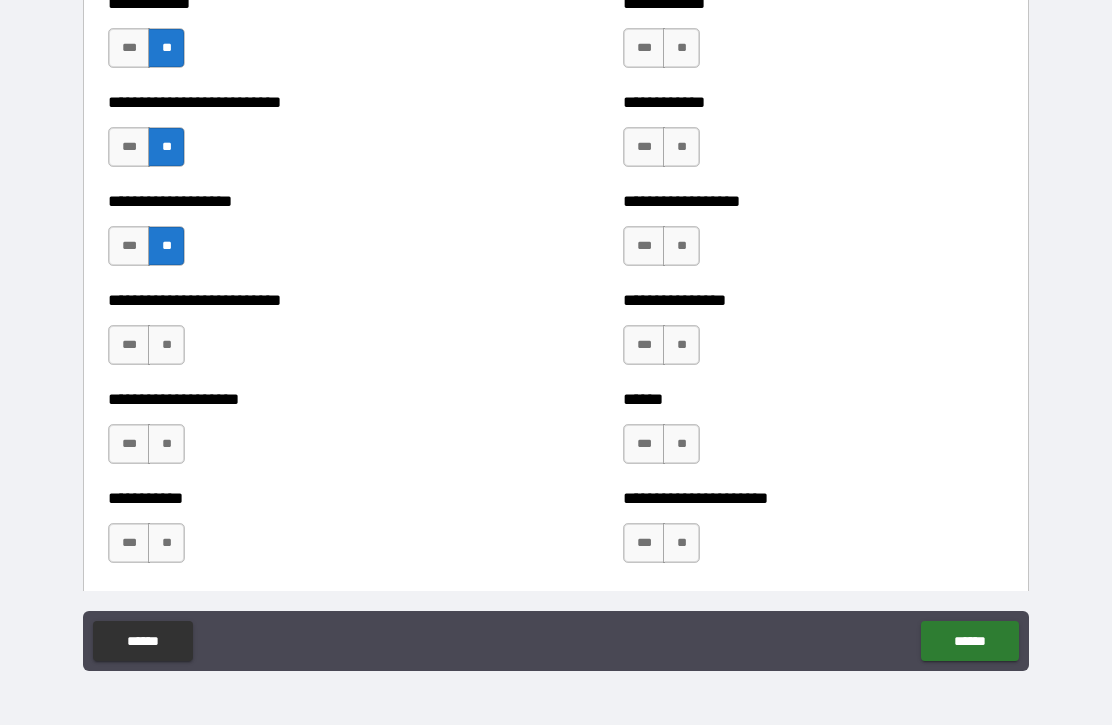 scroll, scrollTop: 5488, scrollLeft: 0, axis: vertical 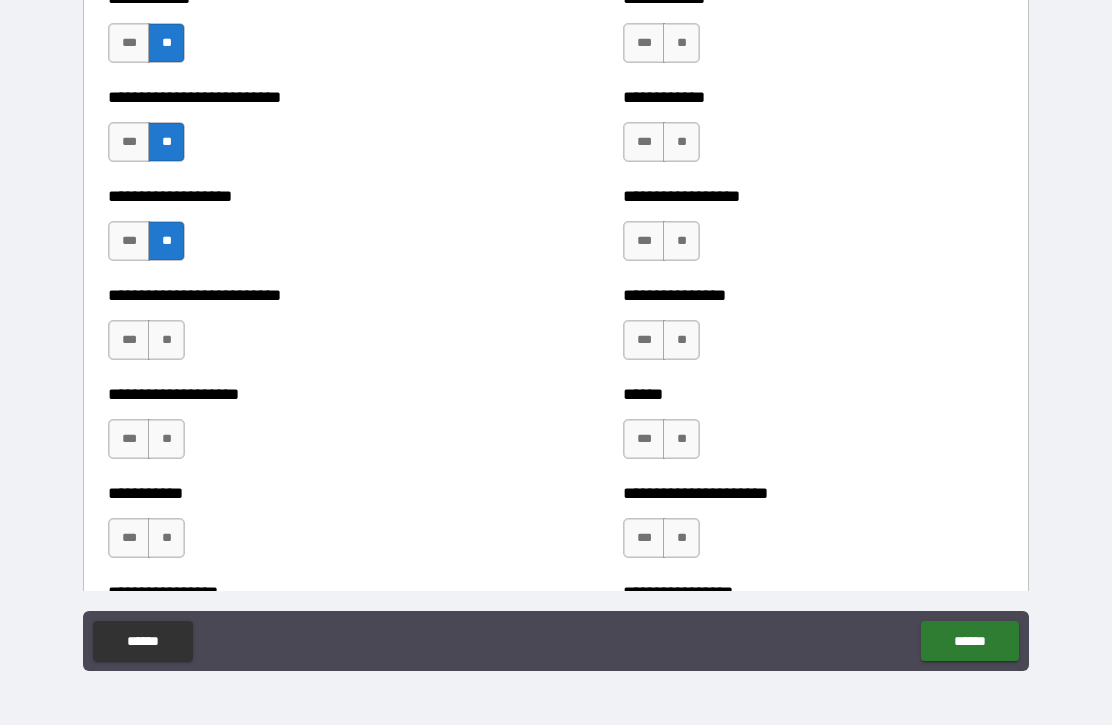 click on "**" at bounding box center (166, 340) 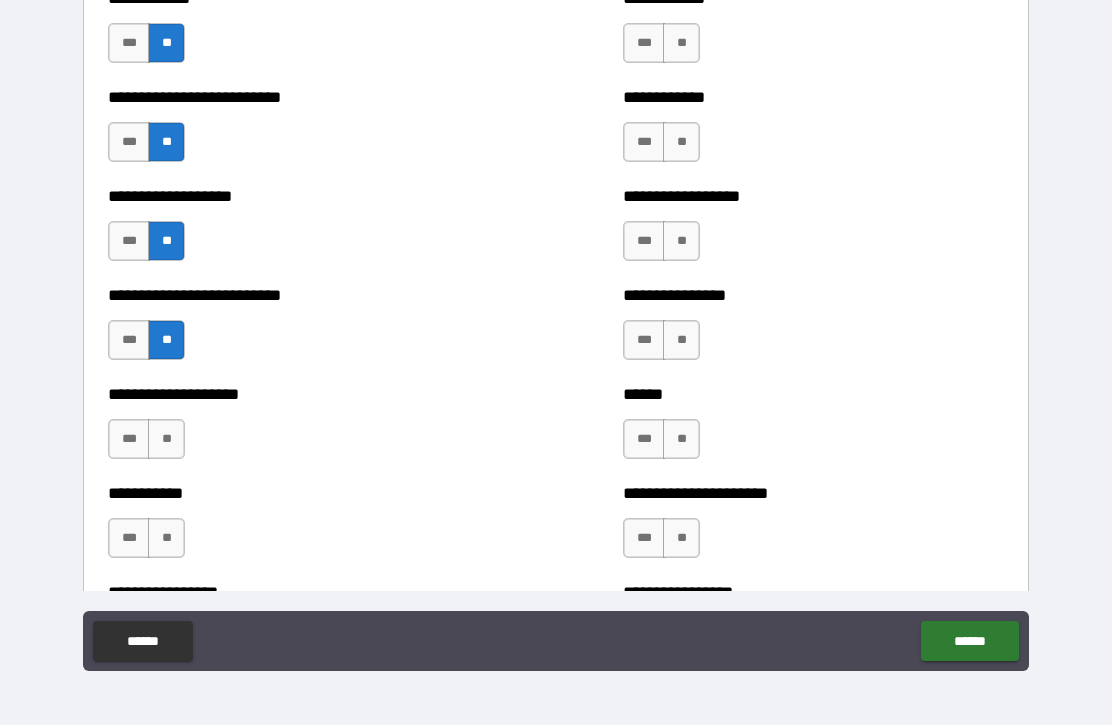 click on "**" at bounding box center (166, 439) 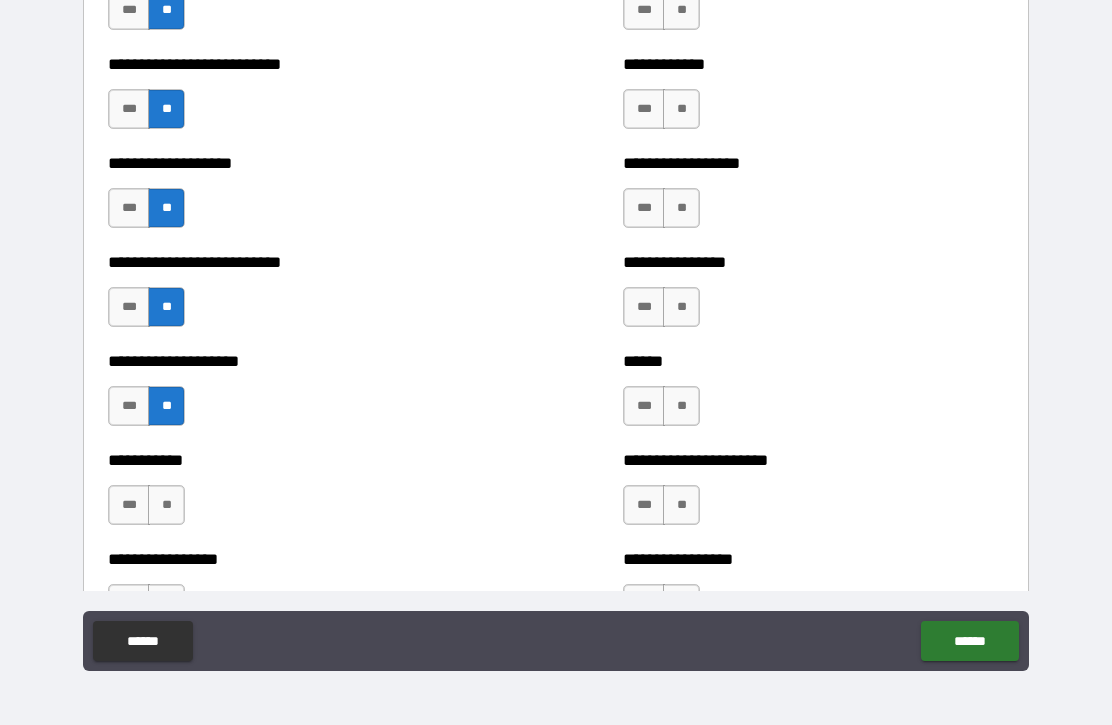 scroll, scrollTop: 5582, scrollLeft: 0, axis: vertical 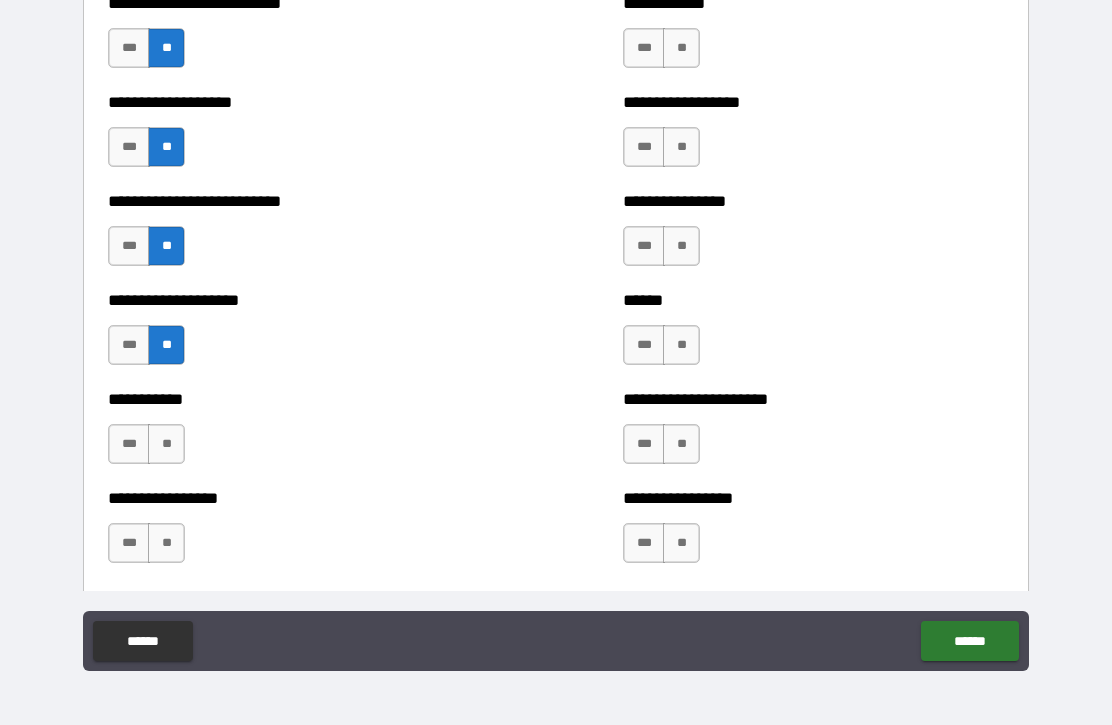 click on "**" at bounding box center (166, 444) 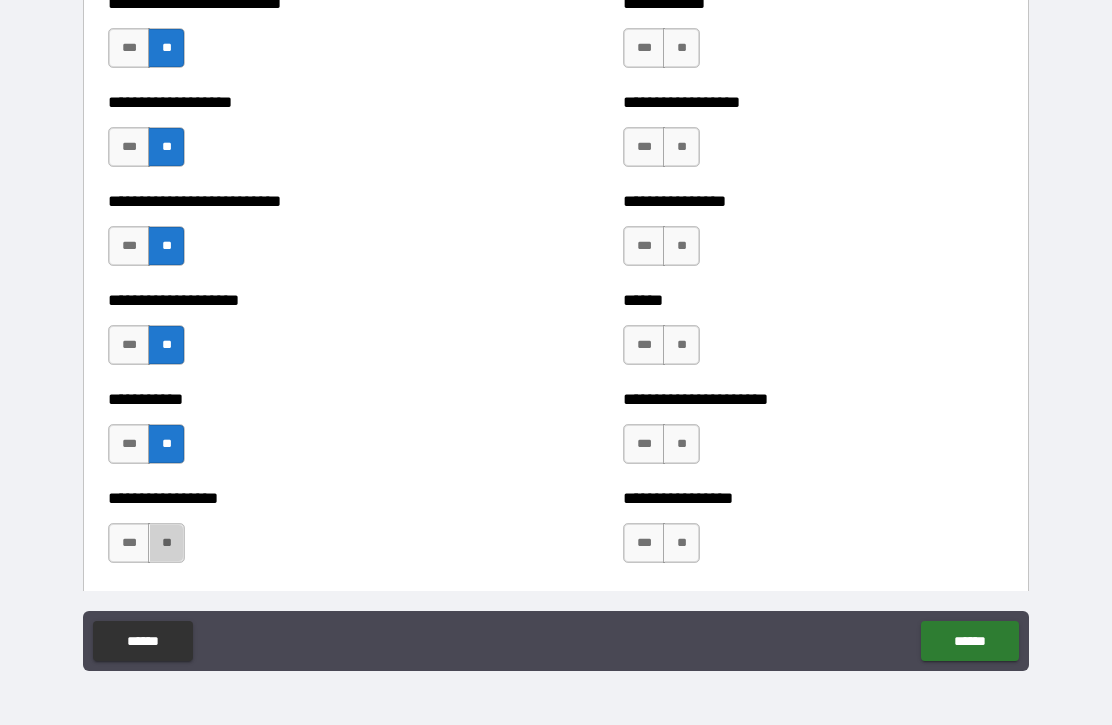 click on "**" at bounding box center (166, 543) 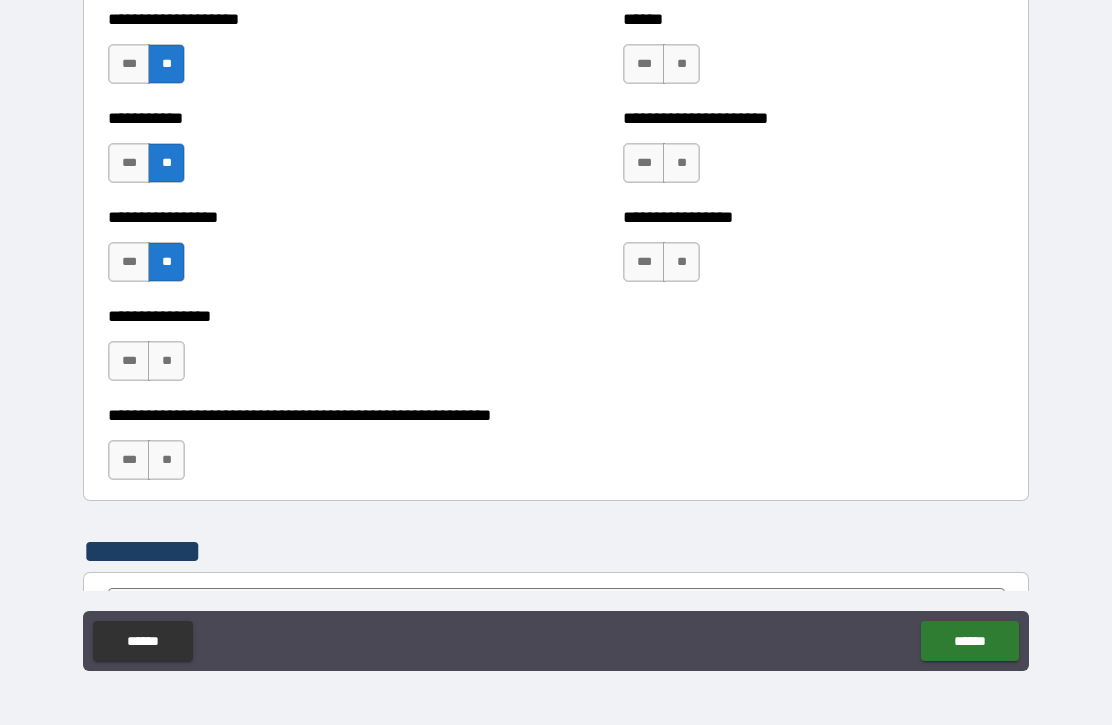 scroll, scrollTop: 5865, scrollLeft: 0, axis: vertical 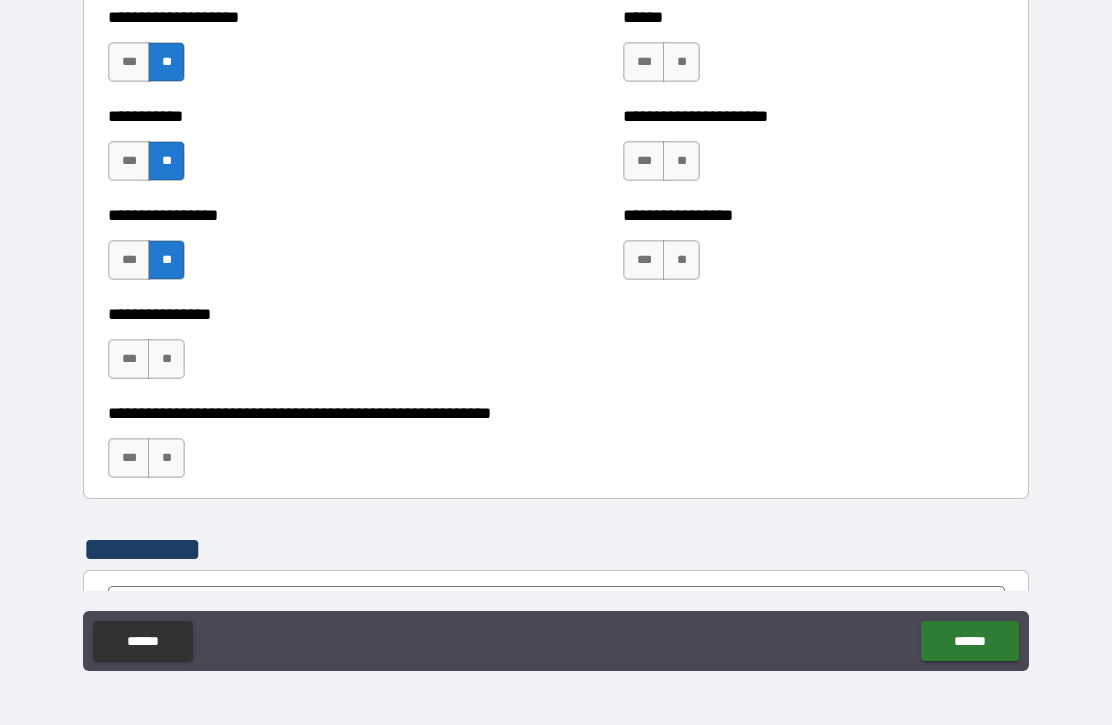 click on "**" at bounding box center [166, 359] 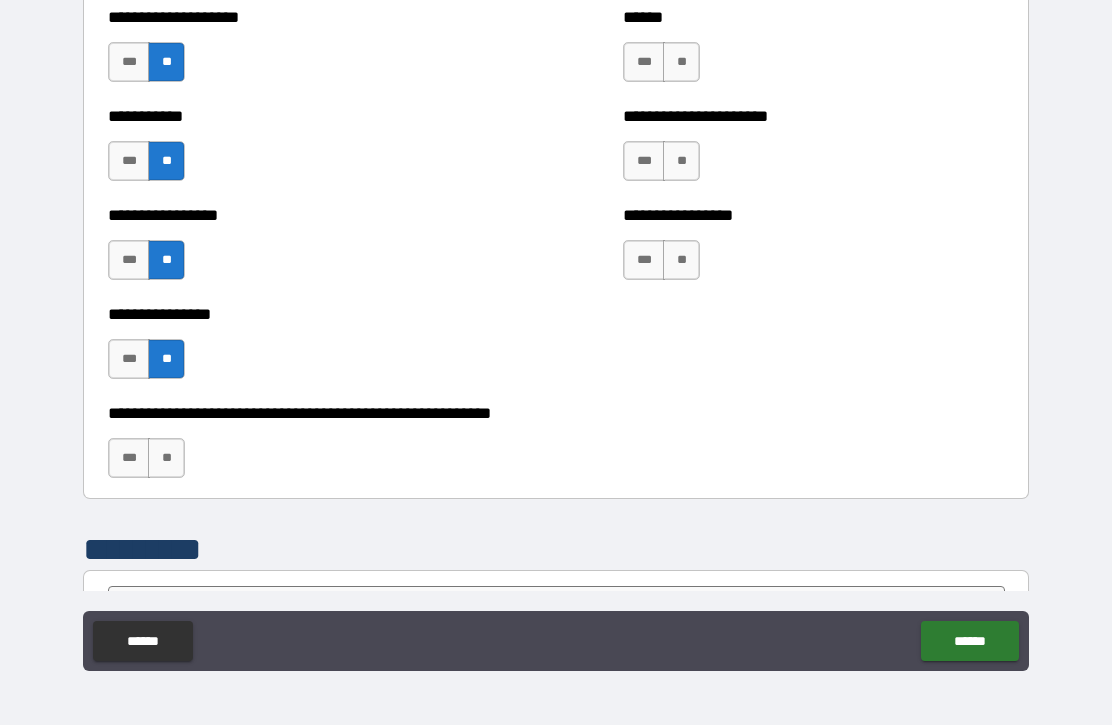 click on "**" at bounding box center (166, 458) 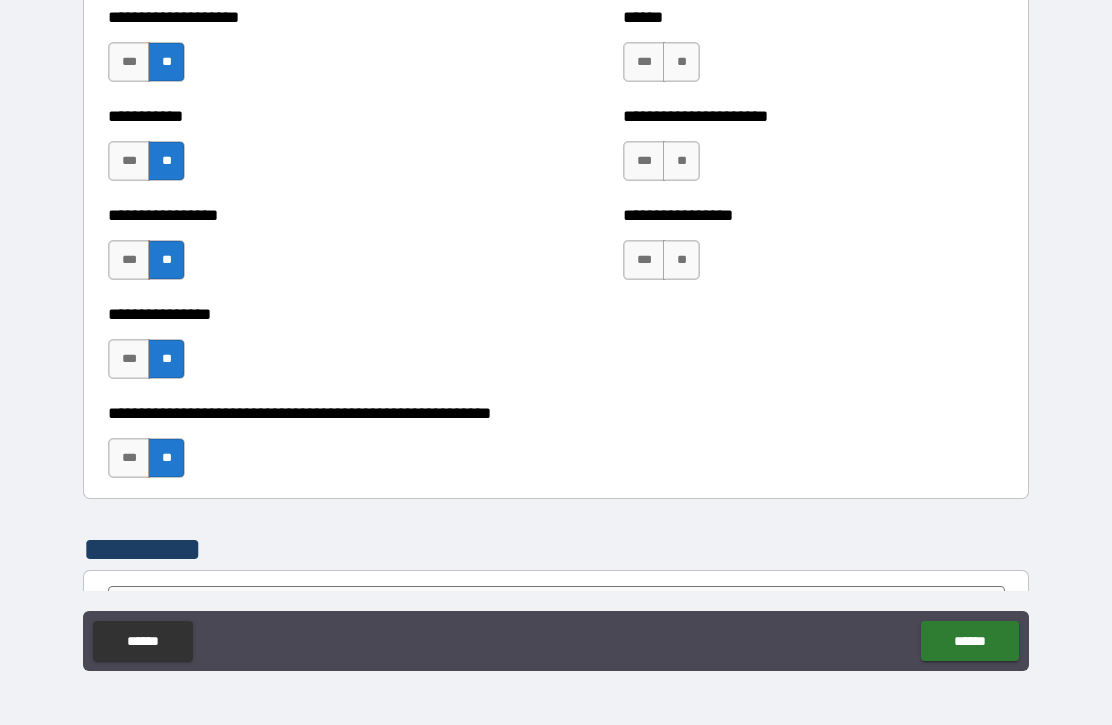 click on "**" at bounding box center (681, 260) 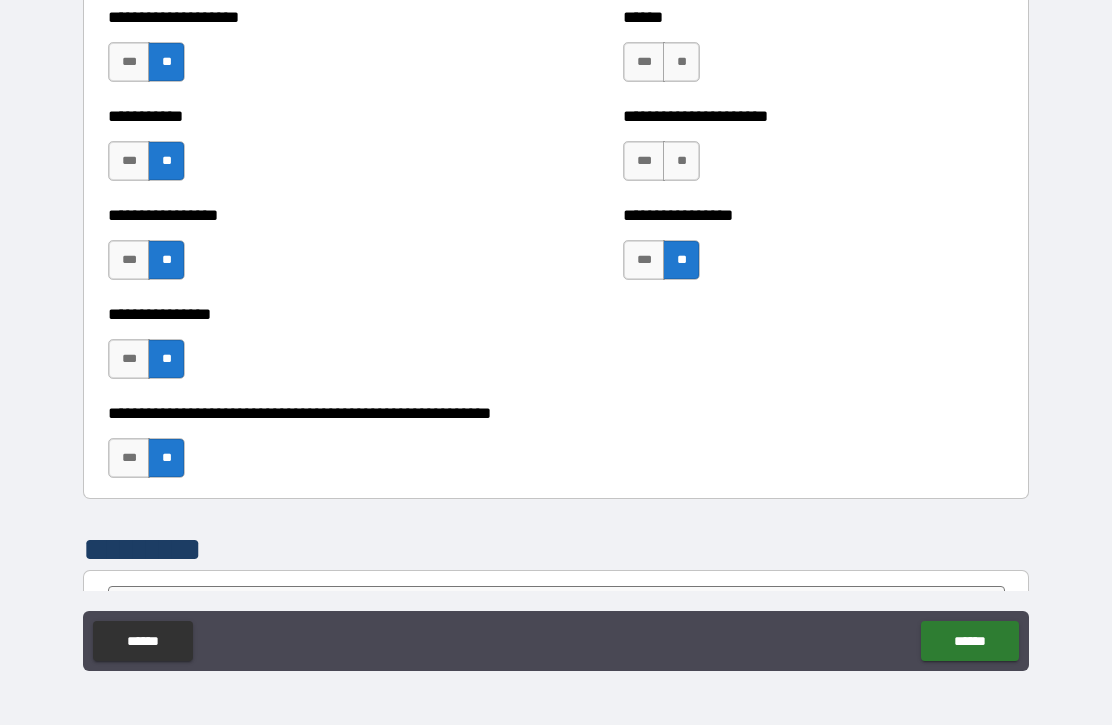 click on "**" at bounding box center (681, 161) 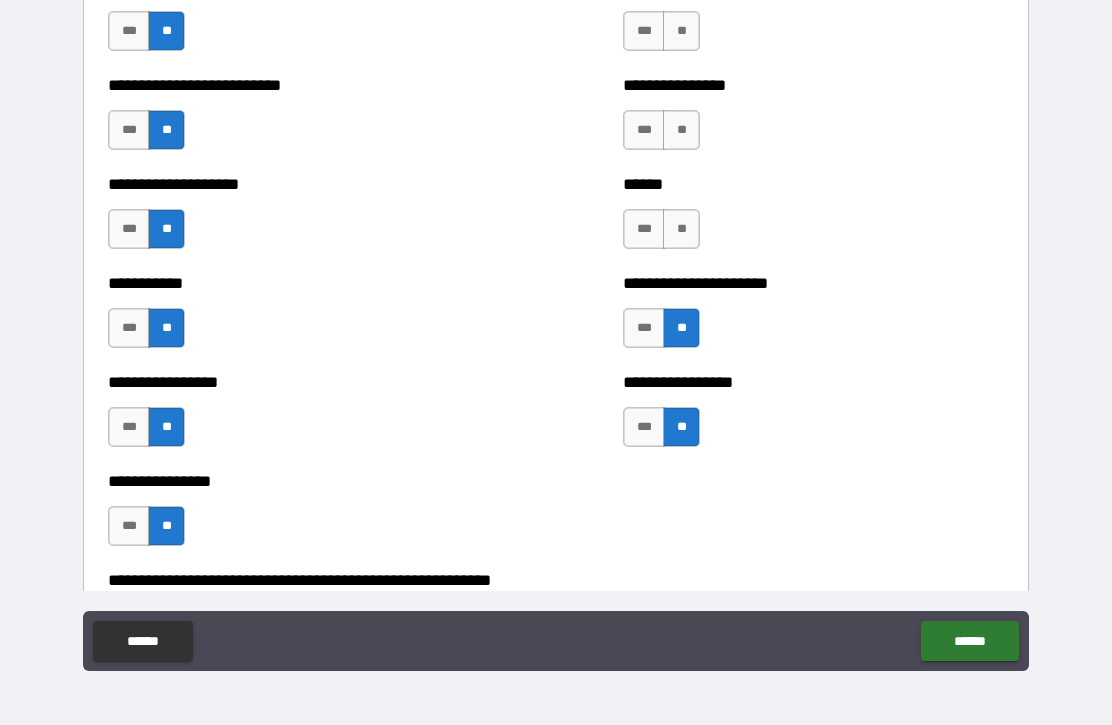 scroll, scrollTop: 5662, scrollLeft: 0, axis: vertical 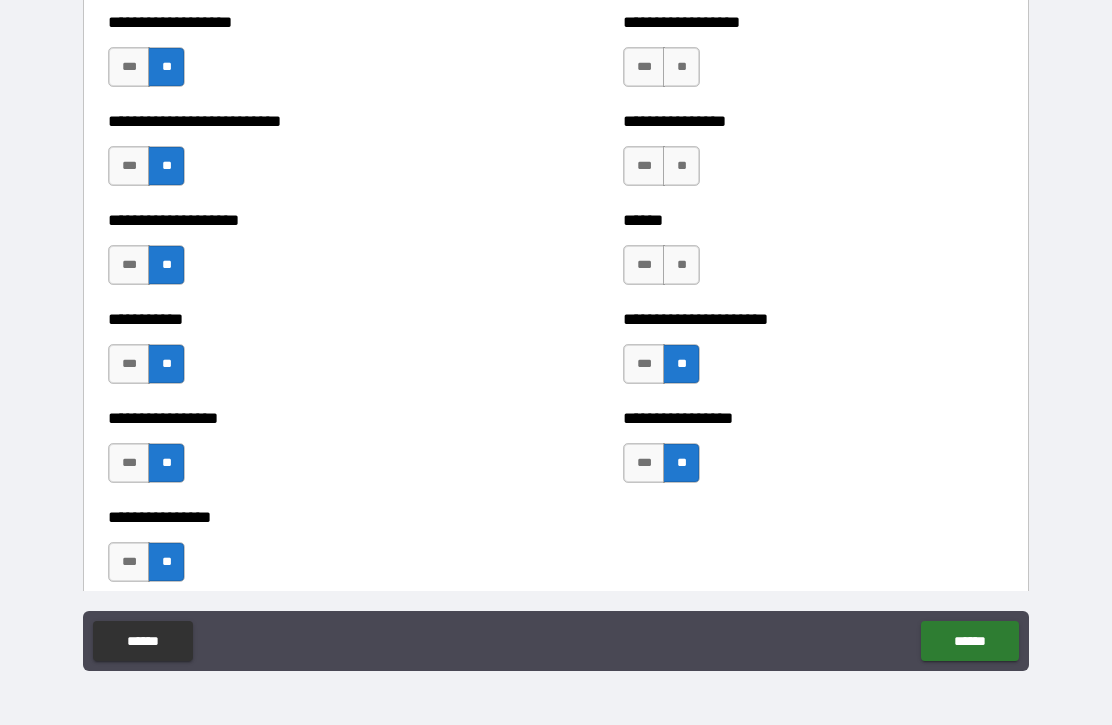 click on "**" at bounding box center [681, 265] 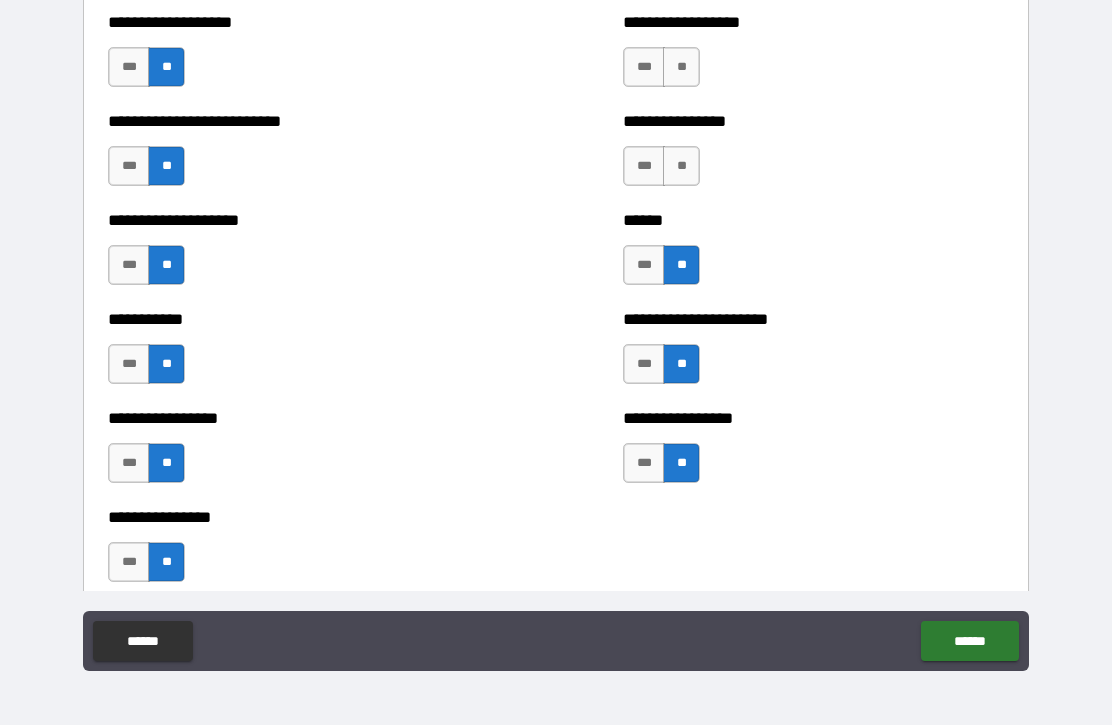 click on "**" at bounding box center (681, 166) 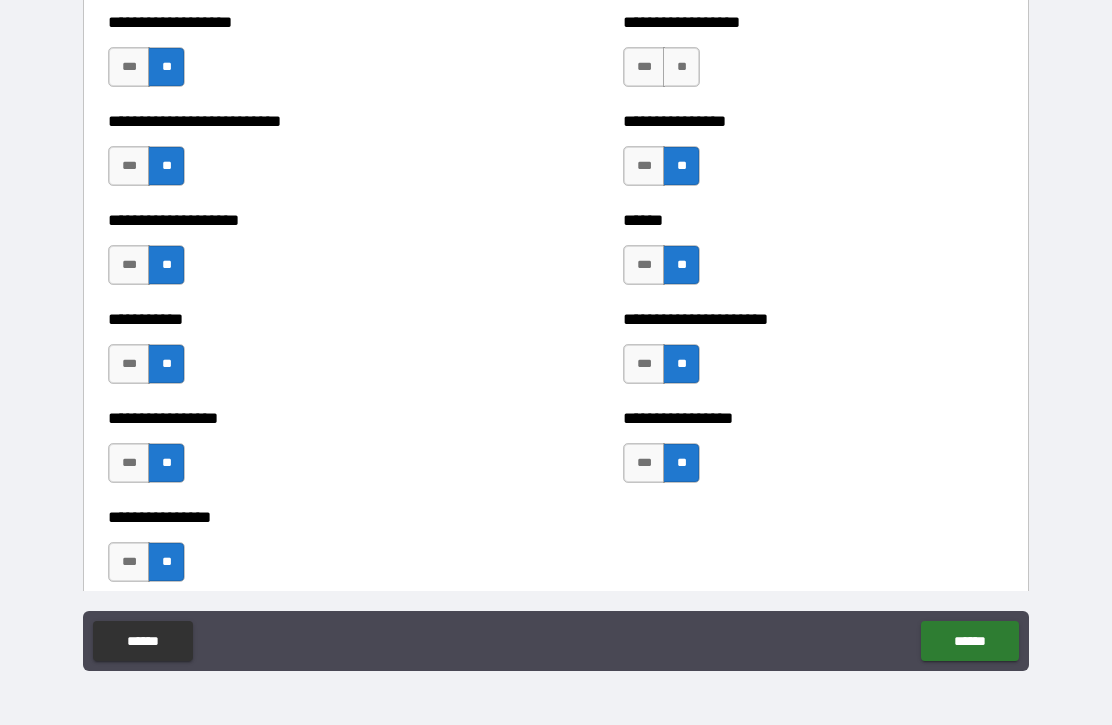 click on "**" at bounding box center [681, 67] 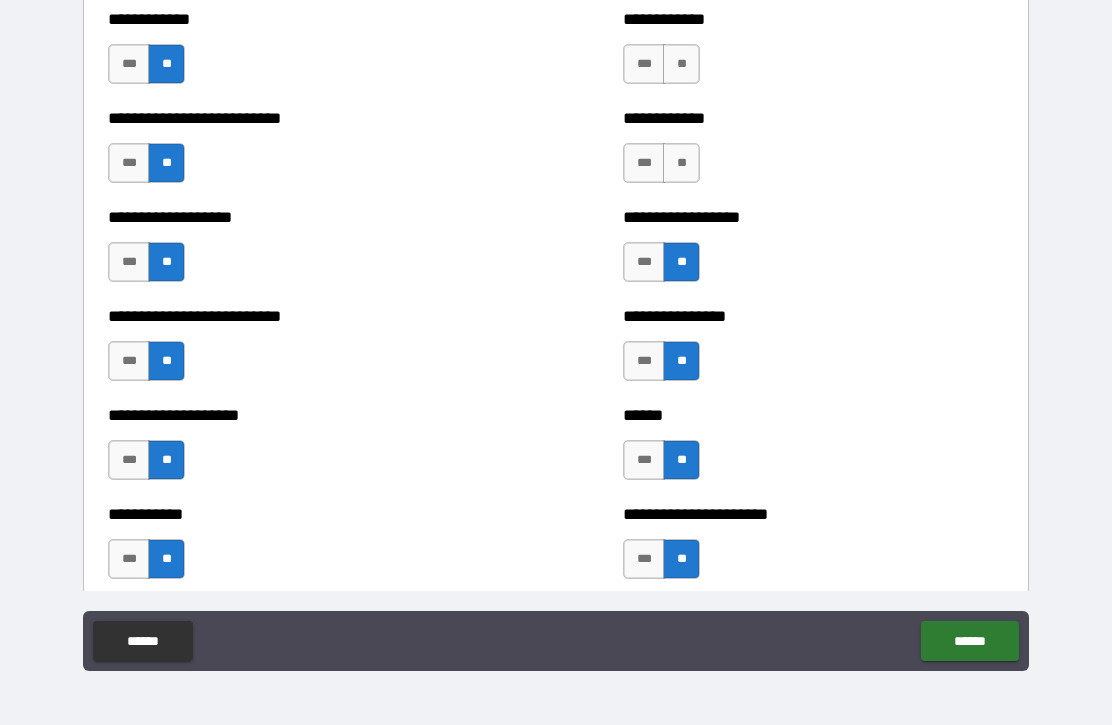 scroll, scrollTop: 5394, scrollLeft: 0, axis: vertical 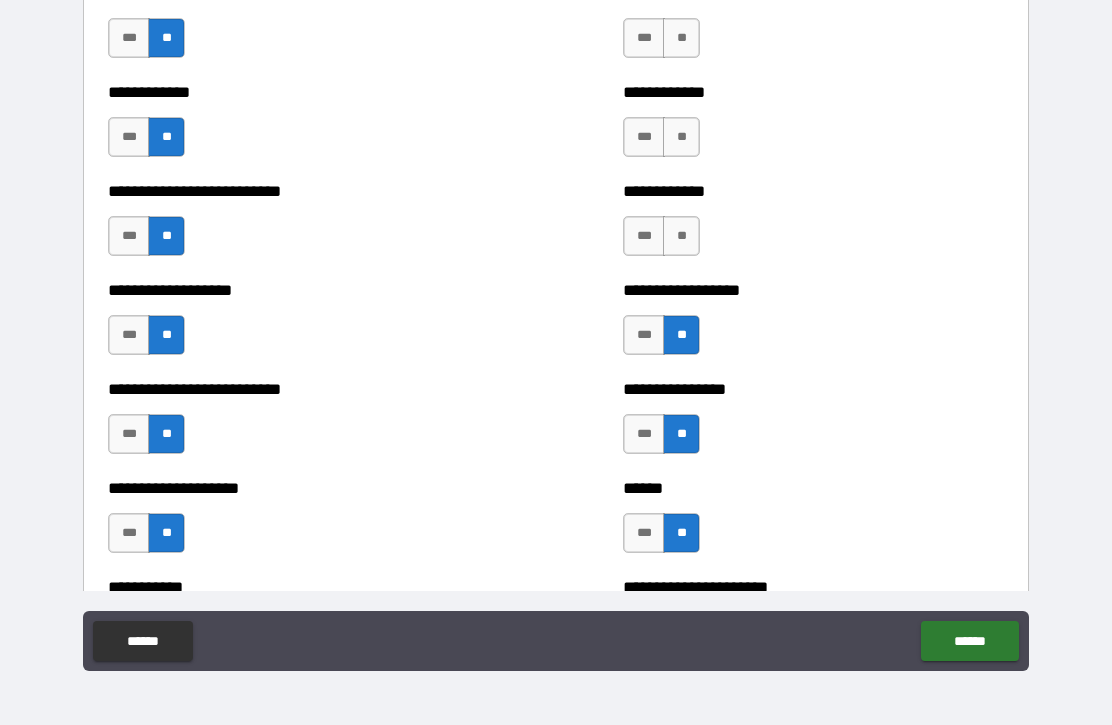 click on "**" at bounding box center (681, 236) 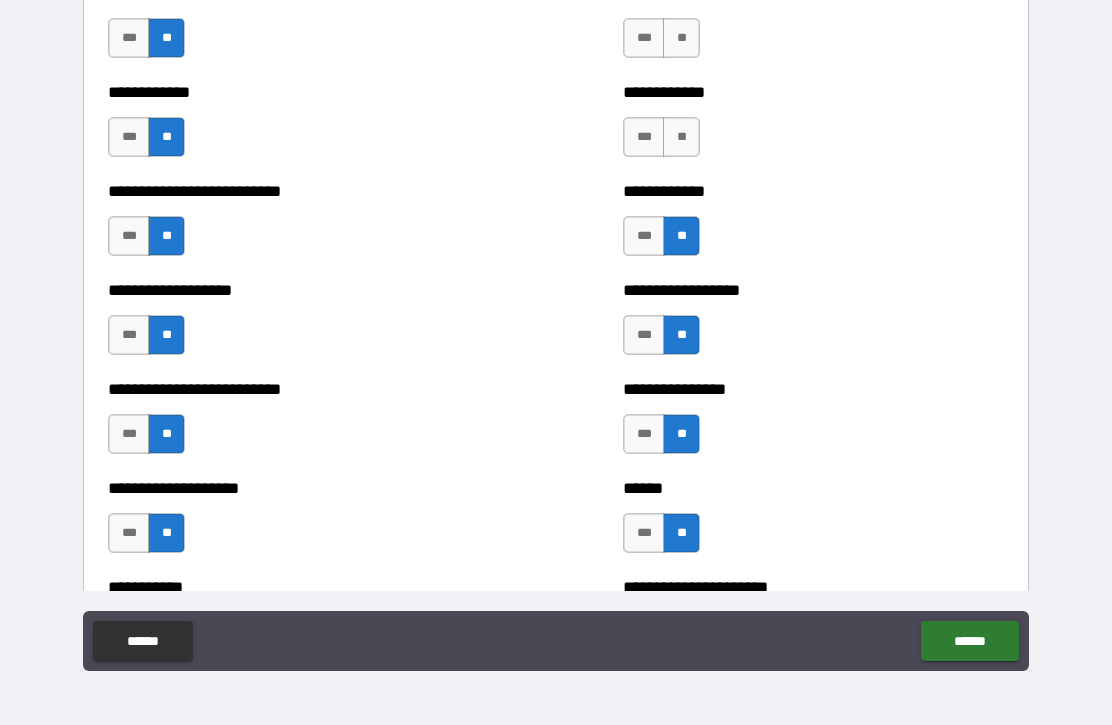 click on "**" at bounding box center [681, 137] 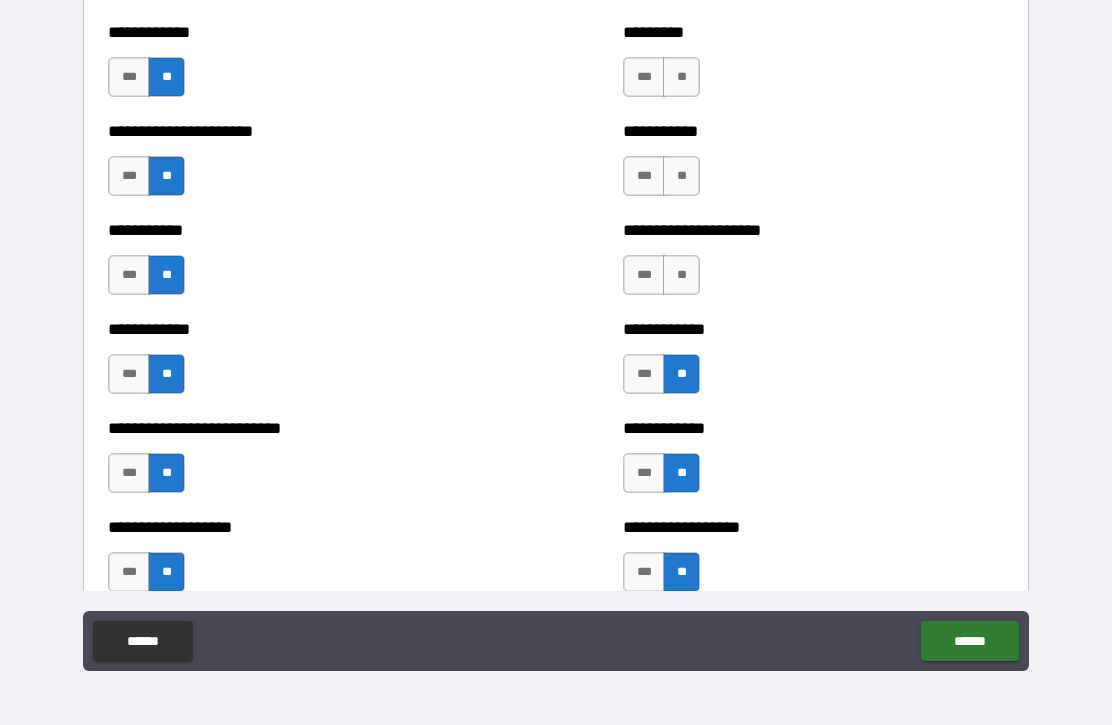 scroll, scrollTop: 5103, scrollLeft: 0, axis: vertical 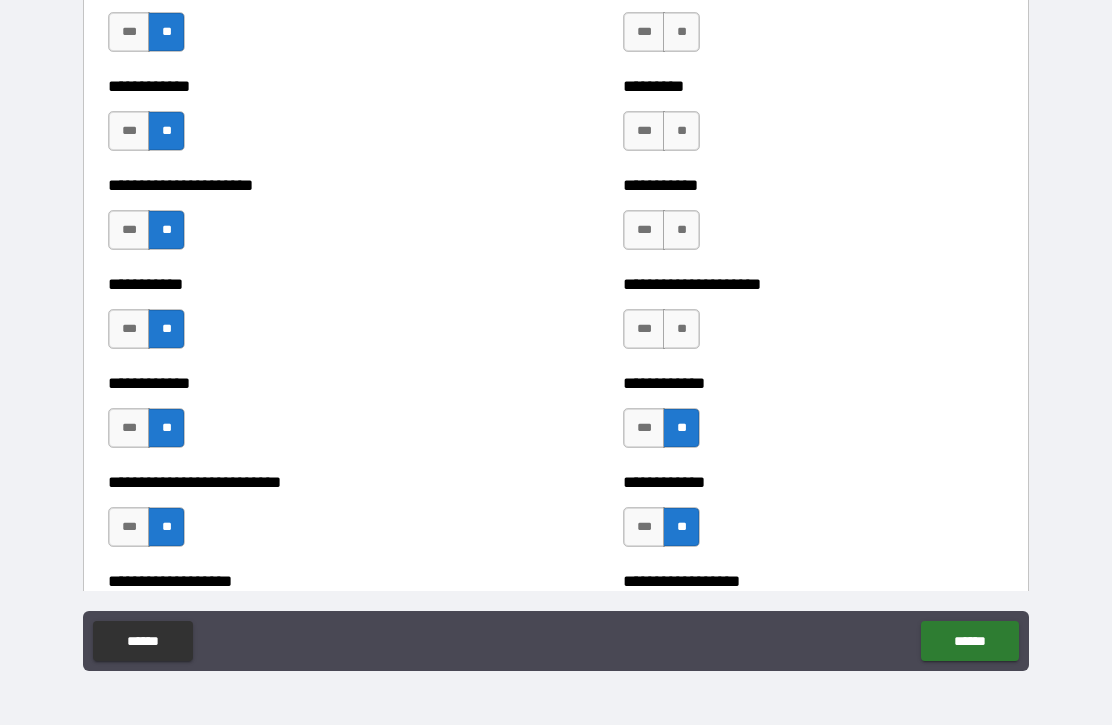 click on "**" at bounding box center [681, 329] 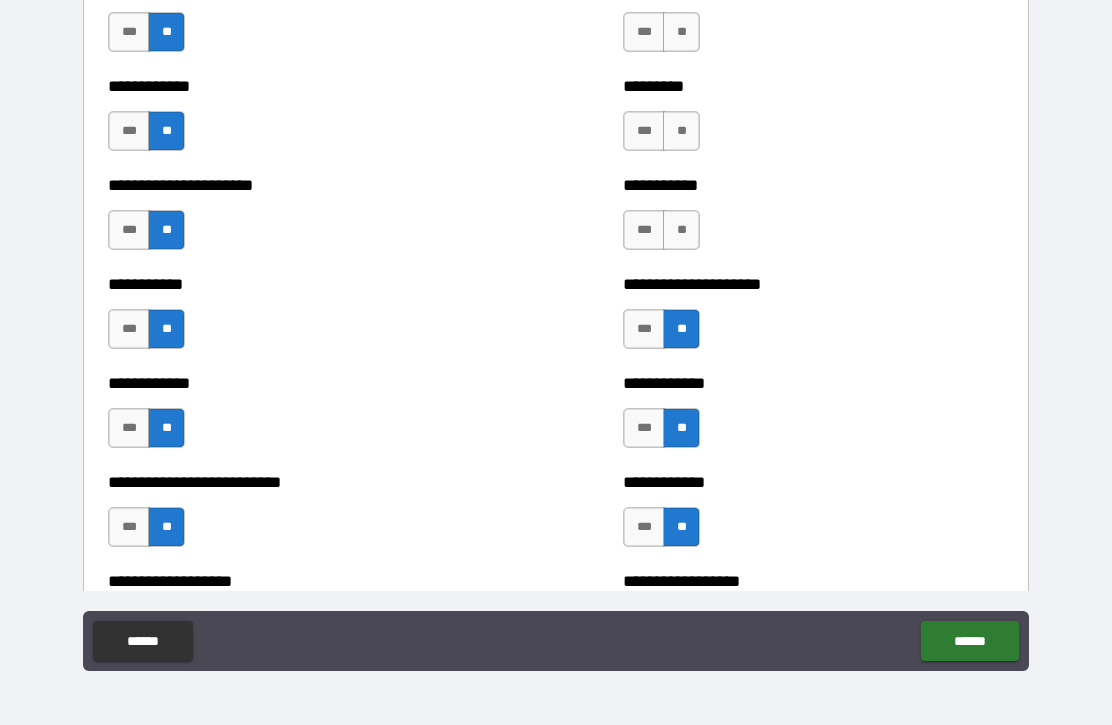 click on "**" at bounding box center (681, 230) 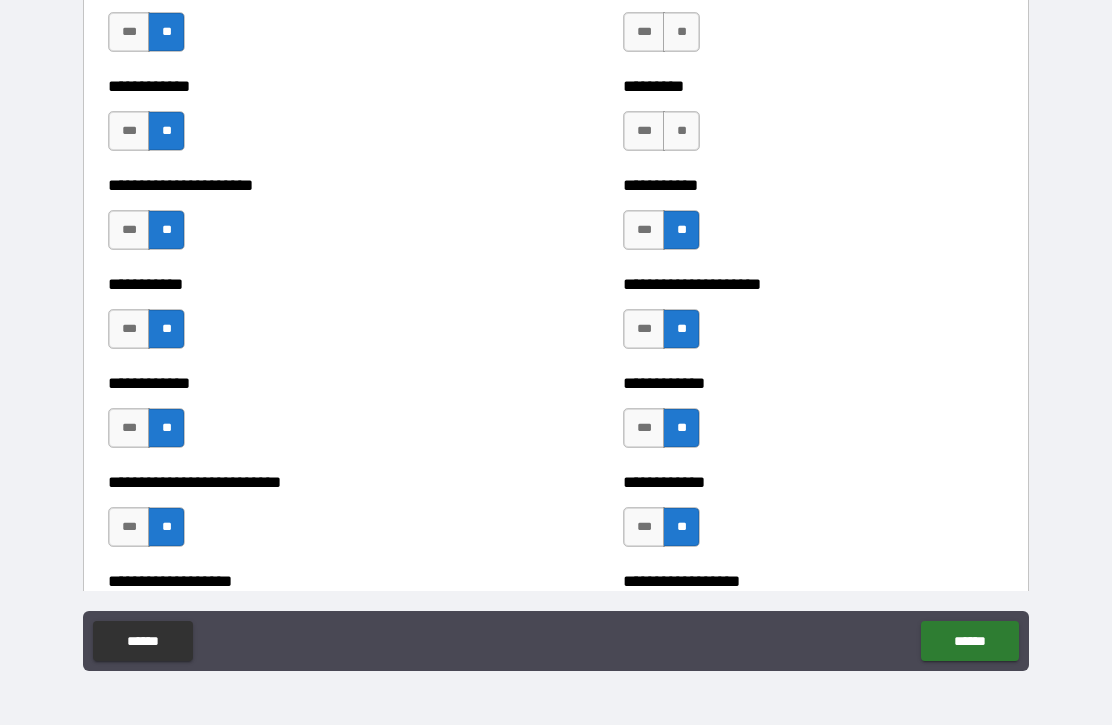 click on "**" at bounding box center (681, 131) 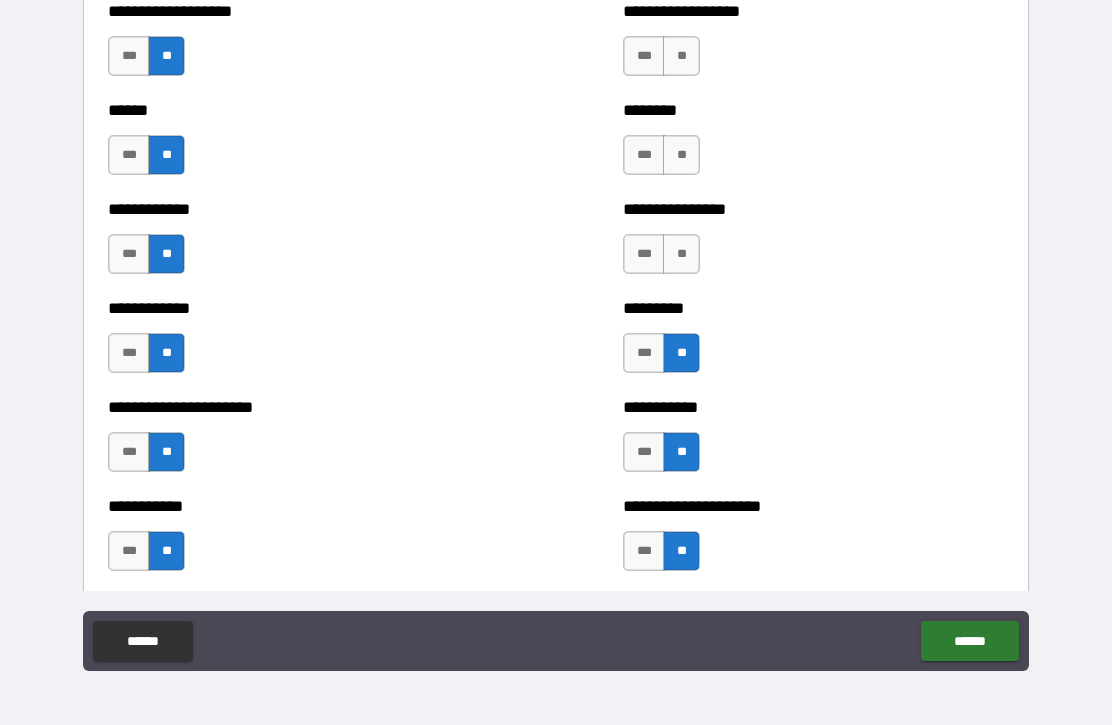 scroll, scrollTop: 4807, scrollLeft: 0, axis: vertical 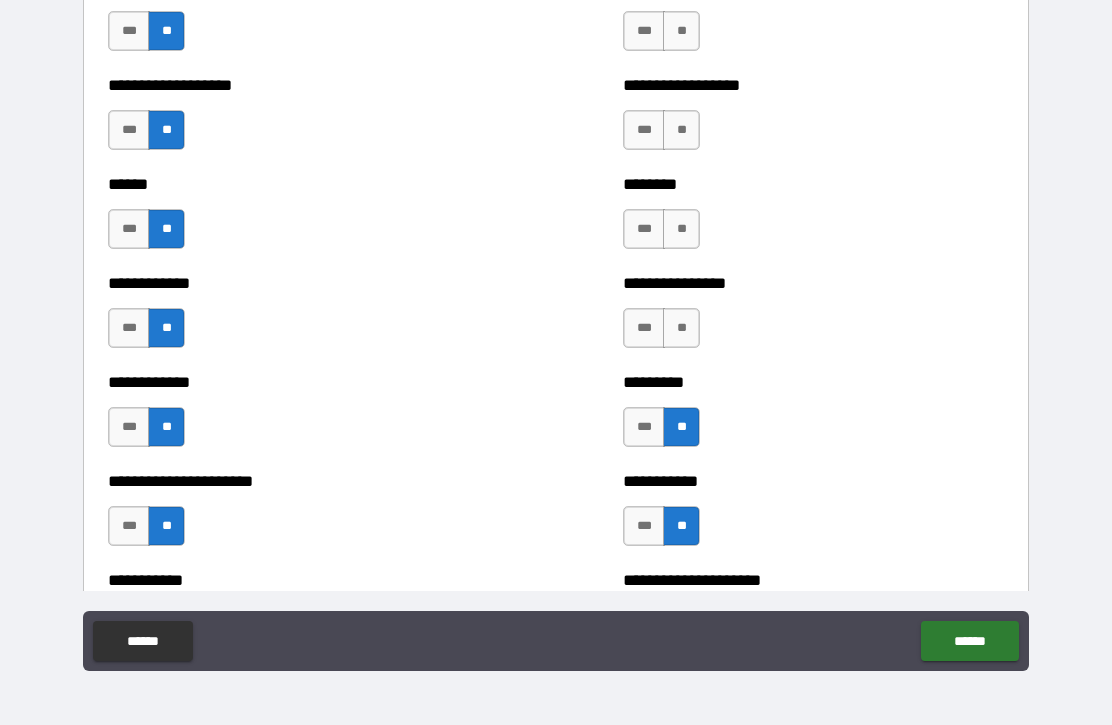 click on "**" at bounding box center [681, 328] 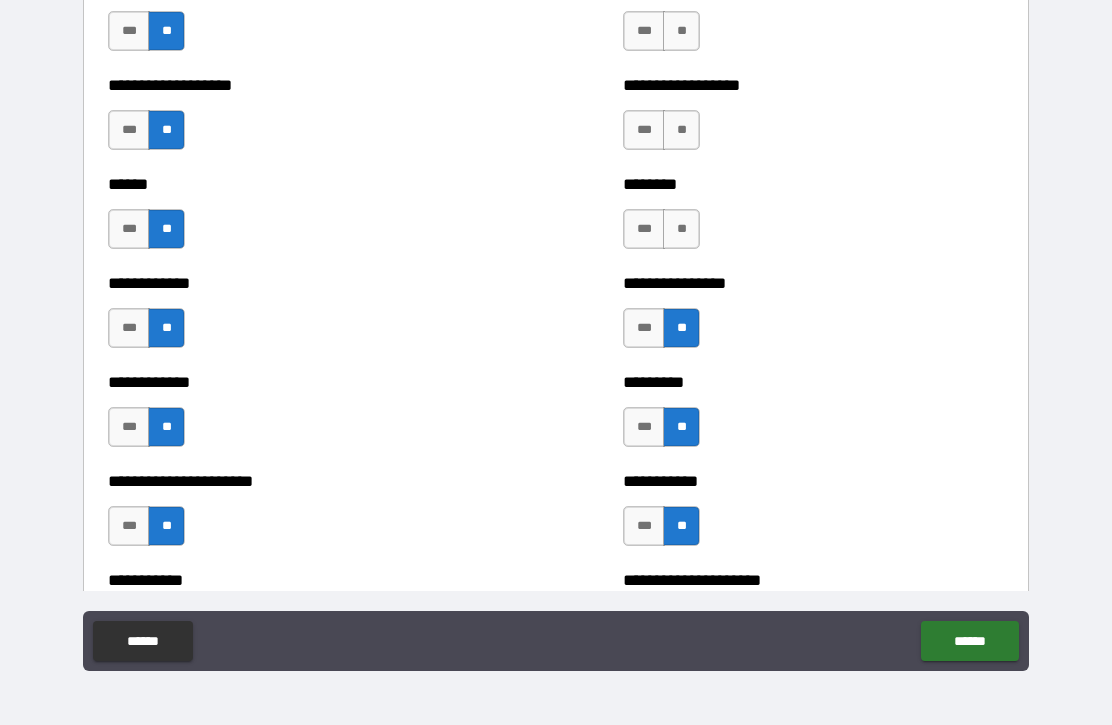click on "**" at bounding box center [681, 229] 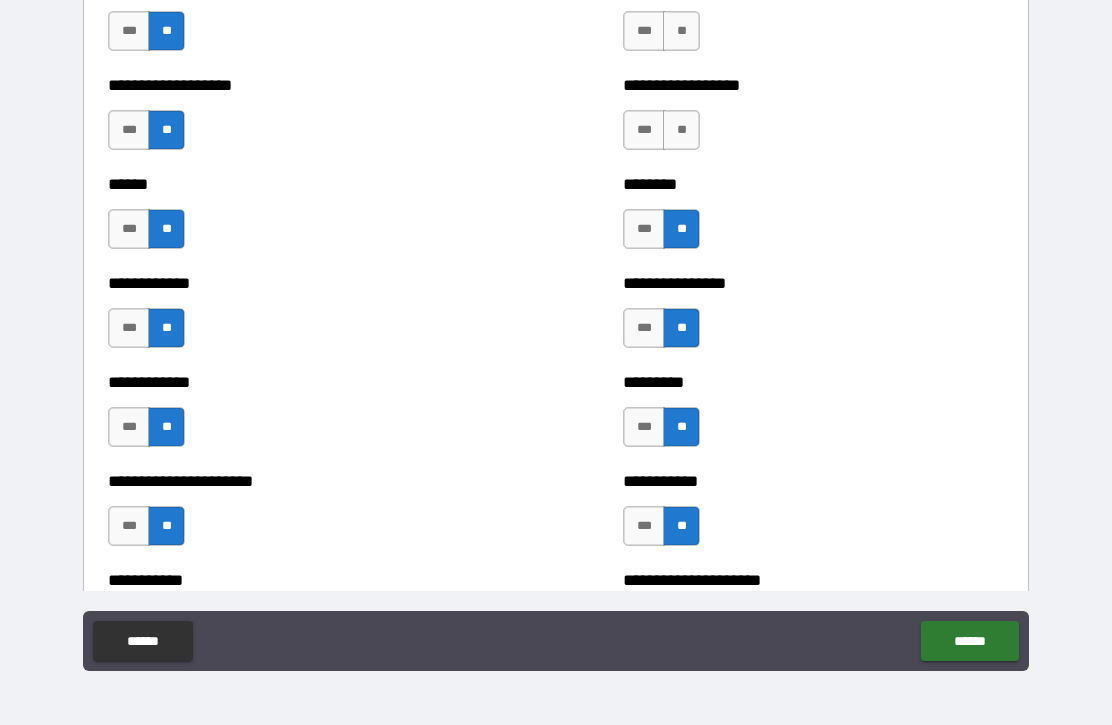 click on "**" at bounding box center (681, 130) 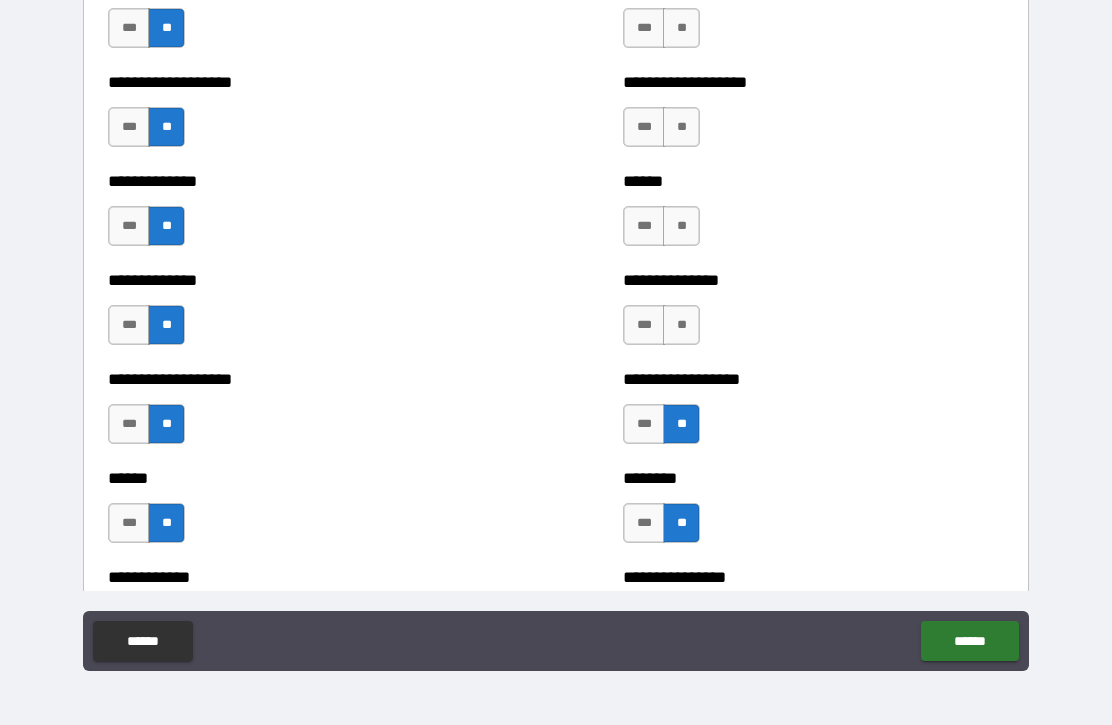 scroll, scrollTop: 4512, scrollLeft: 0, axis: vertical 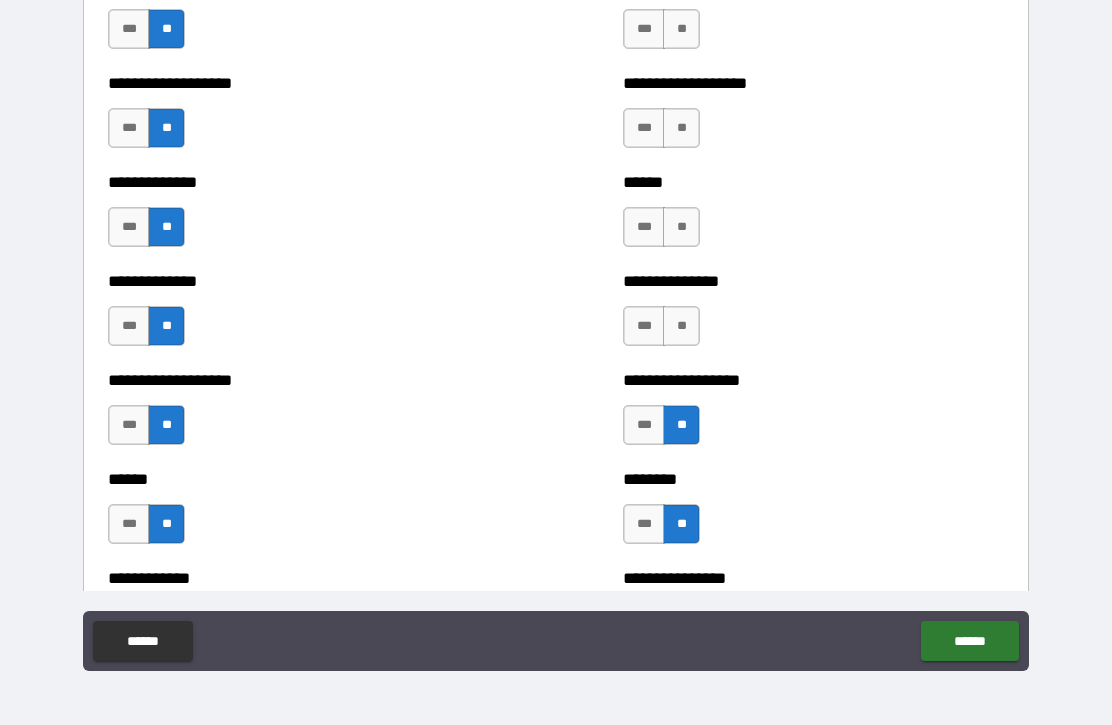 click on "**" at bounding box center [681, 326] 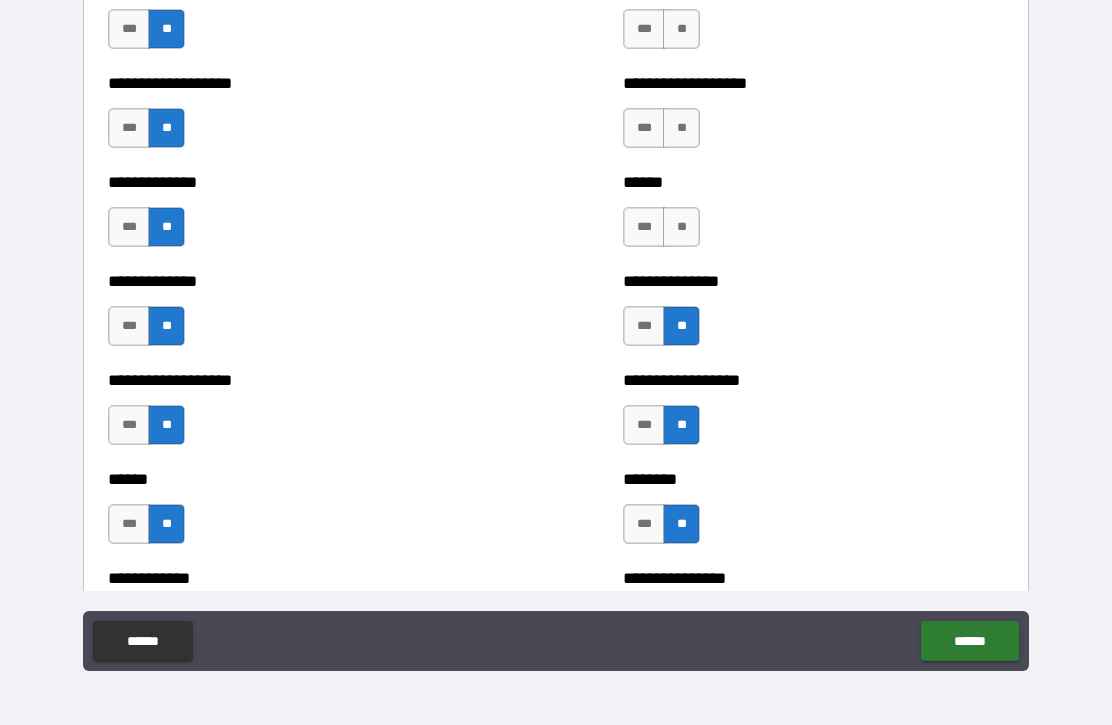 click on "**" at bounding box center [681, 227] 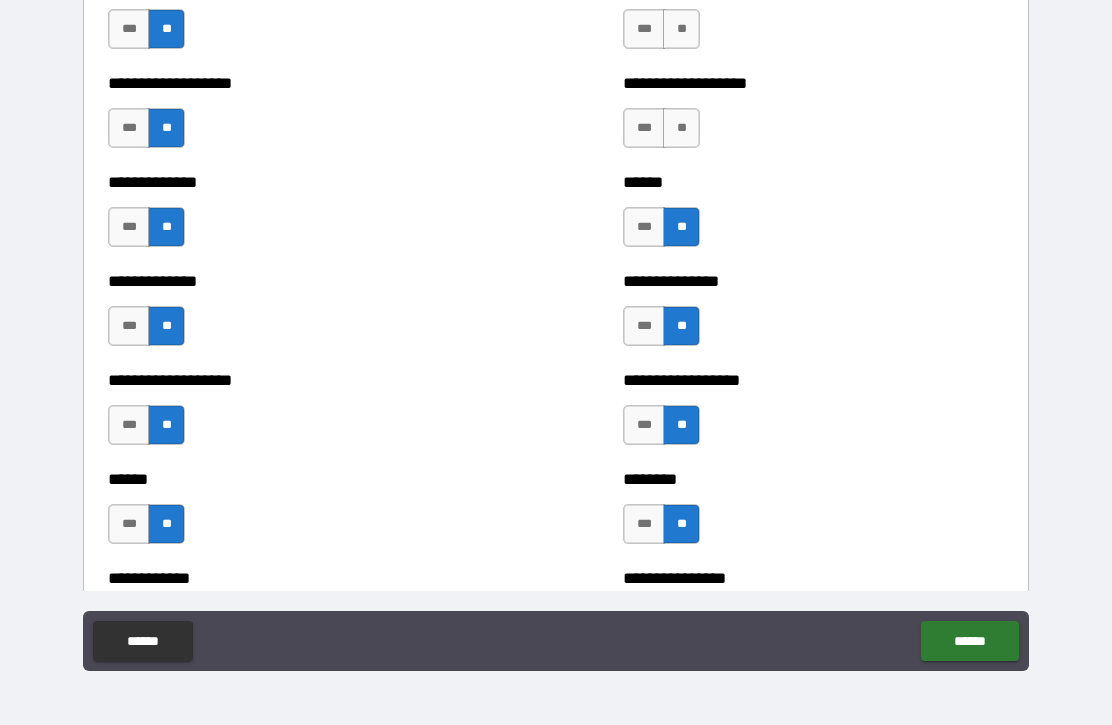 click on "**" at bounding box center [681, 128] 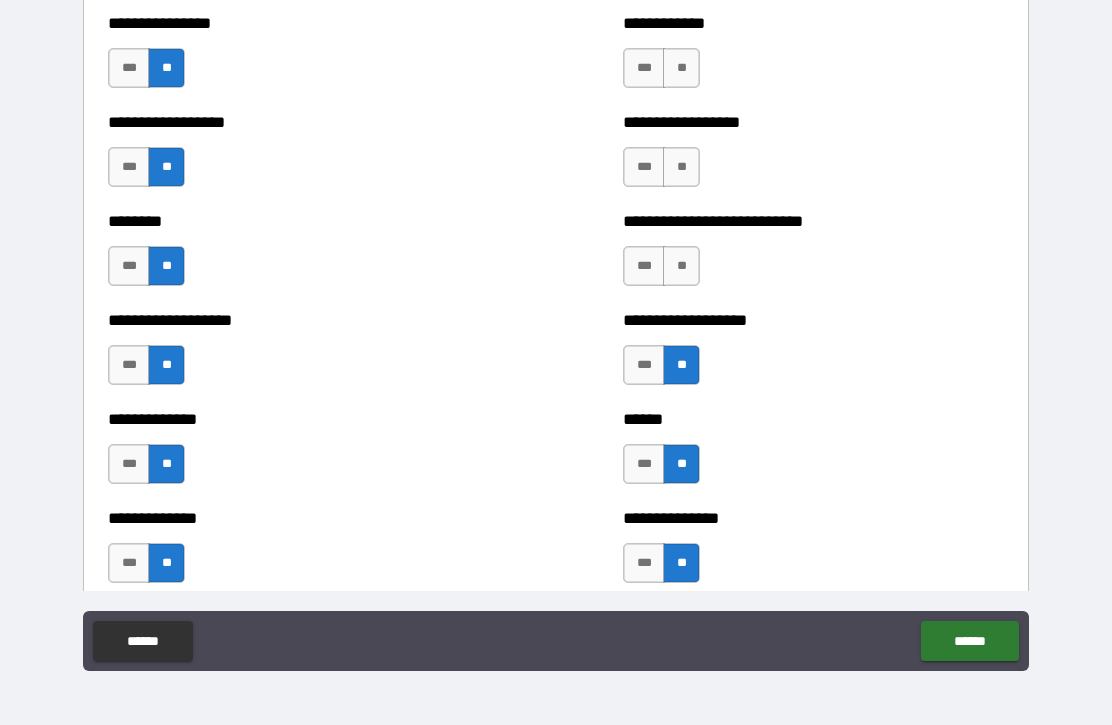 scroll, scrollTop: 4271, scrollLeft: 0, axis: vertical 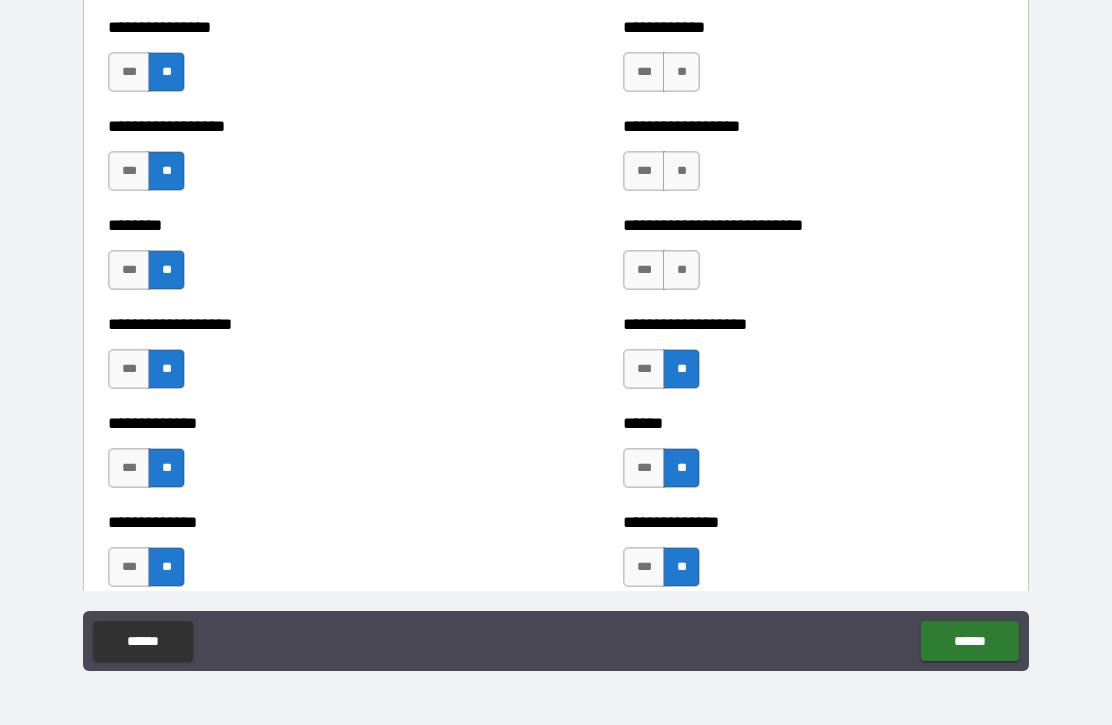 click on "**" at bounding box center (681, 270) 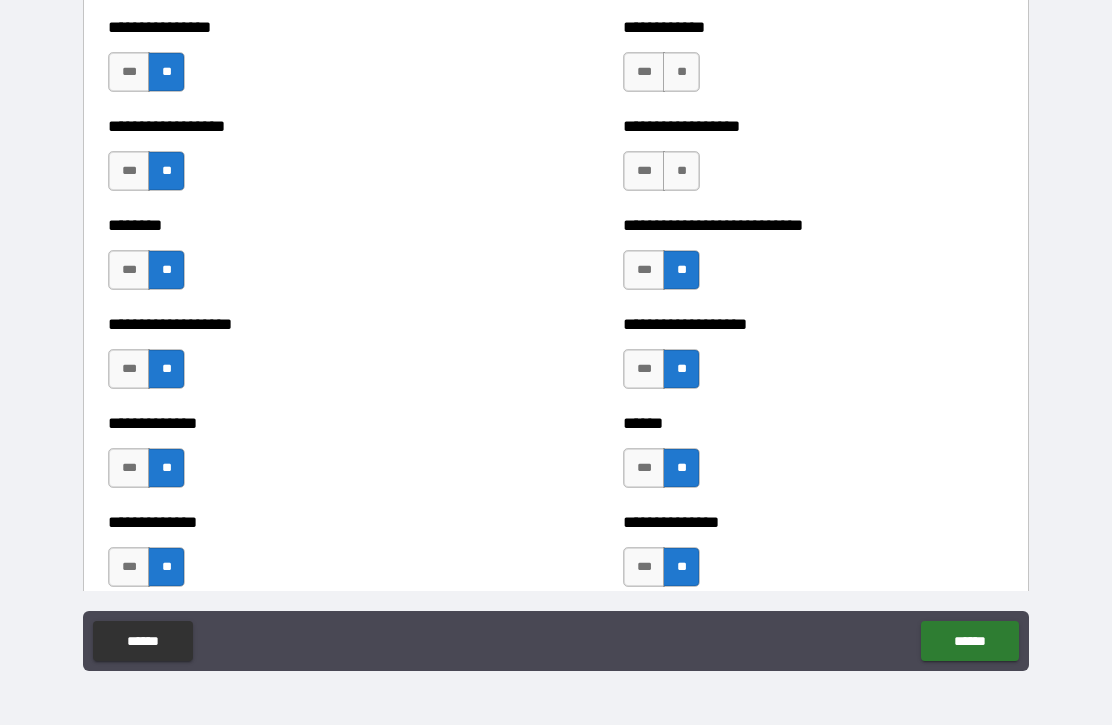 click on "**" at bounding box center [681, 171] 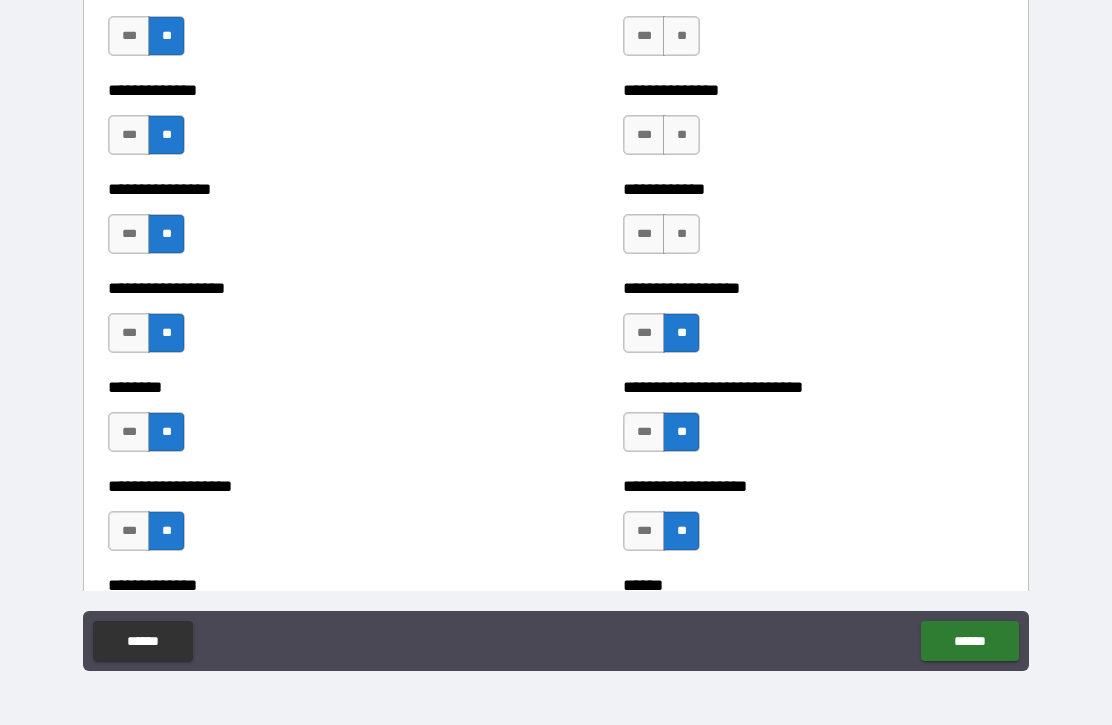 scroll, scrollTop: 4045, scrollLeft: 0, axis: vertical 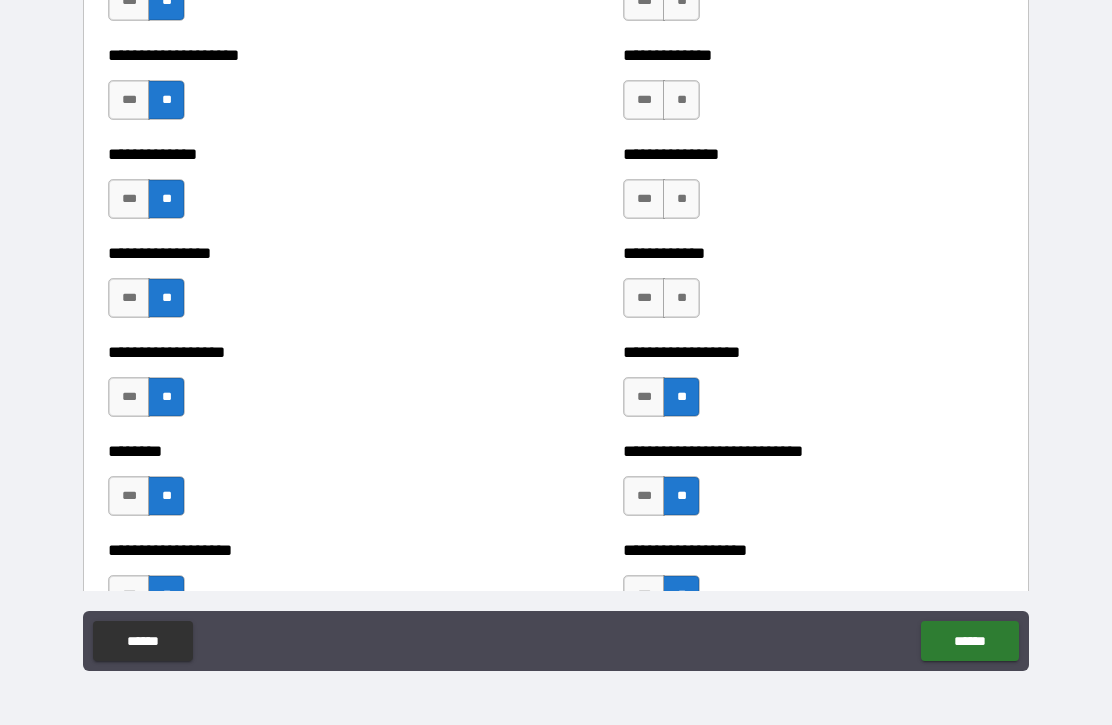click on "**" at bounding box center [681, 298] 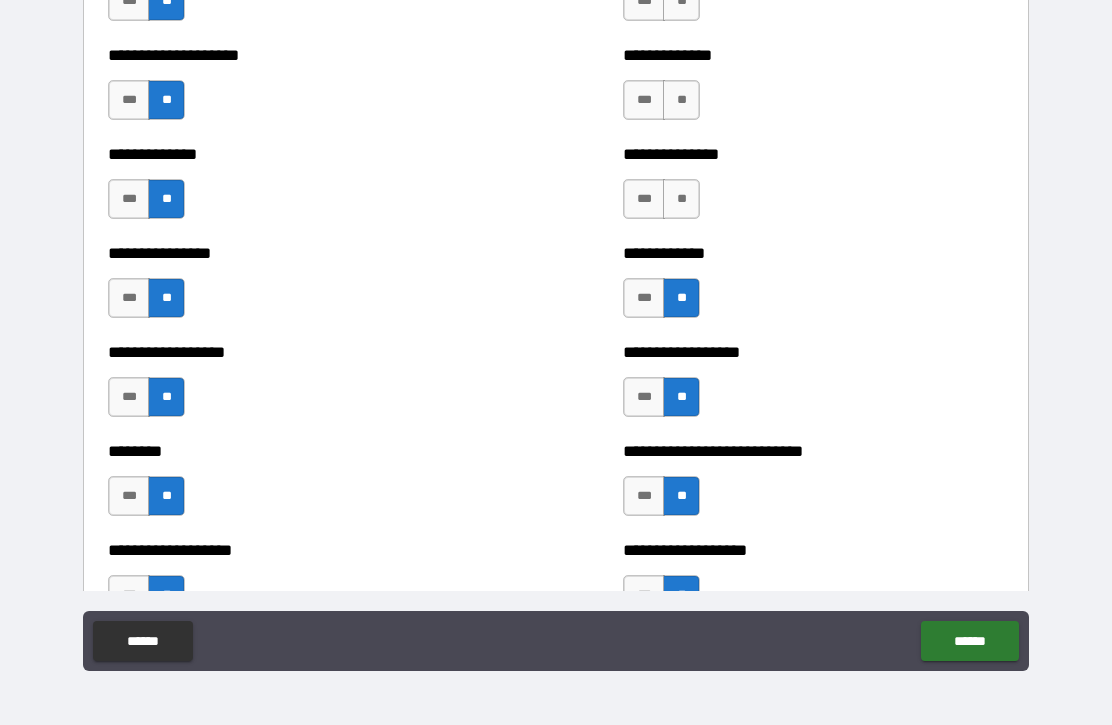 click on "**" at bounding box center (681, 199) 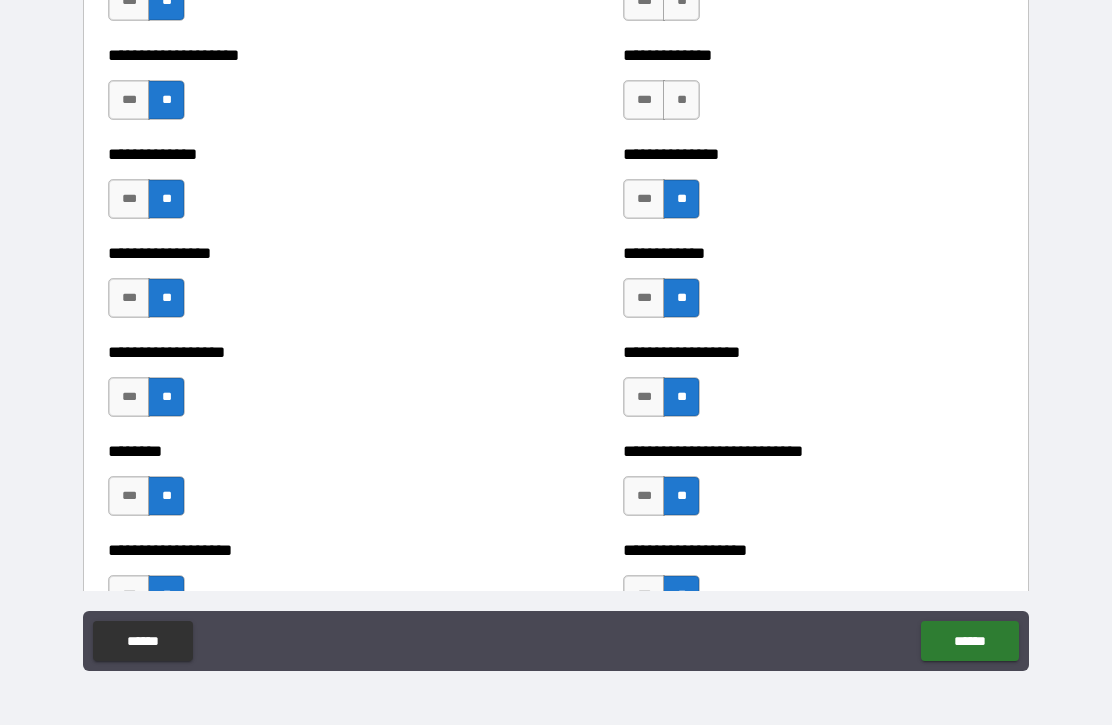 click on "**" at bounding box center [681, 100] 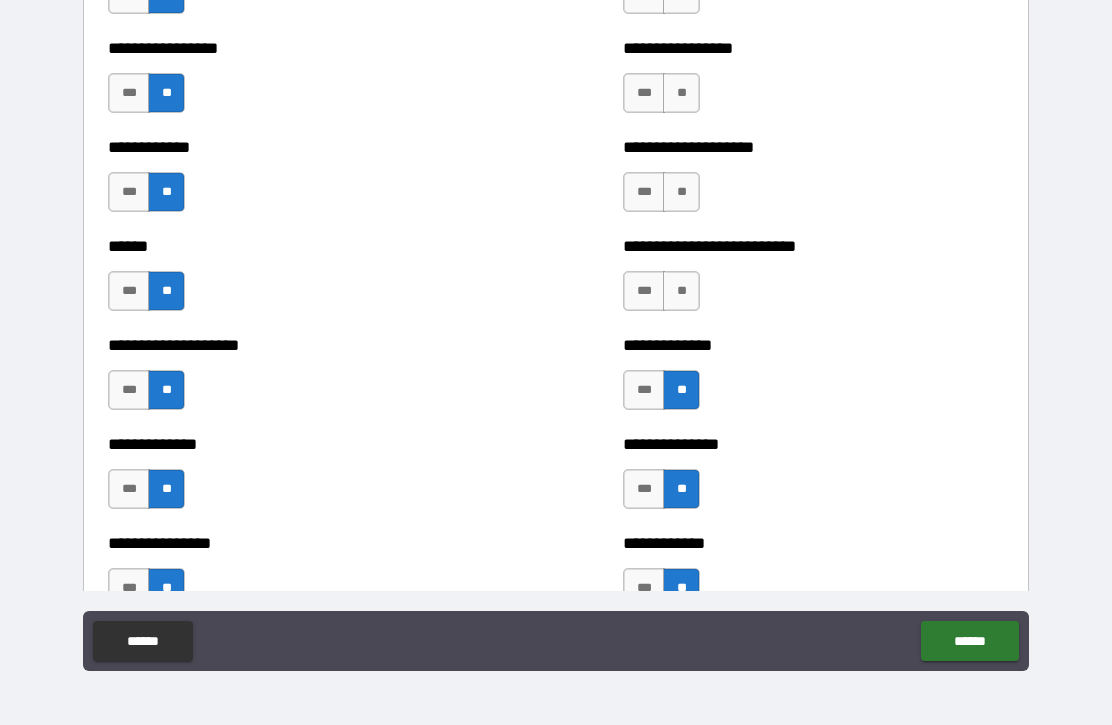 scroll, scrollTop: 3754, scrollLeft: 0, axis: vertical 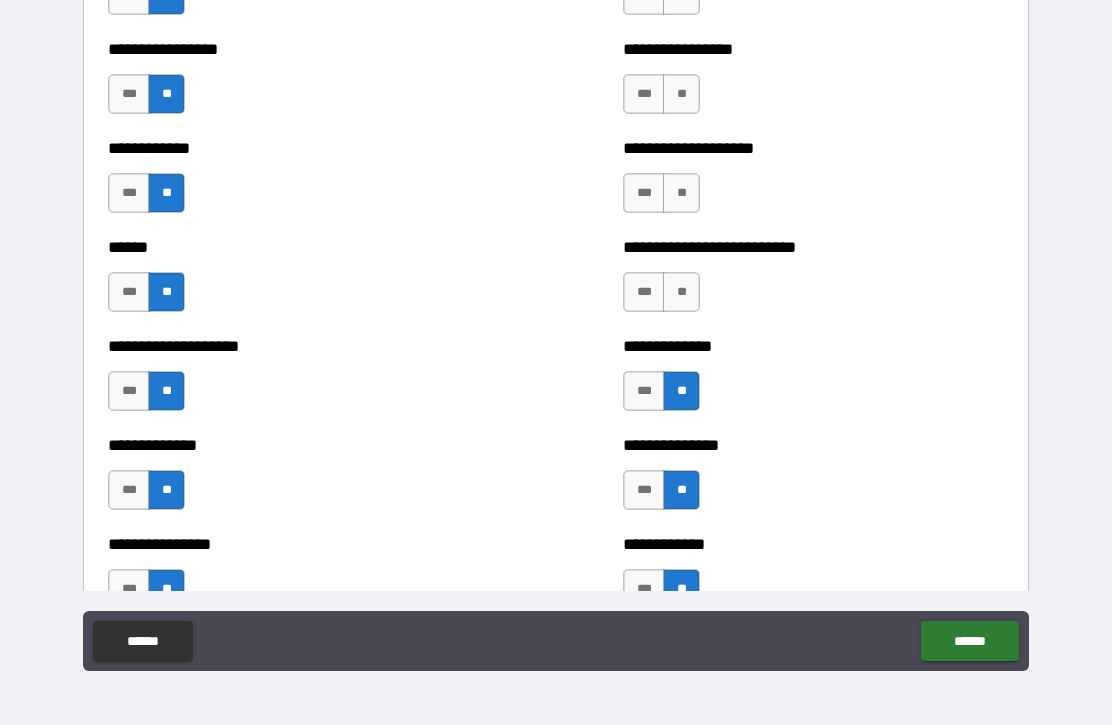 click on "**" at bounding box center [681, 292] 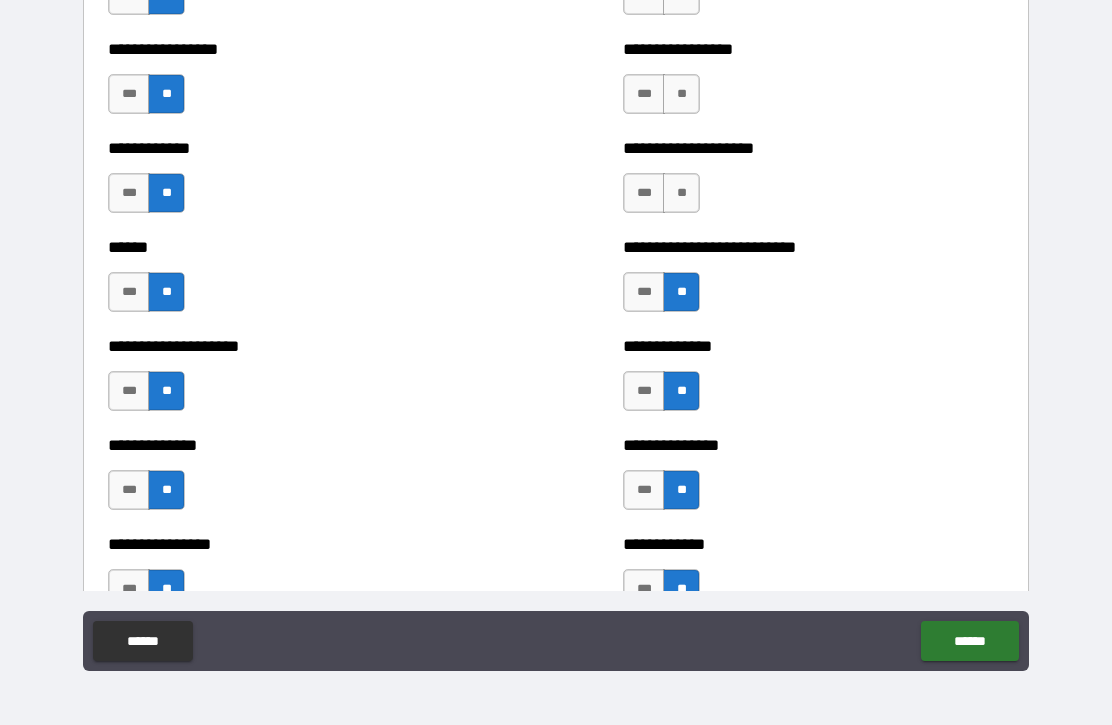 click on "**" at bounding box center [681, 193] 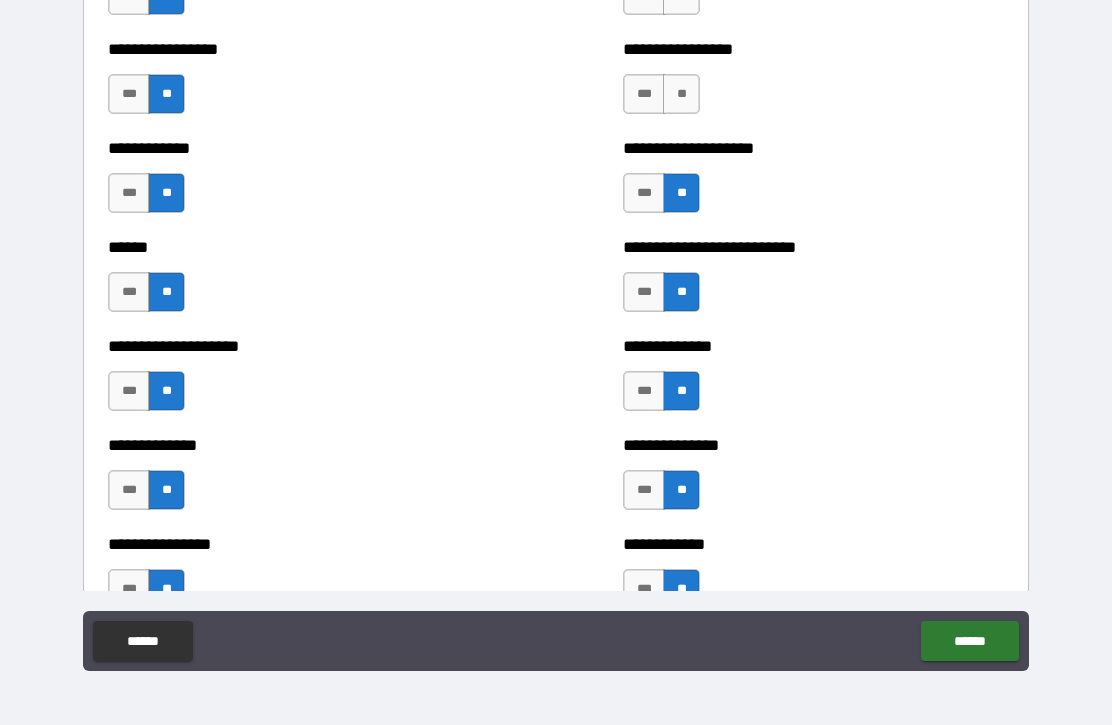 click on "**" at bounding box center [681, 94] 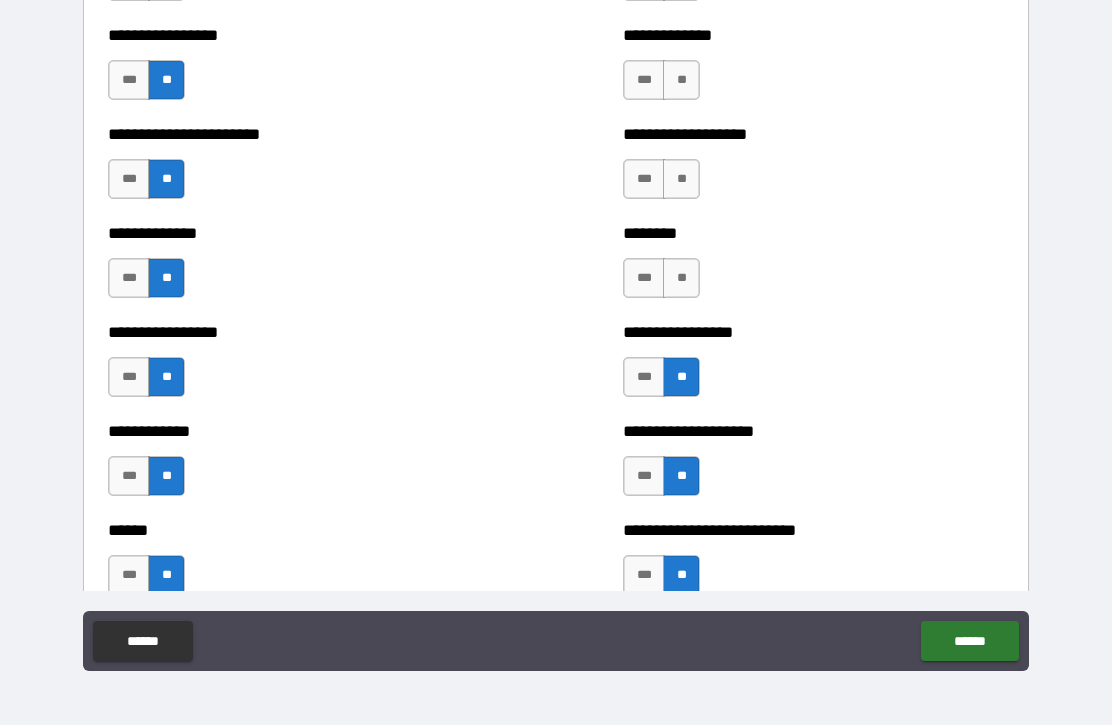 scroll, scrollTop: 3451, scrollLeft: 0, axis: vertical 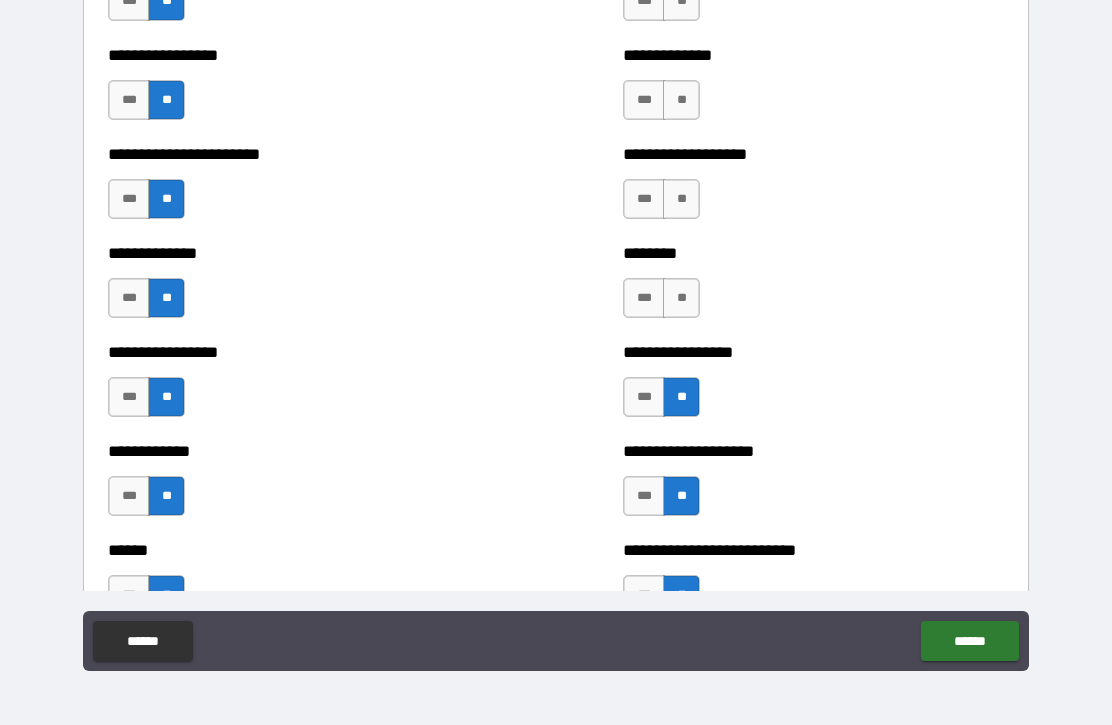 click on "**" at bounding box center [681, 298] 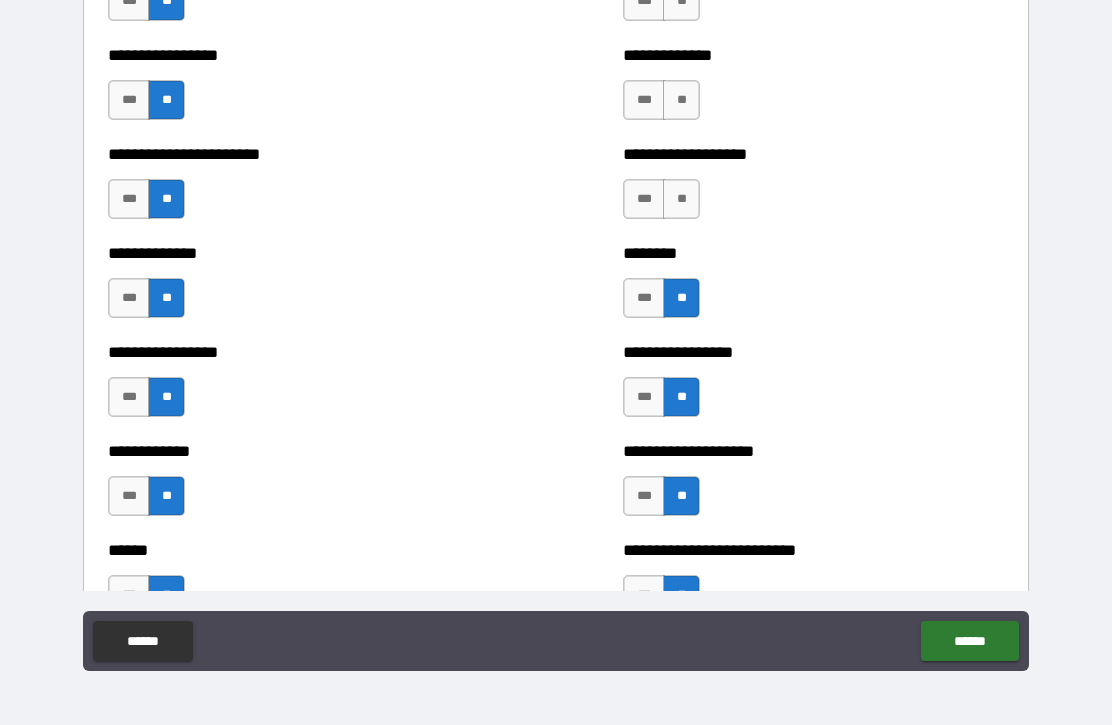 click on "**" at bounding box center [681, 199] 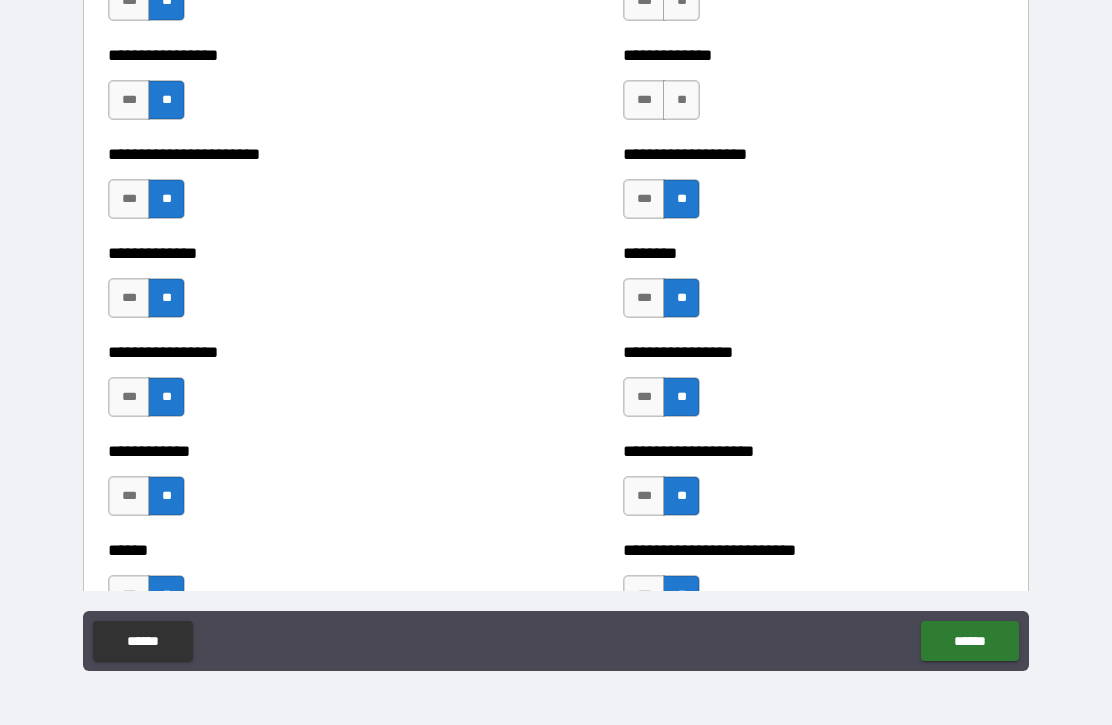 click on "*** **" at bounding box center (661, 100) 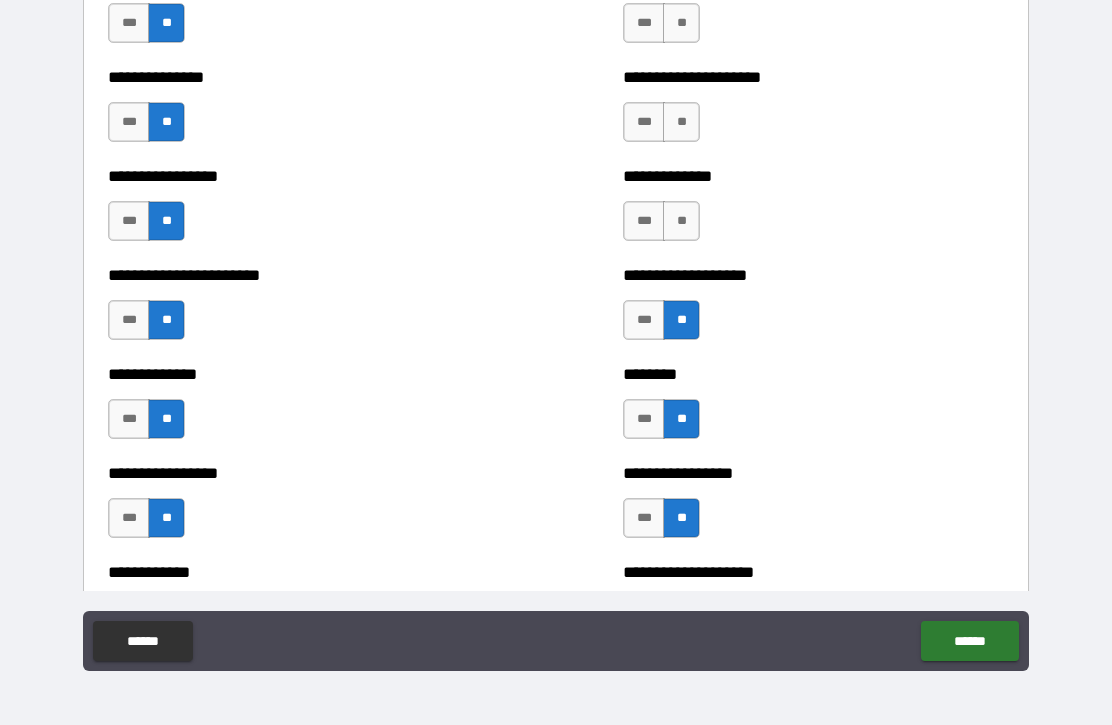 scroll, scrollTop: 3227, scrollLeft: 0, axis: vertical 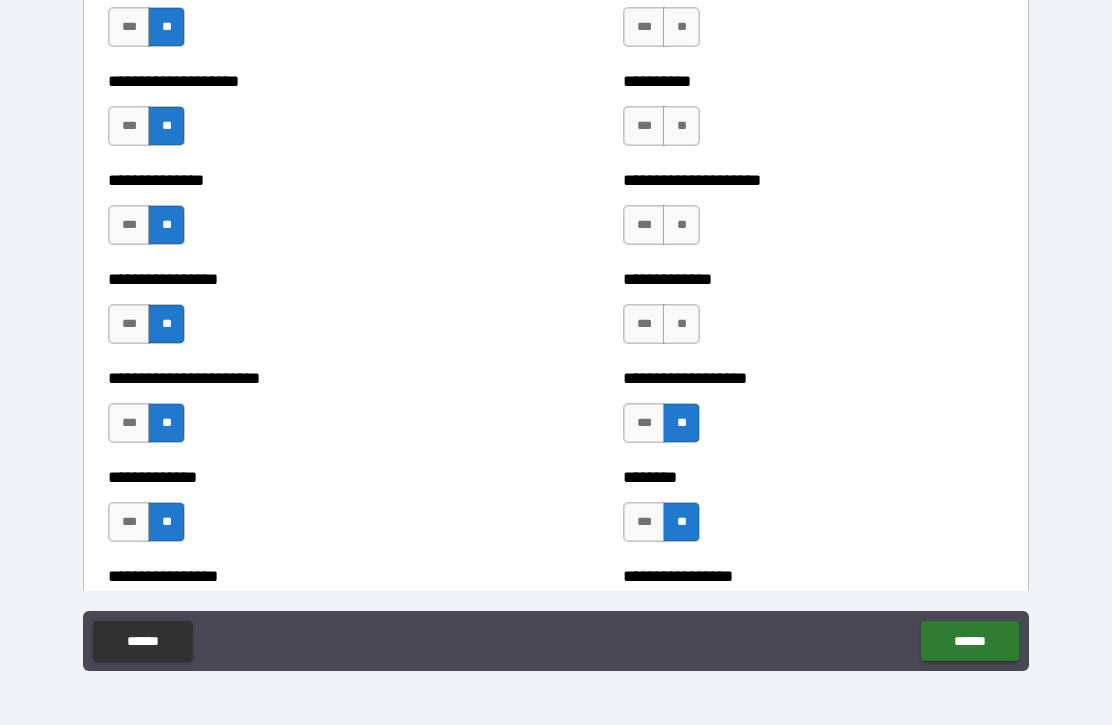 click on "**" at bounding box center (681, 324) 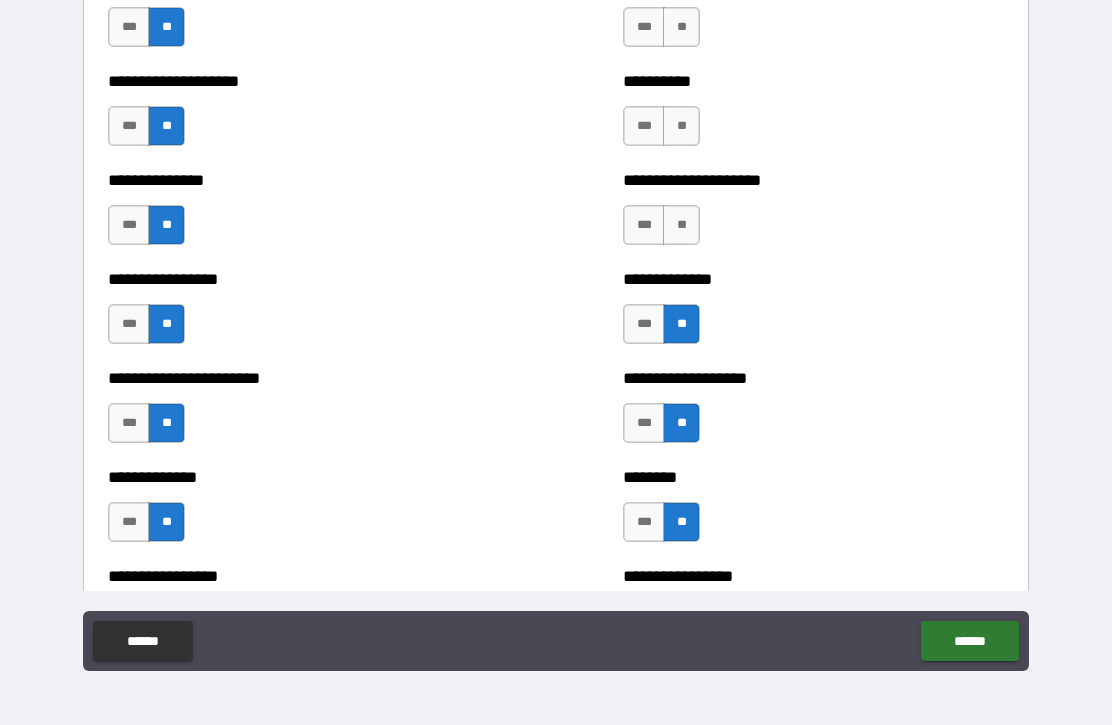 click on "**" at bounding box center (681, 225) 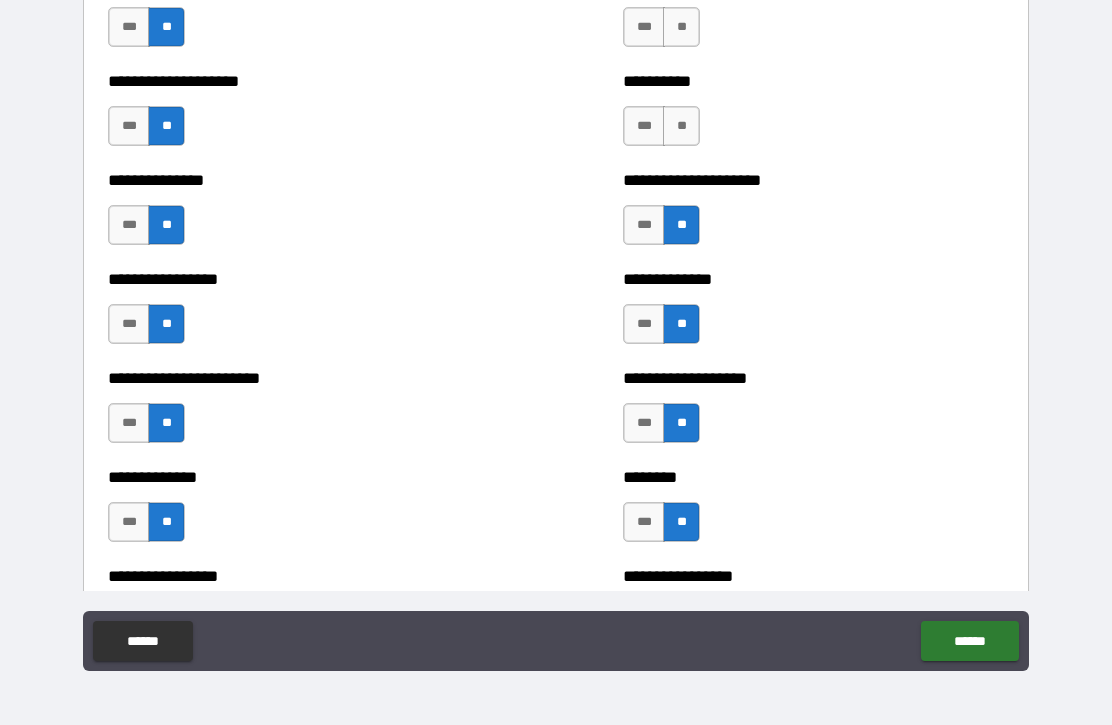 click on "**" at bounding box center [681, 126] 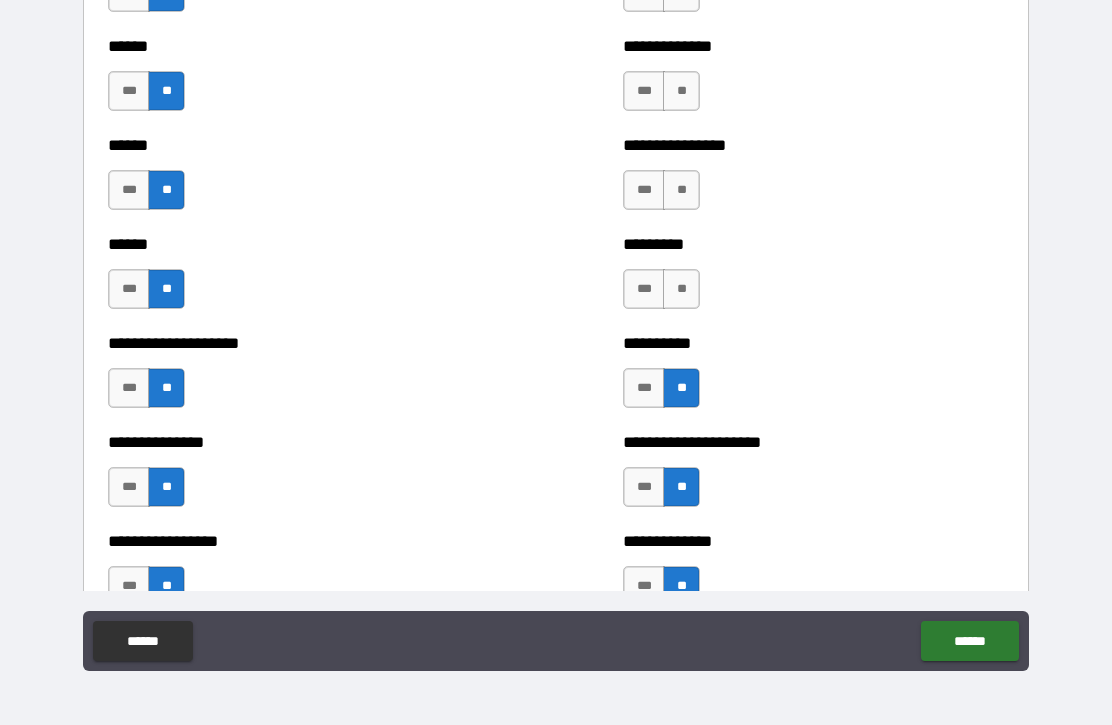 scroll, scrollTop: 2959, scrollLeft: 0, axis: vertical 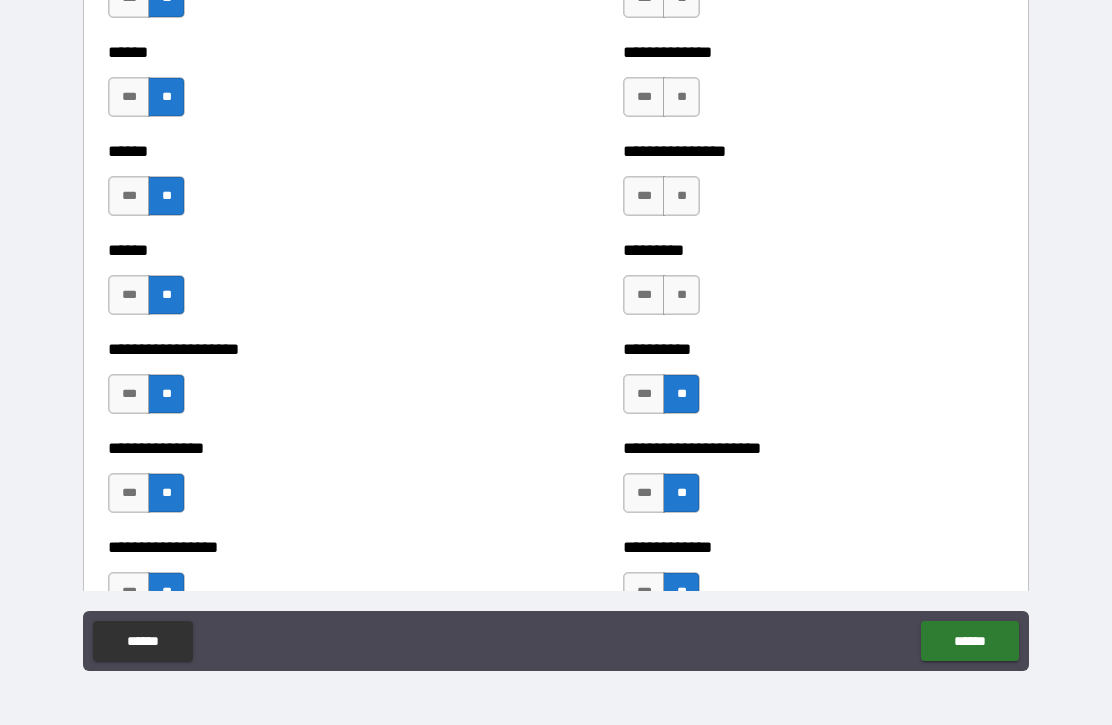 click on "**" at bounding box center (681, 295) 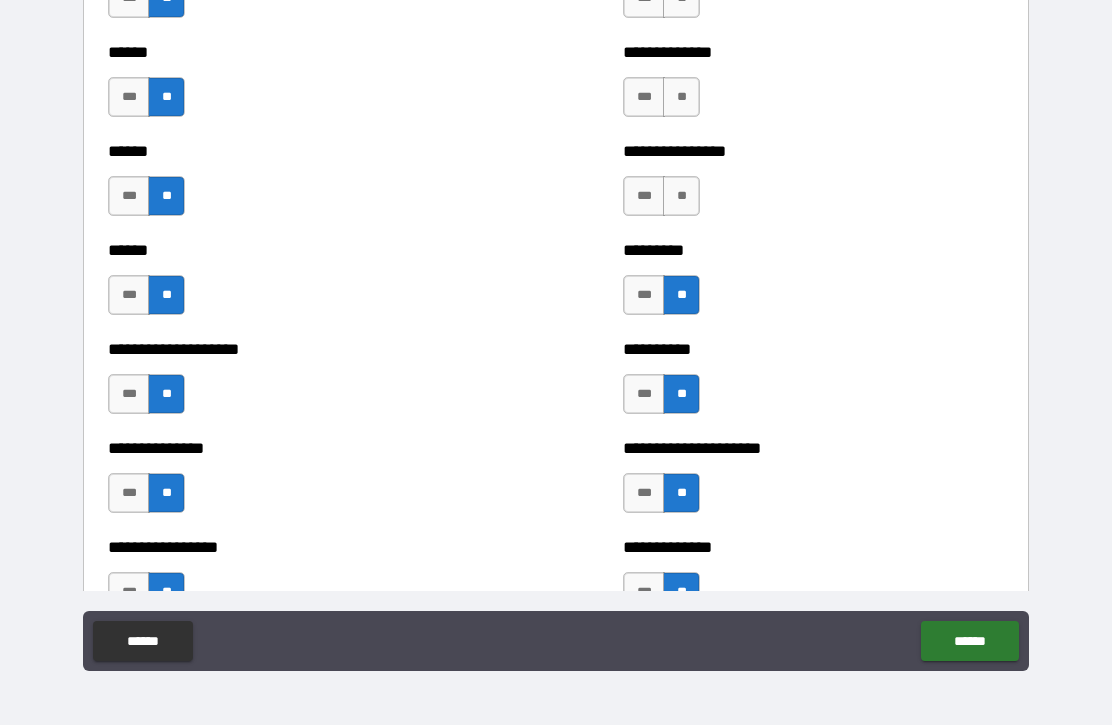 click on "**" at bounding box center [681, 196] 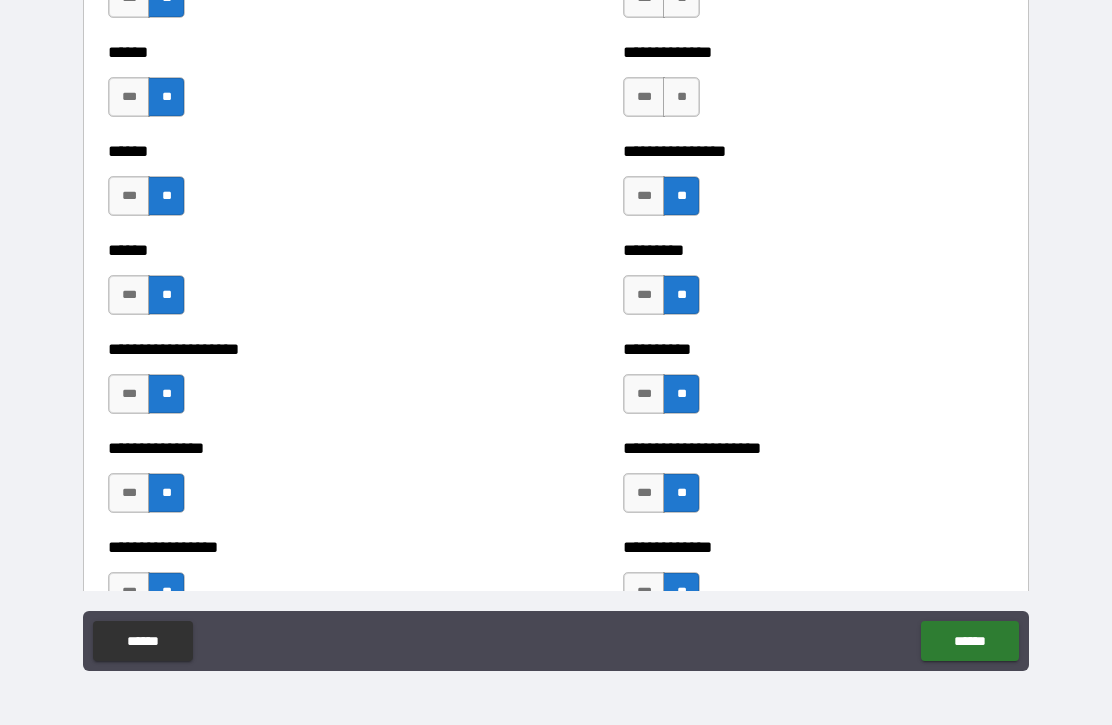 click on "**" at bounding box center [681, 97] 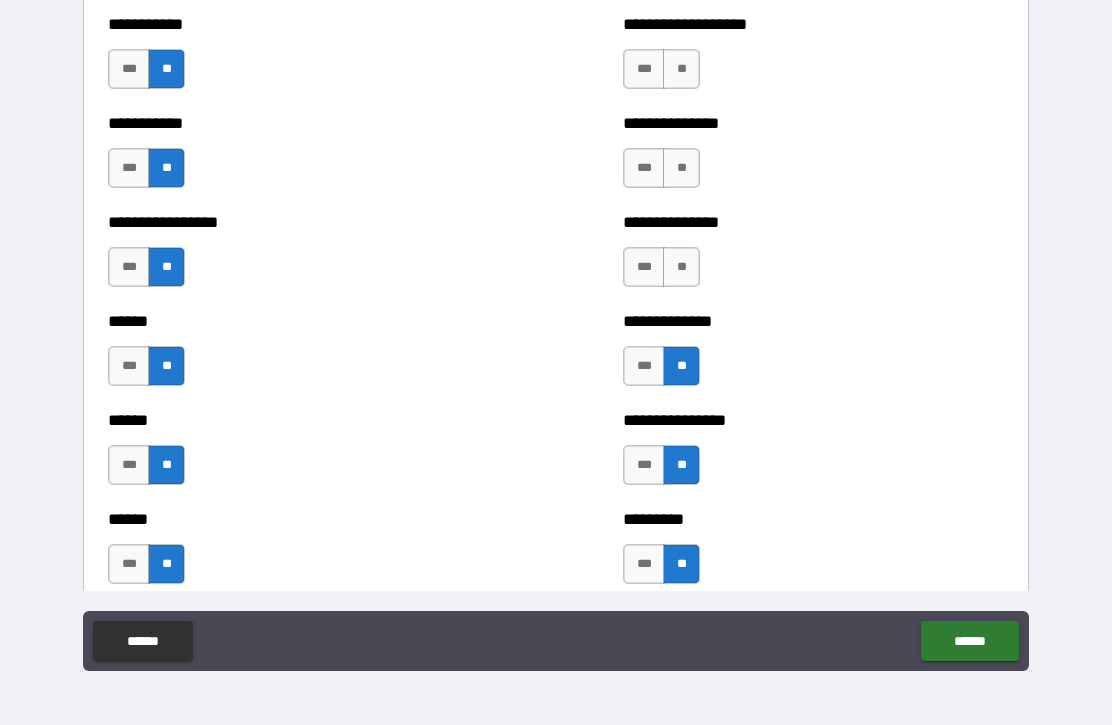 scroll, scrollTop: 2671, scrollLeft: 0, axis: vertical 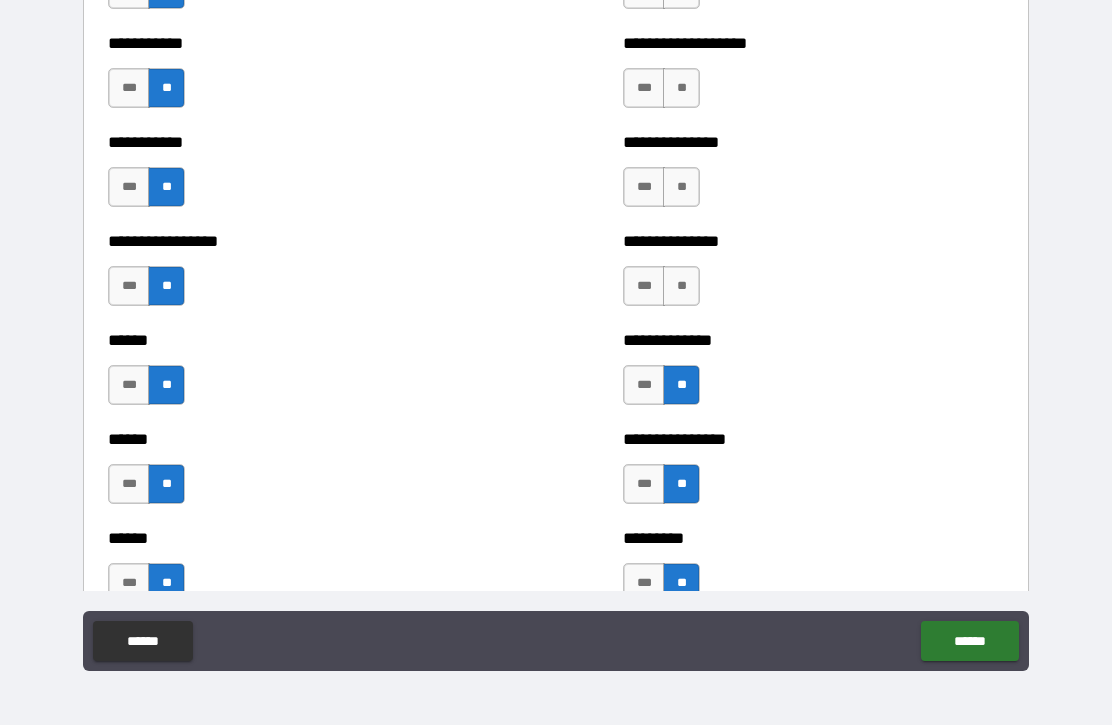 click on "**" at bounding box center [681, 286] 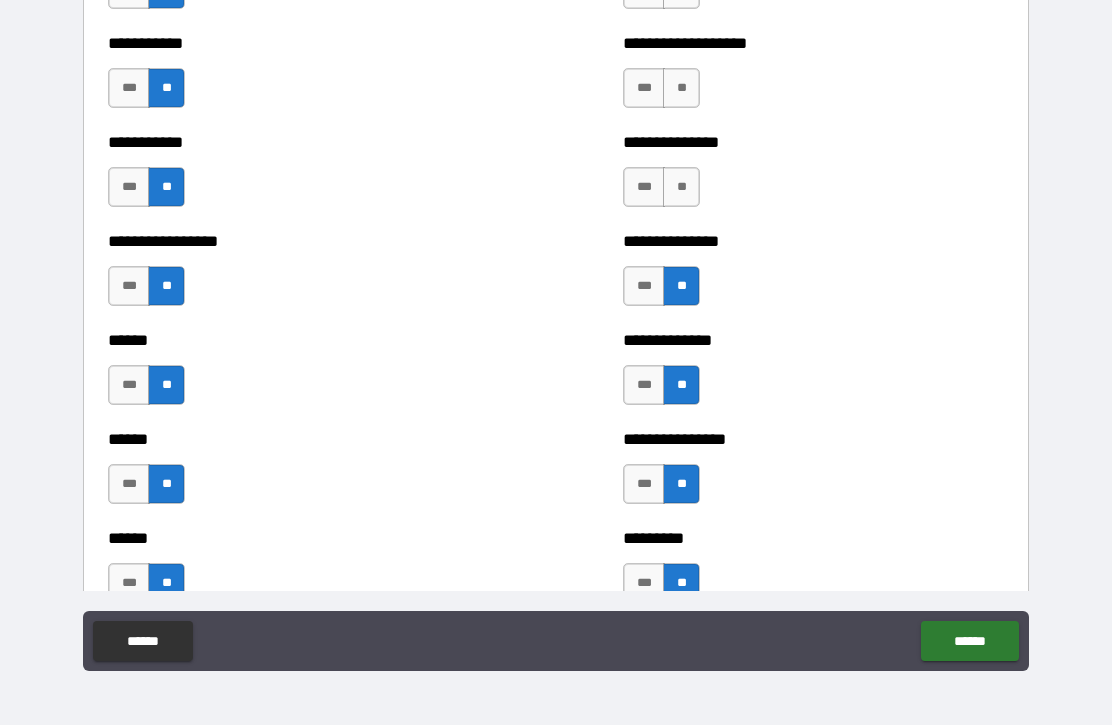 click on "**" at bounding box center (681, 187) 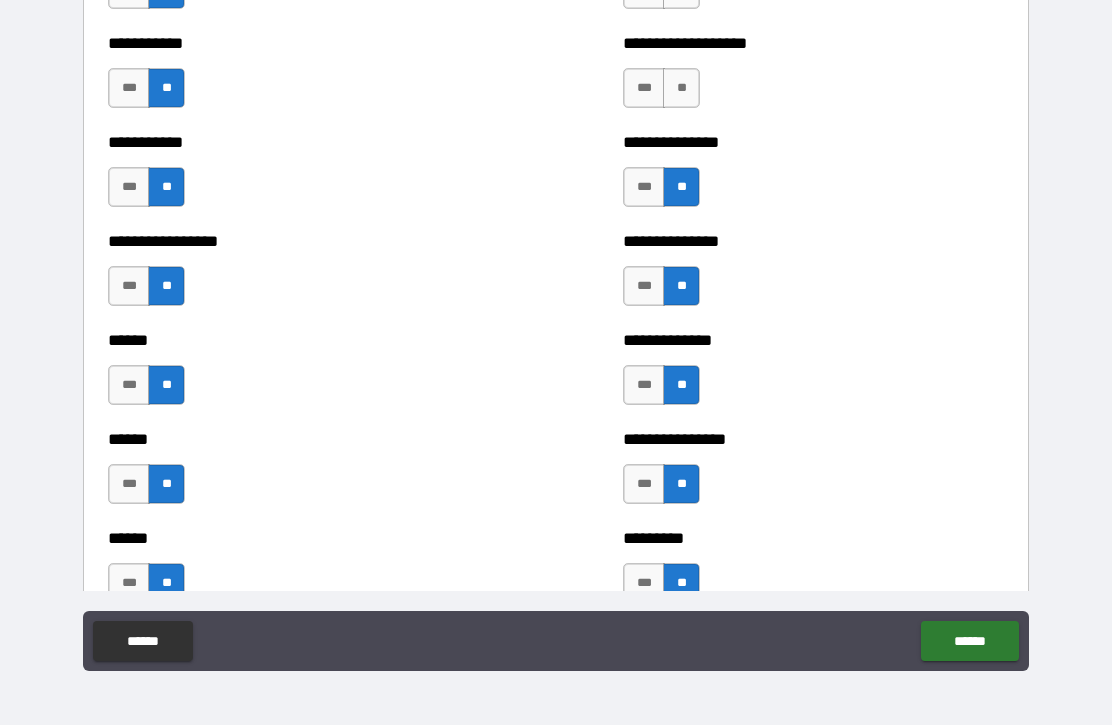 click on "**" at bounding box center (681, 88) 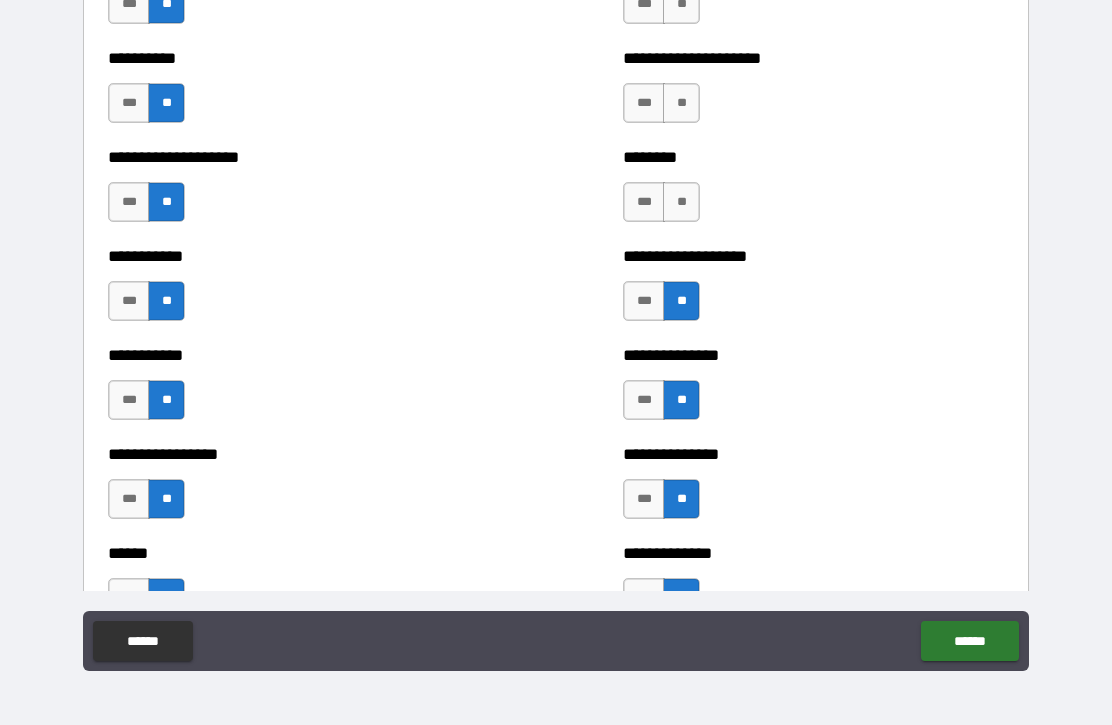 scroll, scrollTop: 2381, scrollLeft: 0, axis: vertical 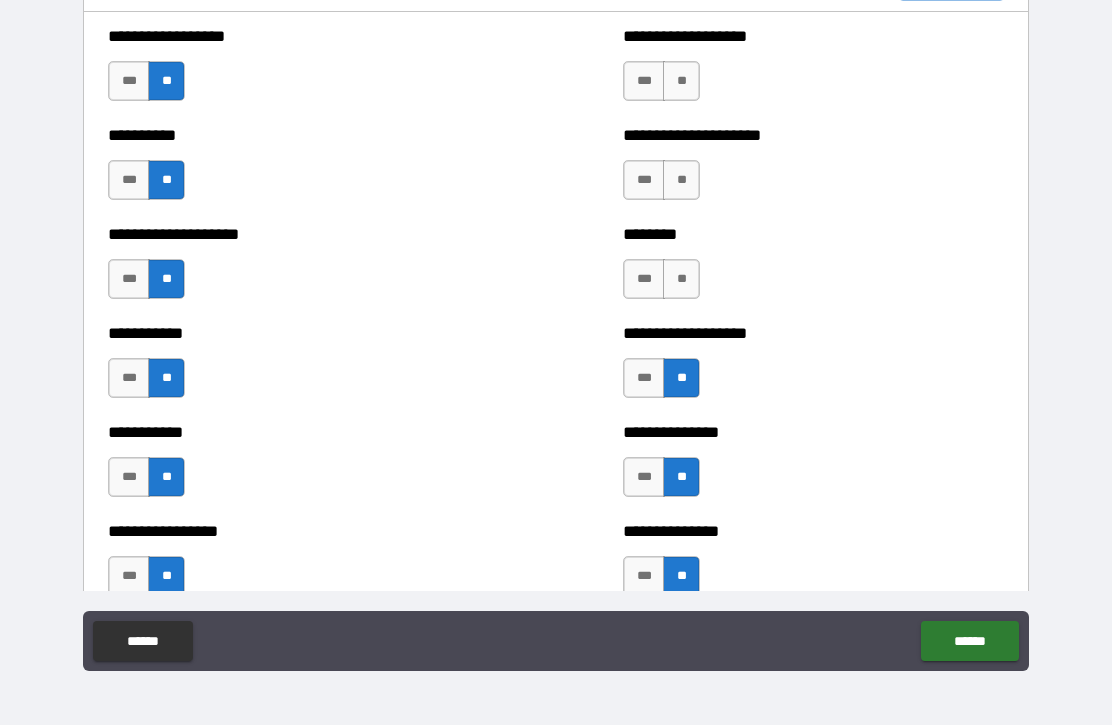 click on "**" at bounding box center (681, 279) 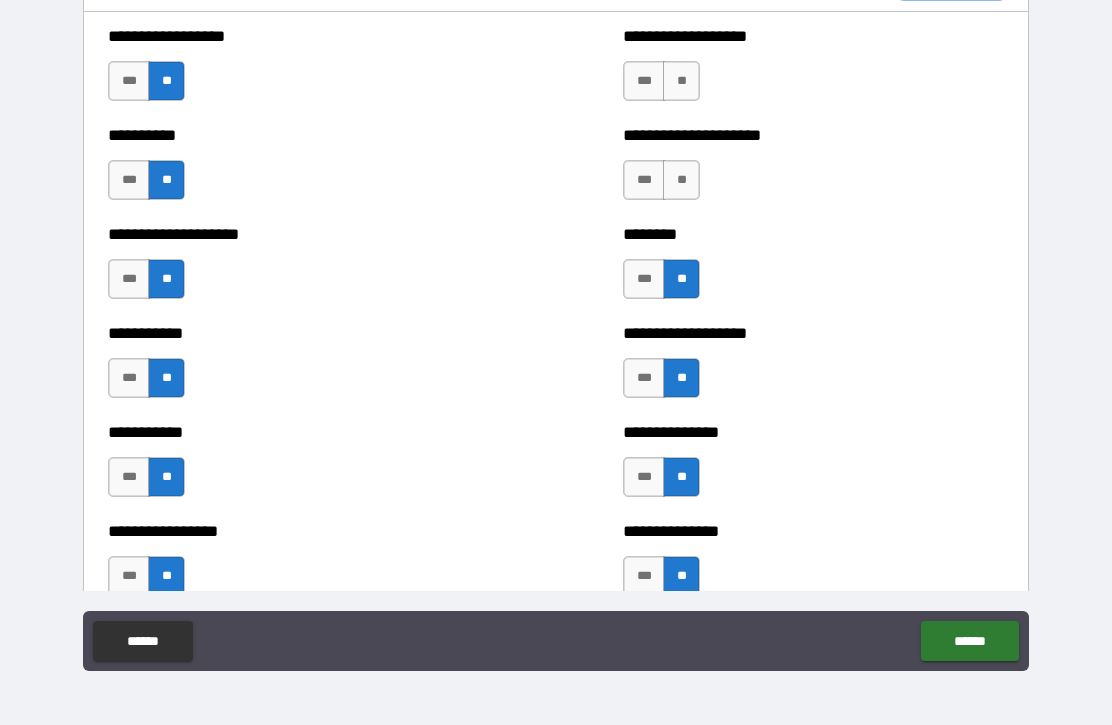 click on "**" at bounding box center (681, 180) 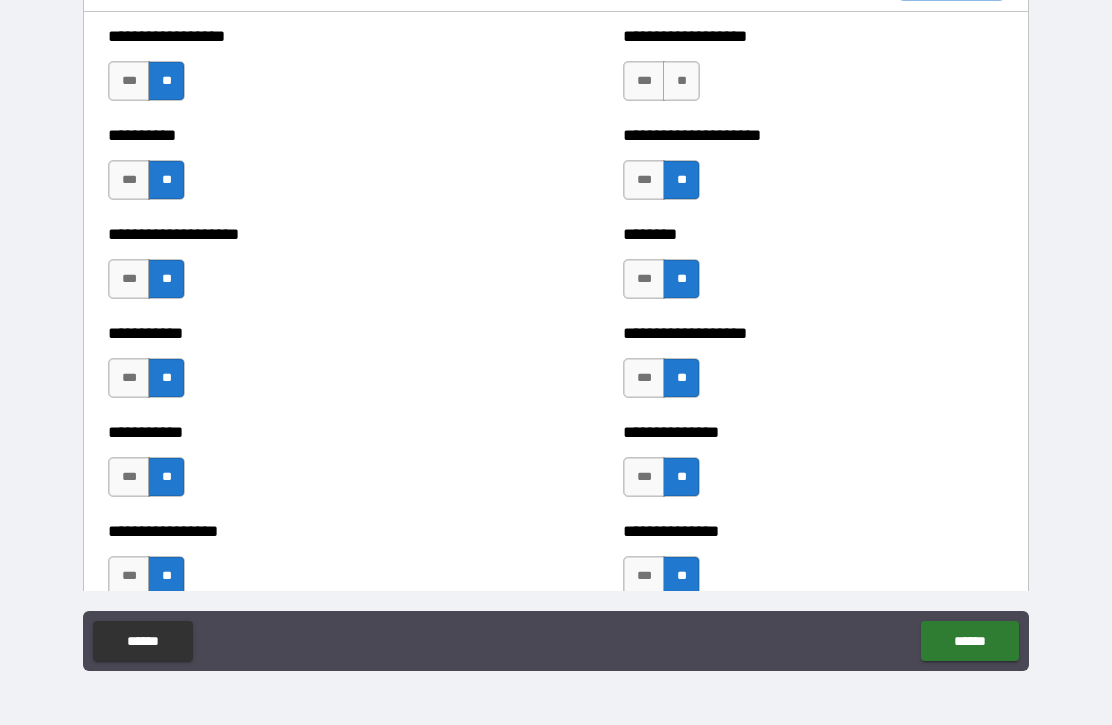 click on "**" at bounding box center [681, 81] 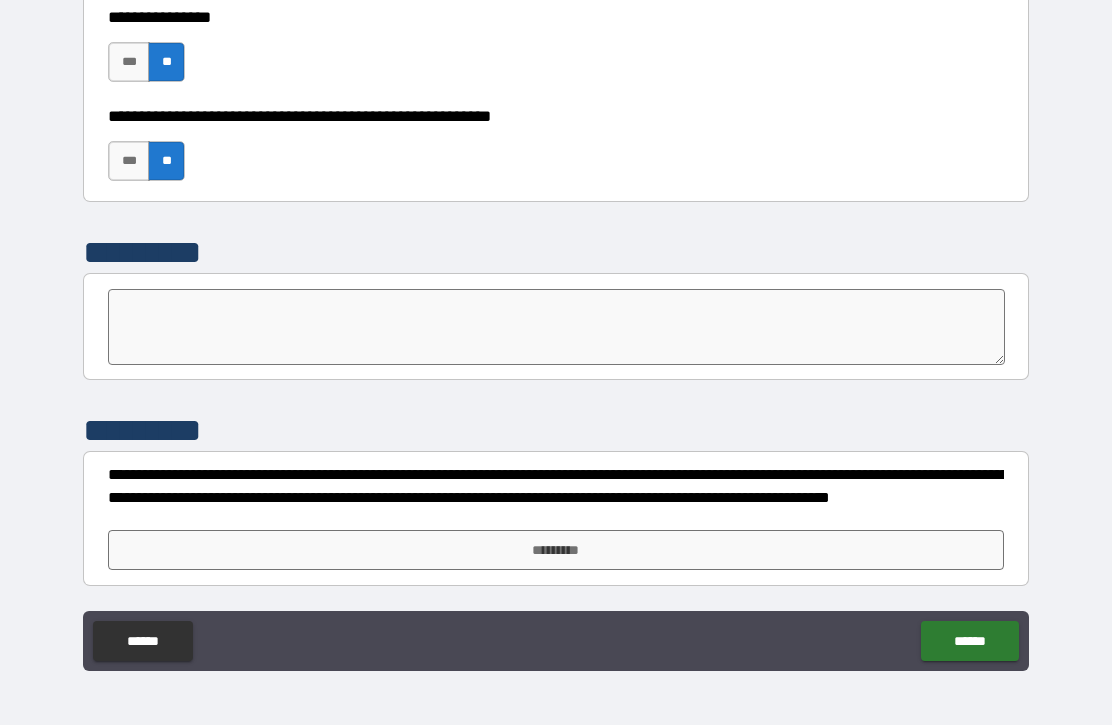 scroll, scrollTop: 6162, scrollLeft: 0, axis: vertical 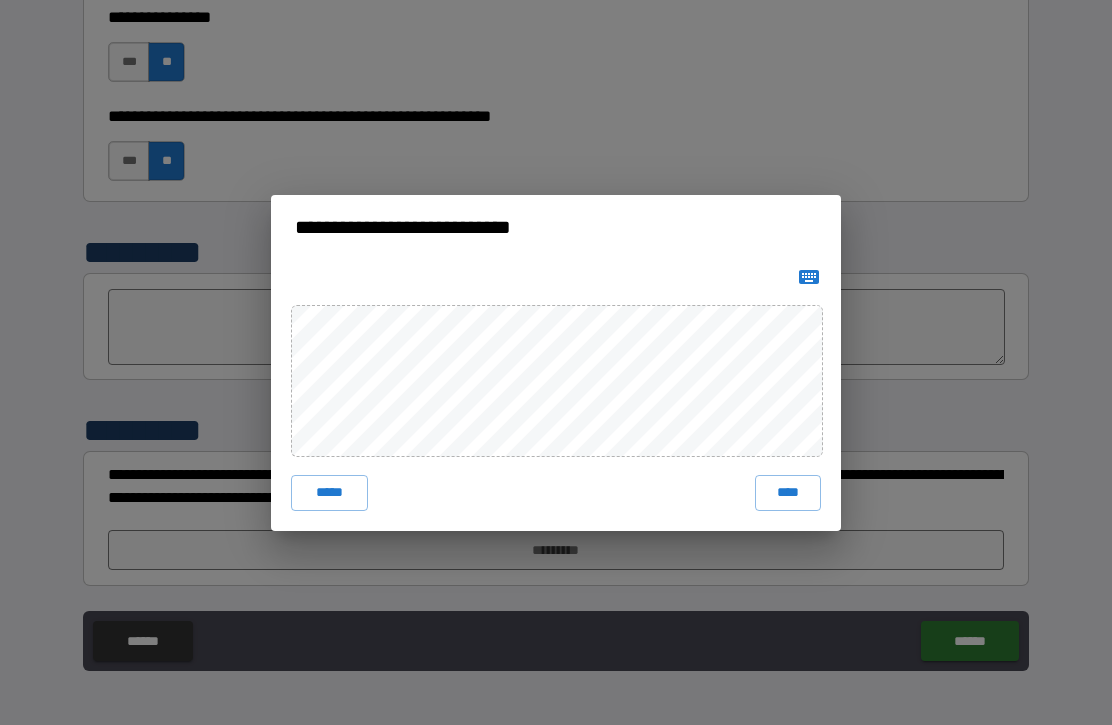 click on "****" at bounding box center [788, 493] 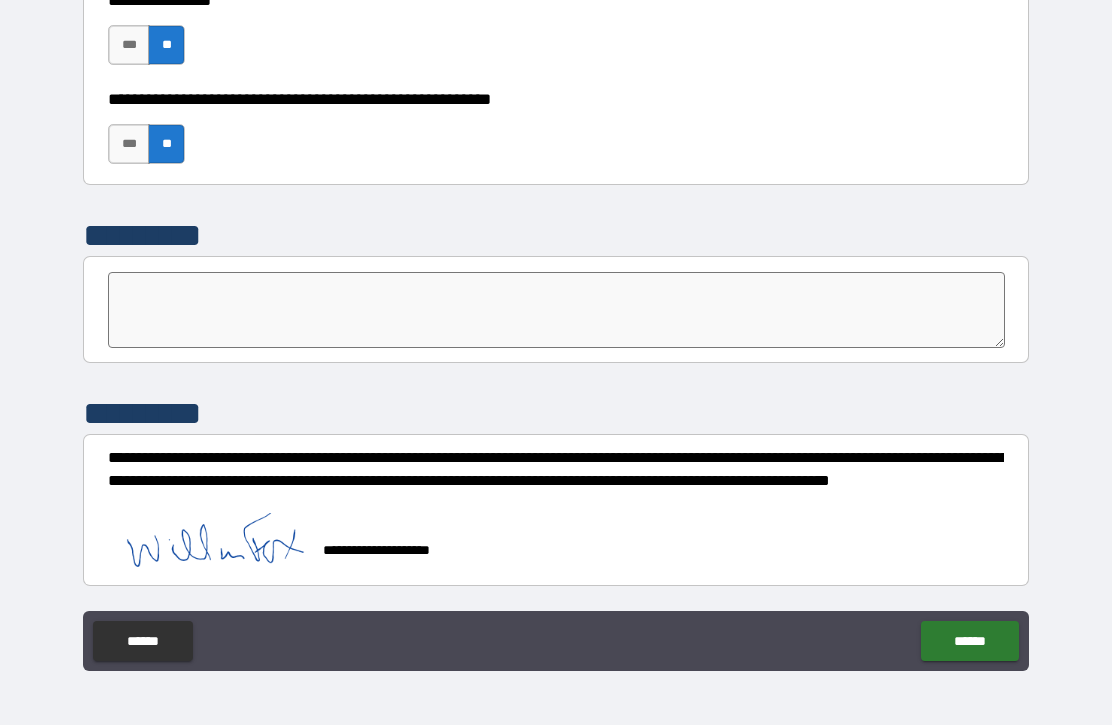 scroll, scrollTop: 6179, scrollLeft: 0, axis: vertical 